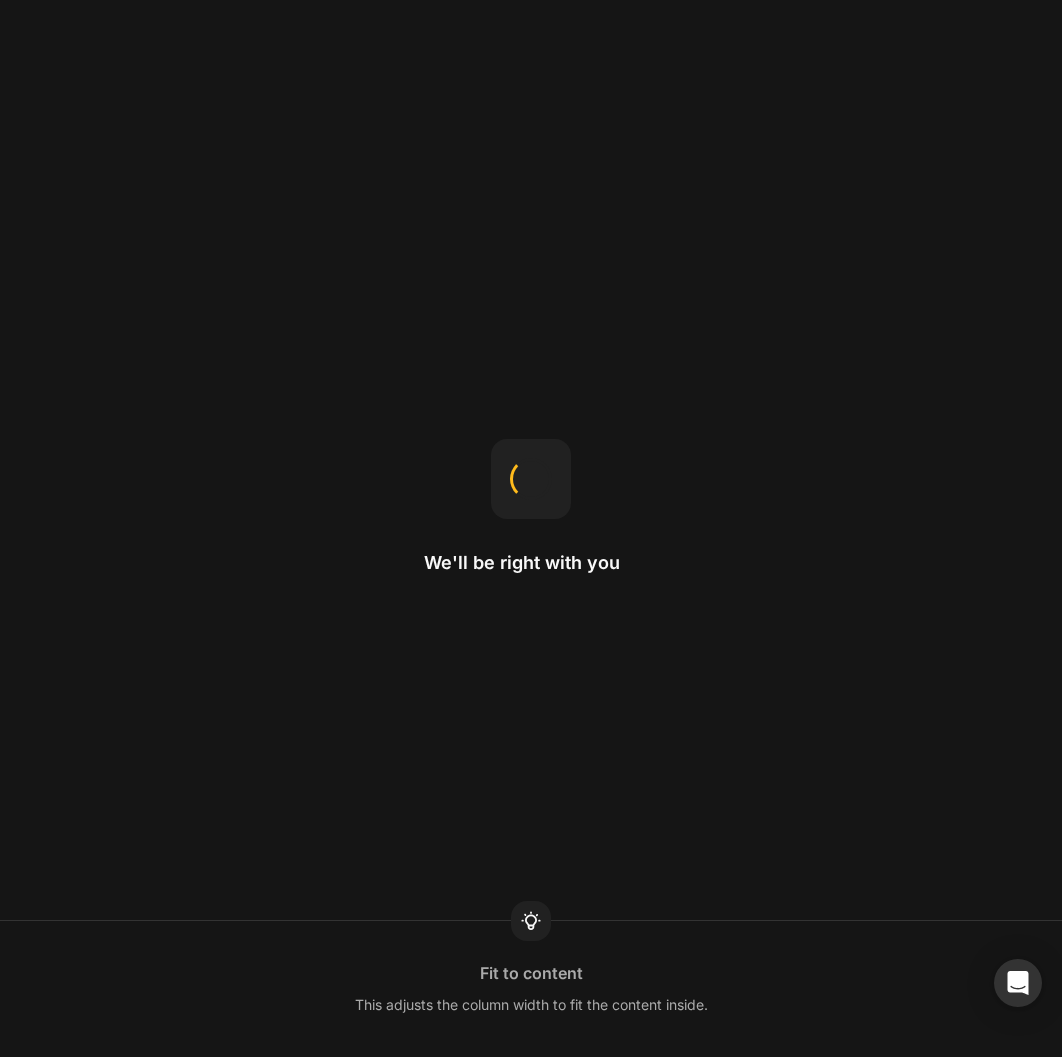 scroll, scrollTop: 0, scrollLeft: 0, axis: both 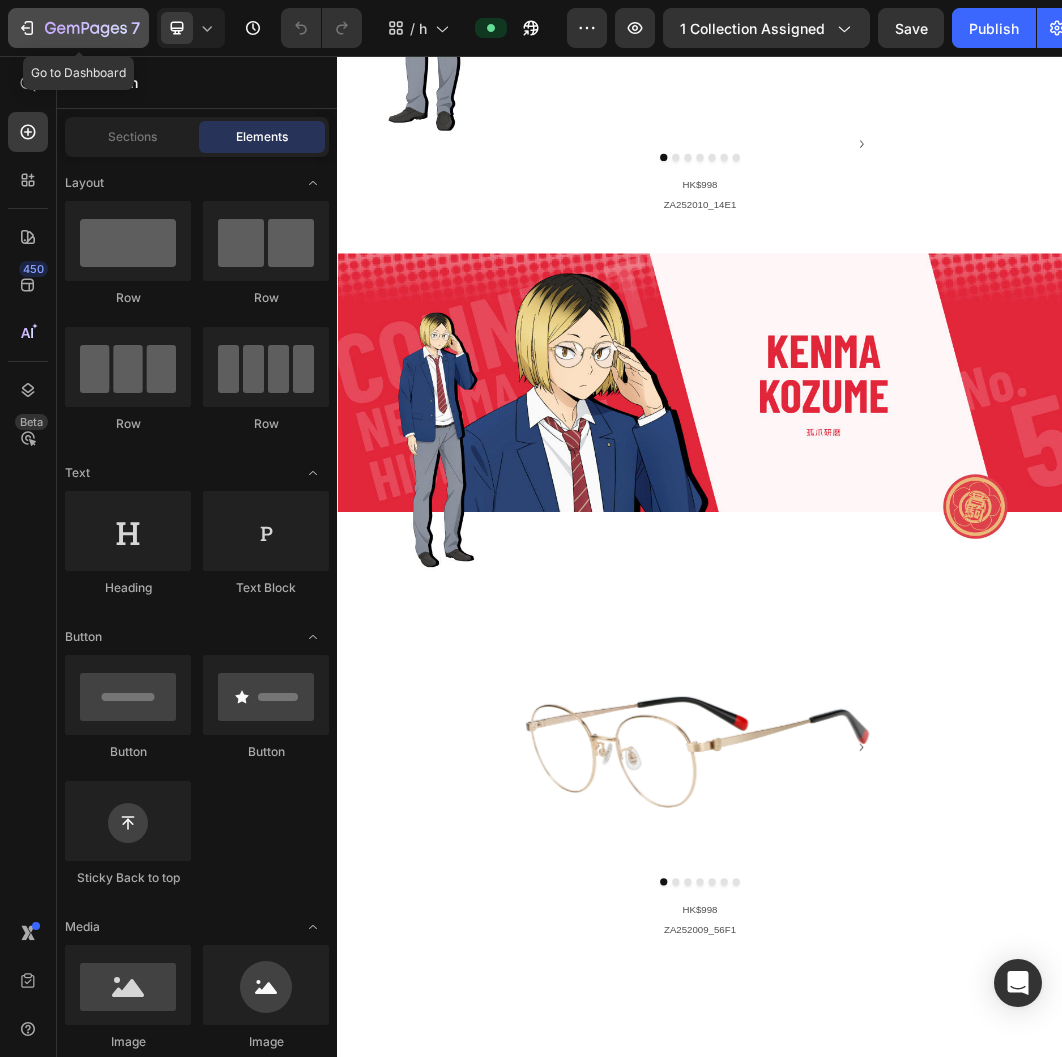 click 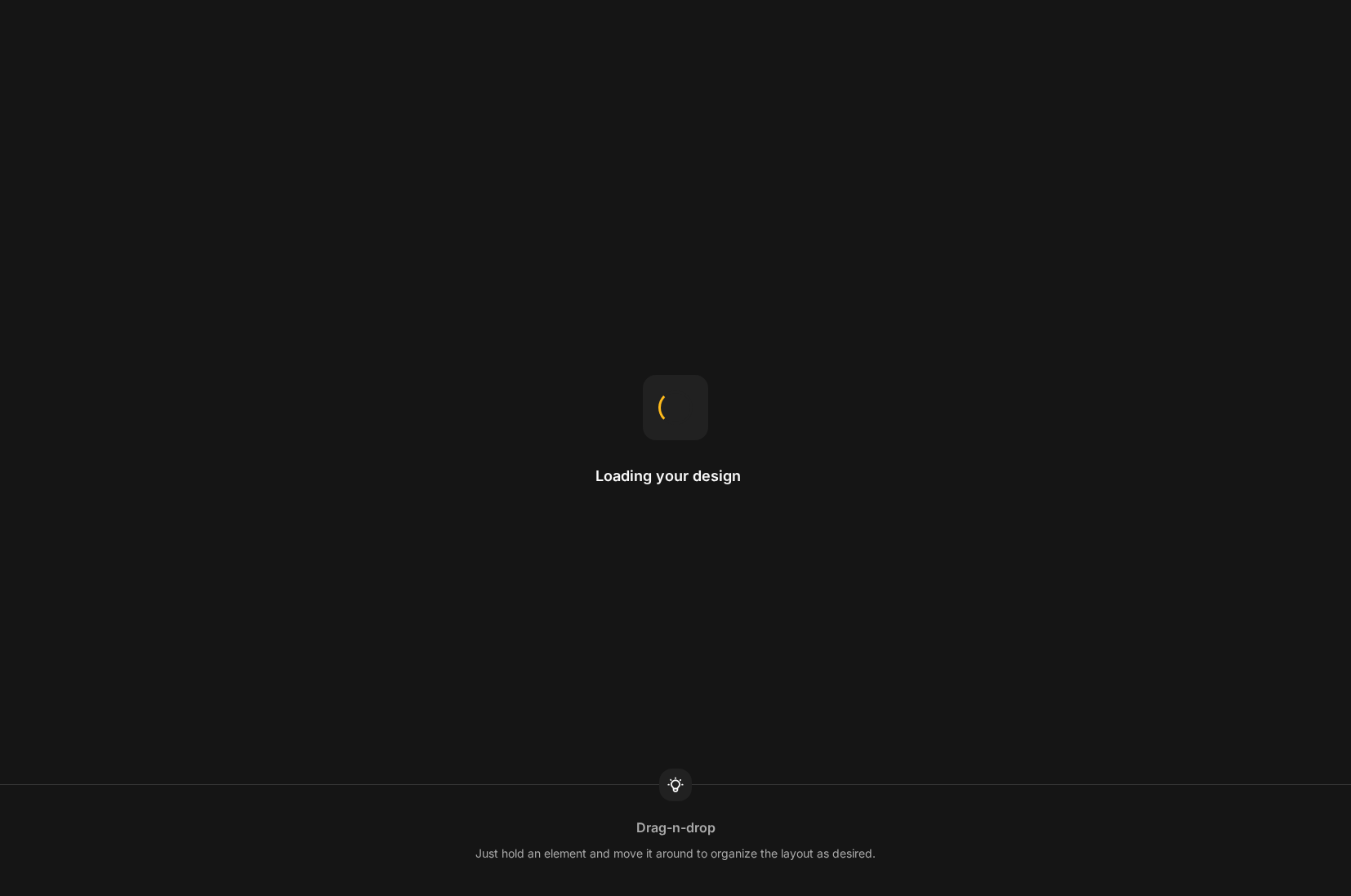scroll, scrollTop: 0, scrollLeft: 0, axis: both 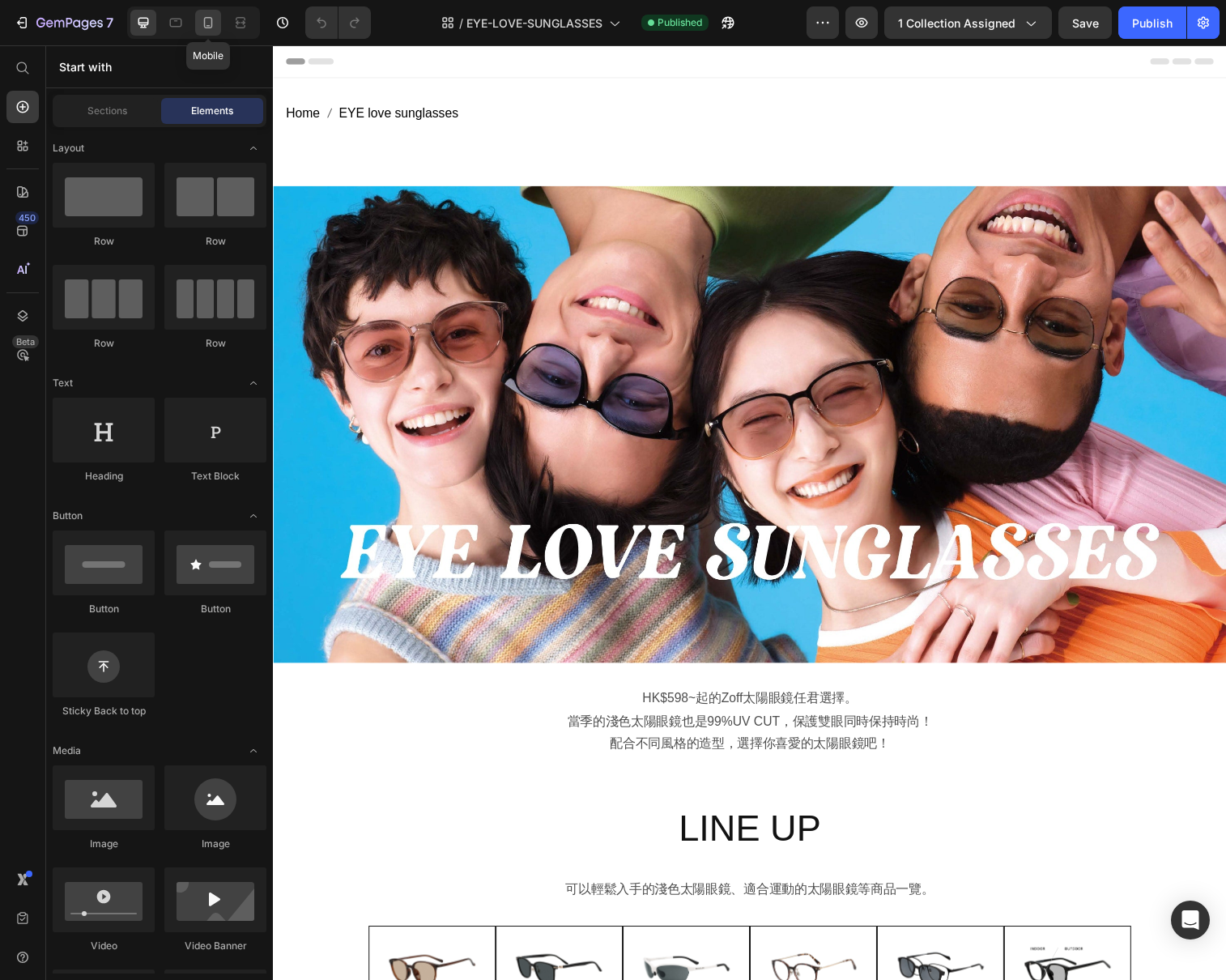click 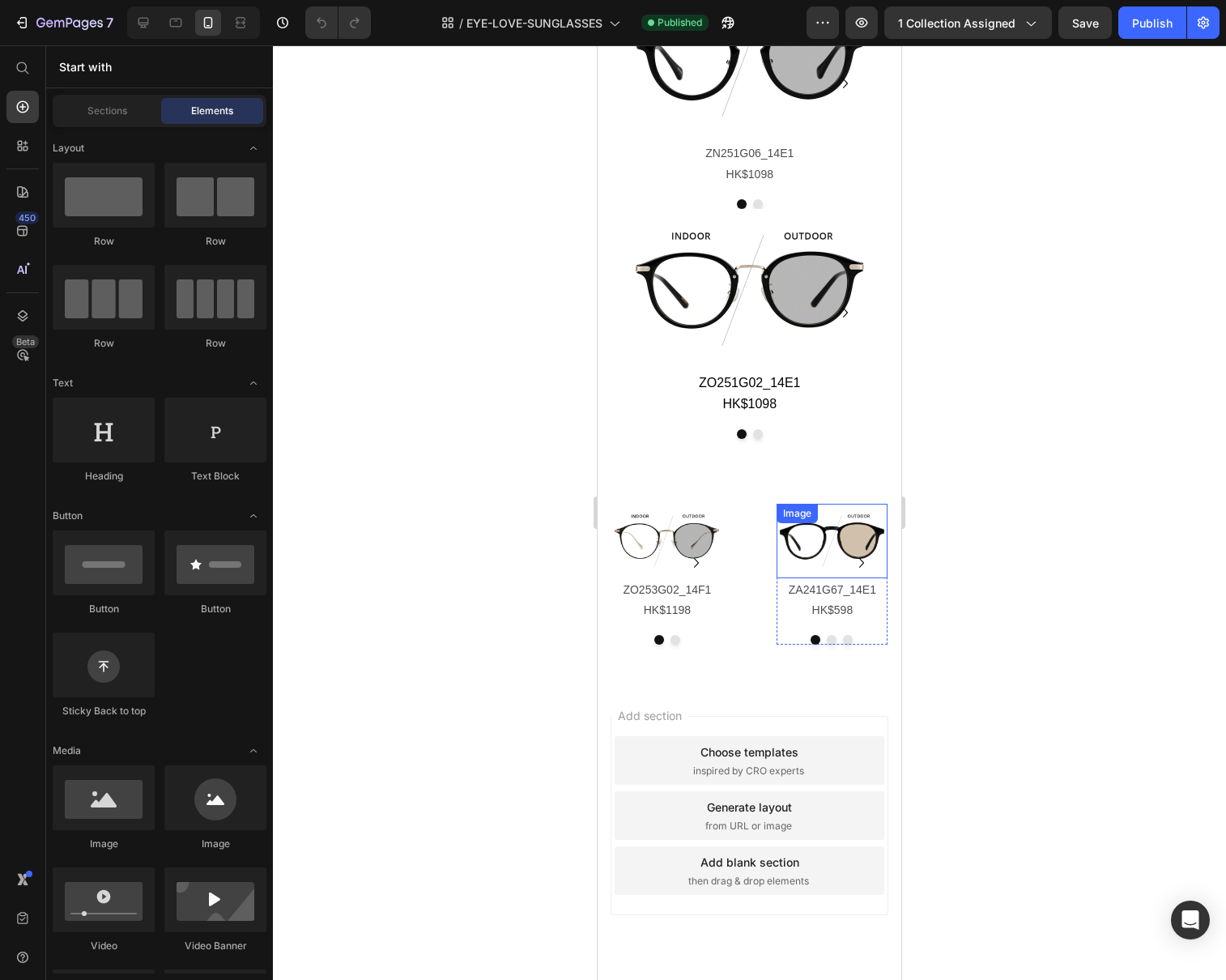 scroll, scrollTop: 6544, scrollLeft: 0, axis: vertical 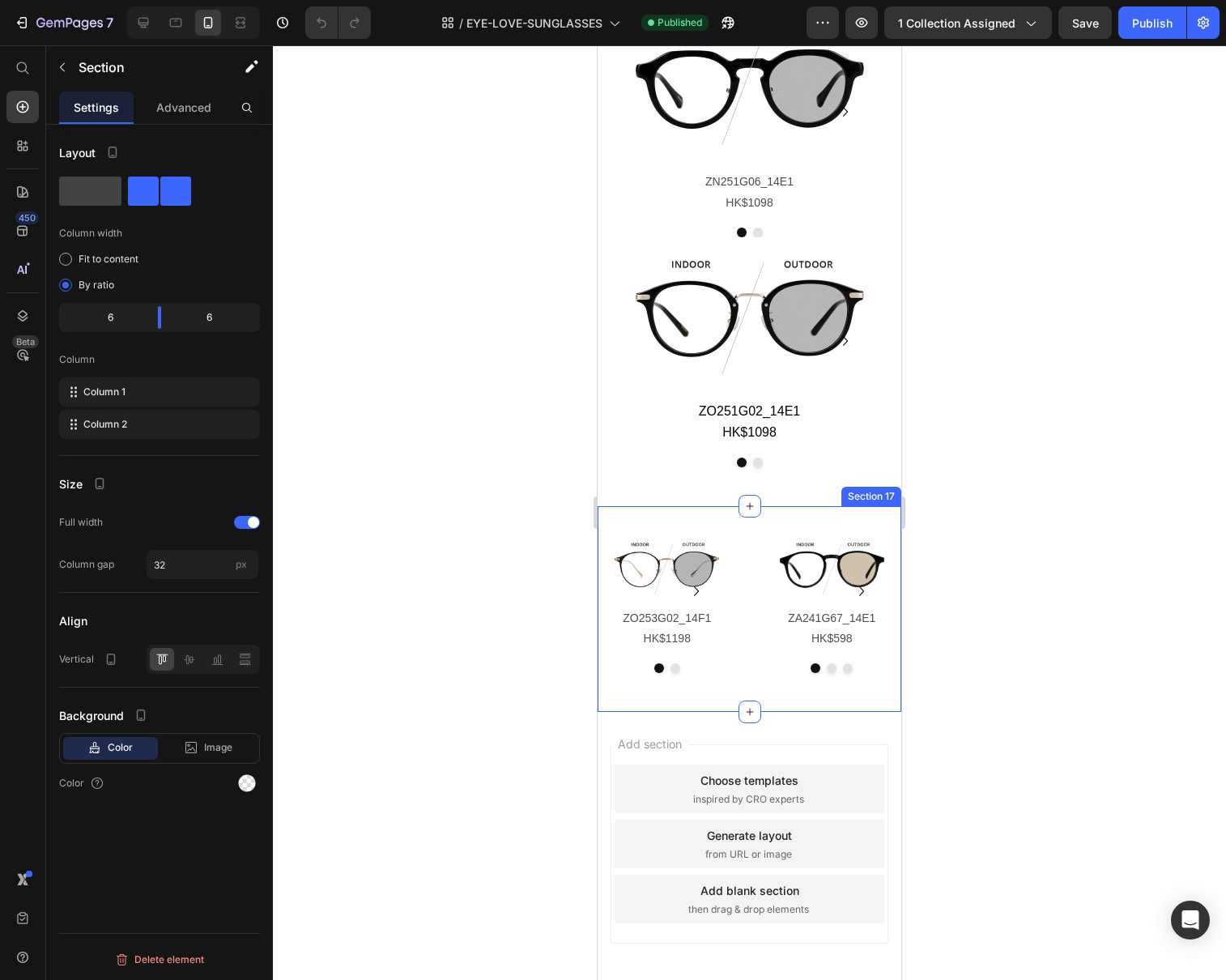click on "Image ZO253G02_14F1 HK$1198 Text Block Image ZO253G02_43F1 HK$1198 Text Block
[GEOGRAPHIC_DATA]
Image ZA241G67_14E1 HK$598 Text Block Image ZA241G67_14E2 HK$598 Text Block Image ZA241G67_43A1 HK$598 Text Block
Carousel Row Section 17" at bounding box center (749, 609) 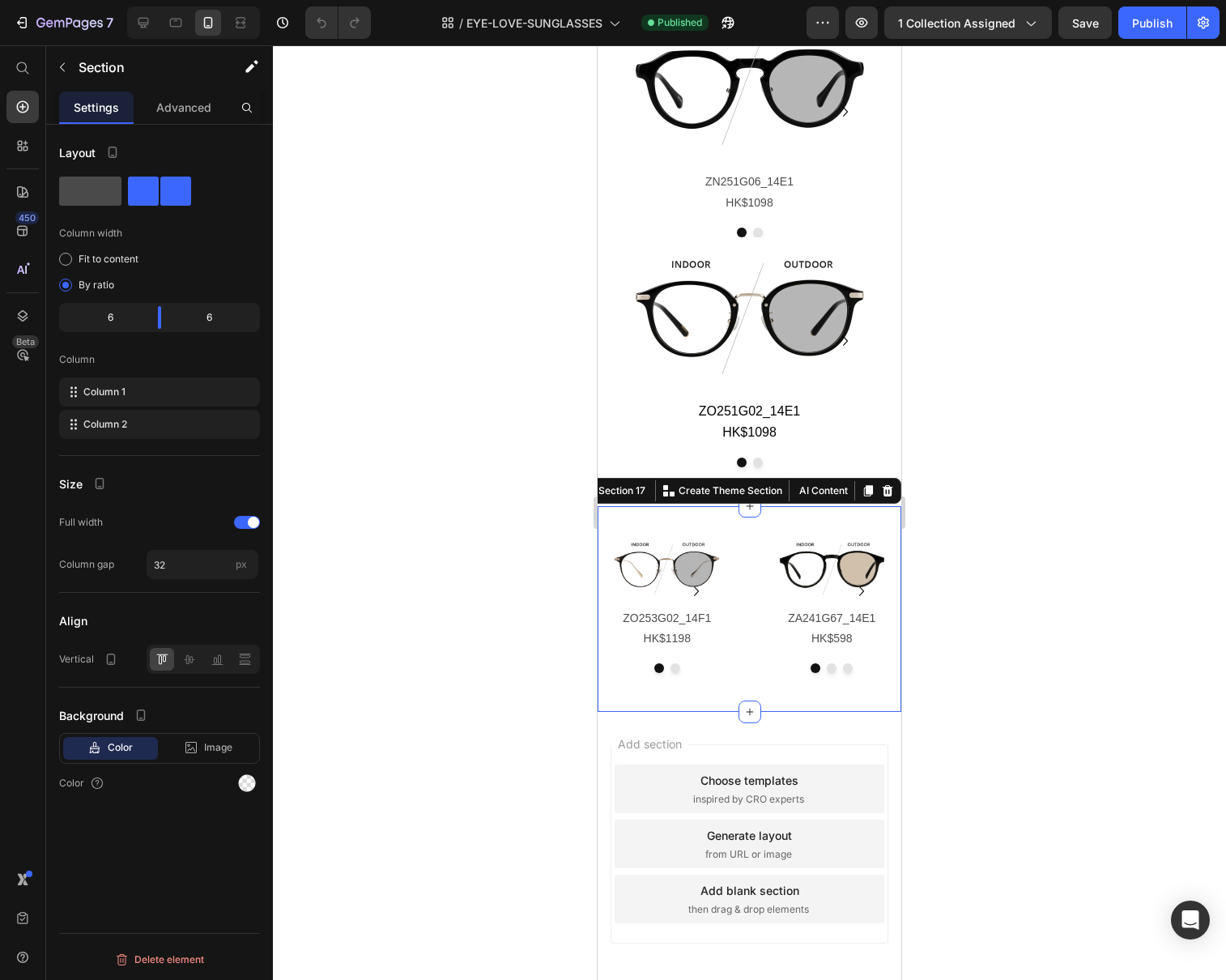click 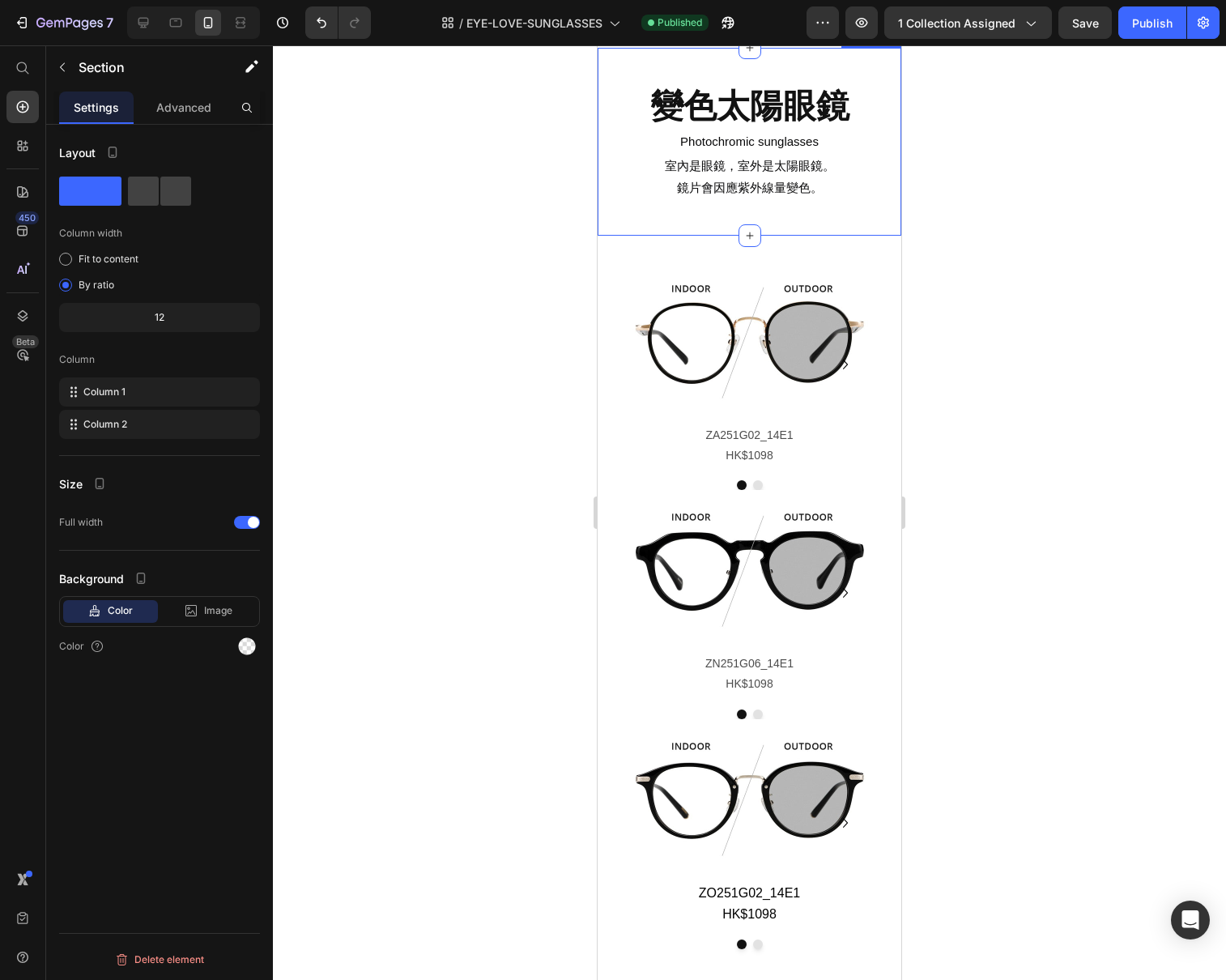 scroll, scrollTop: 5453, scrollLeft: 0, axis: vertical 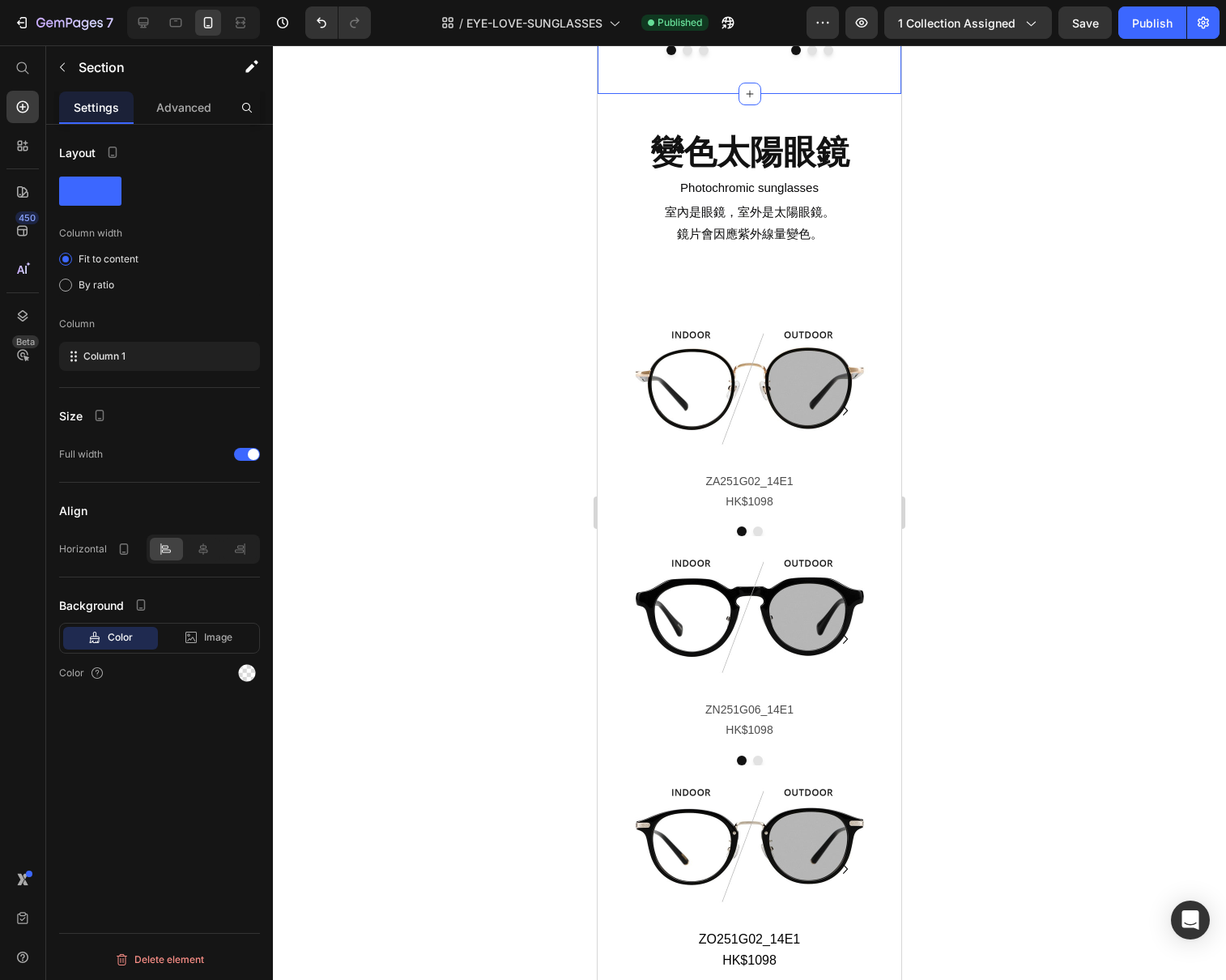 click on "Image ZN201G05_14F1 HK$798 Text Block Image ZN201G05_12E1 HK$798 Text Block Image ZN251G20_49A1 HK$798 Text Block
[GEOGRAPHIC_DATA]
Image ZC201G02_14E1 HK$998 Text Block Image ZC201G02_43A1 HK$998 Text Block Image ZC201G02_49A1 HK$998 Text Block
Carousel Row Section 14" at bounding box center (749, 28) 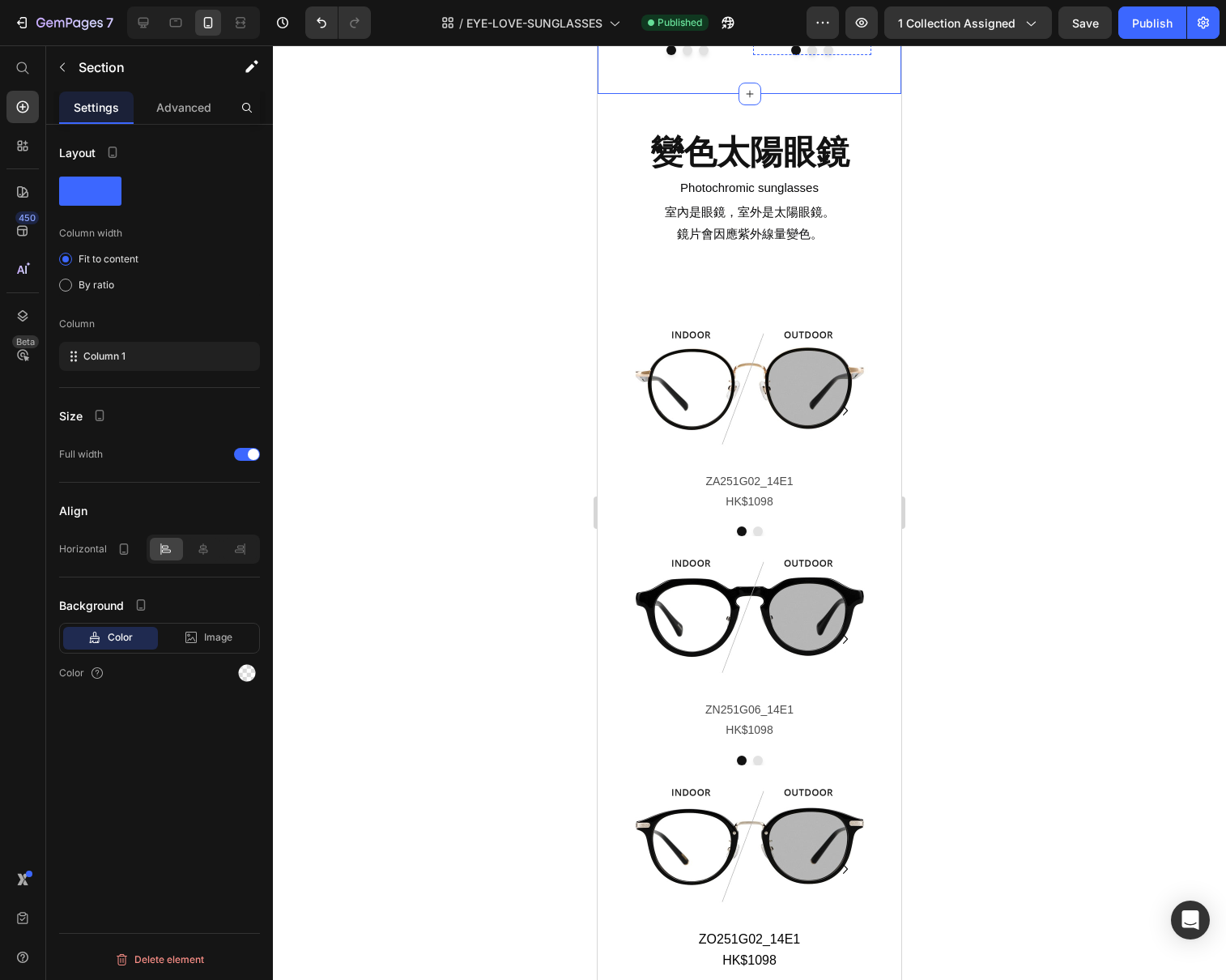 click at bounding box center (812, -12) 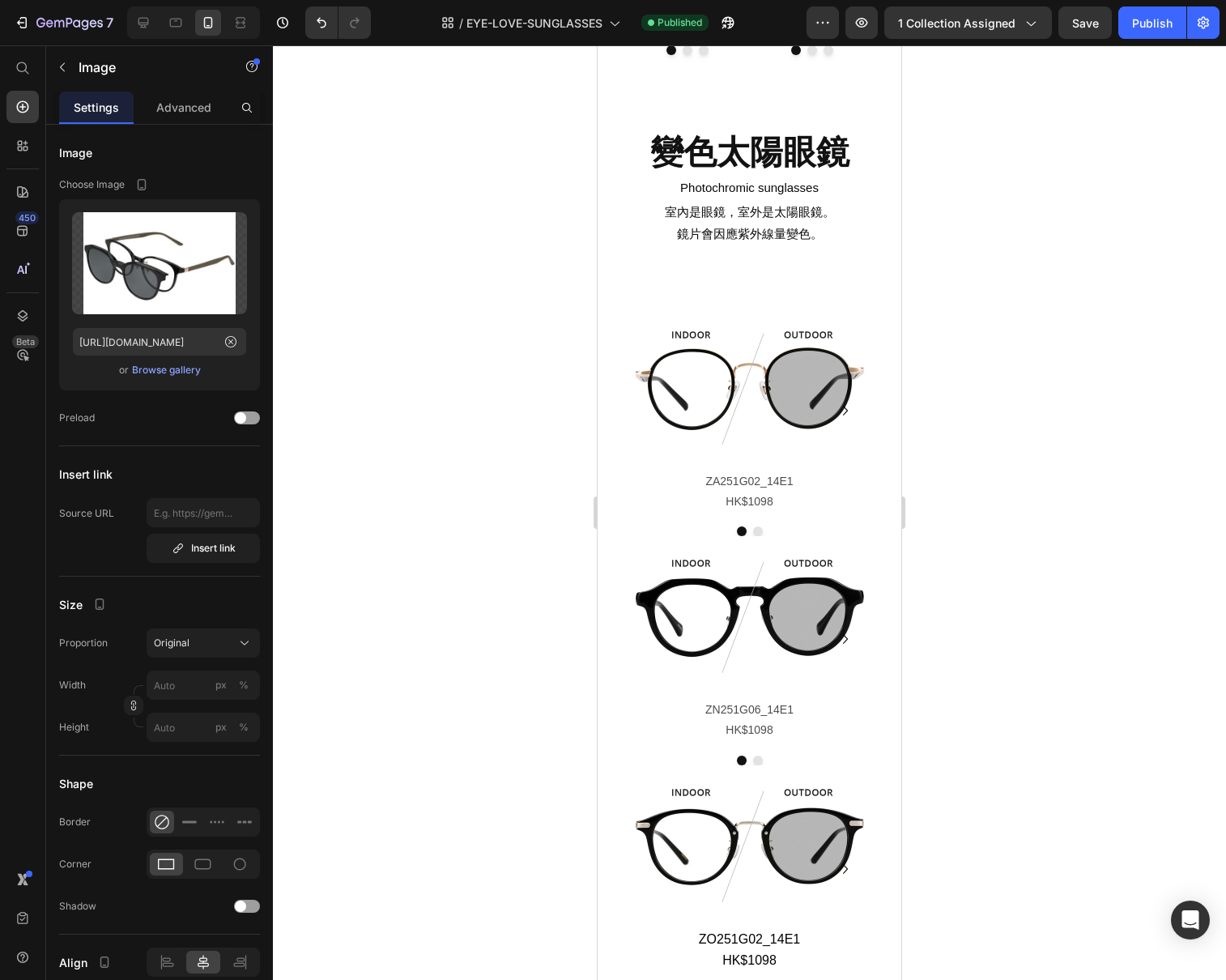 click on "Image" at bounding box center [790, 4] 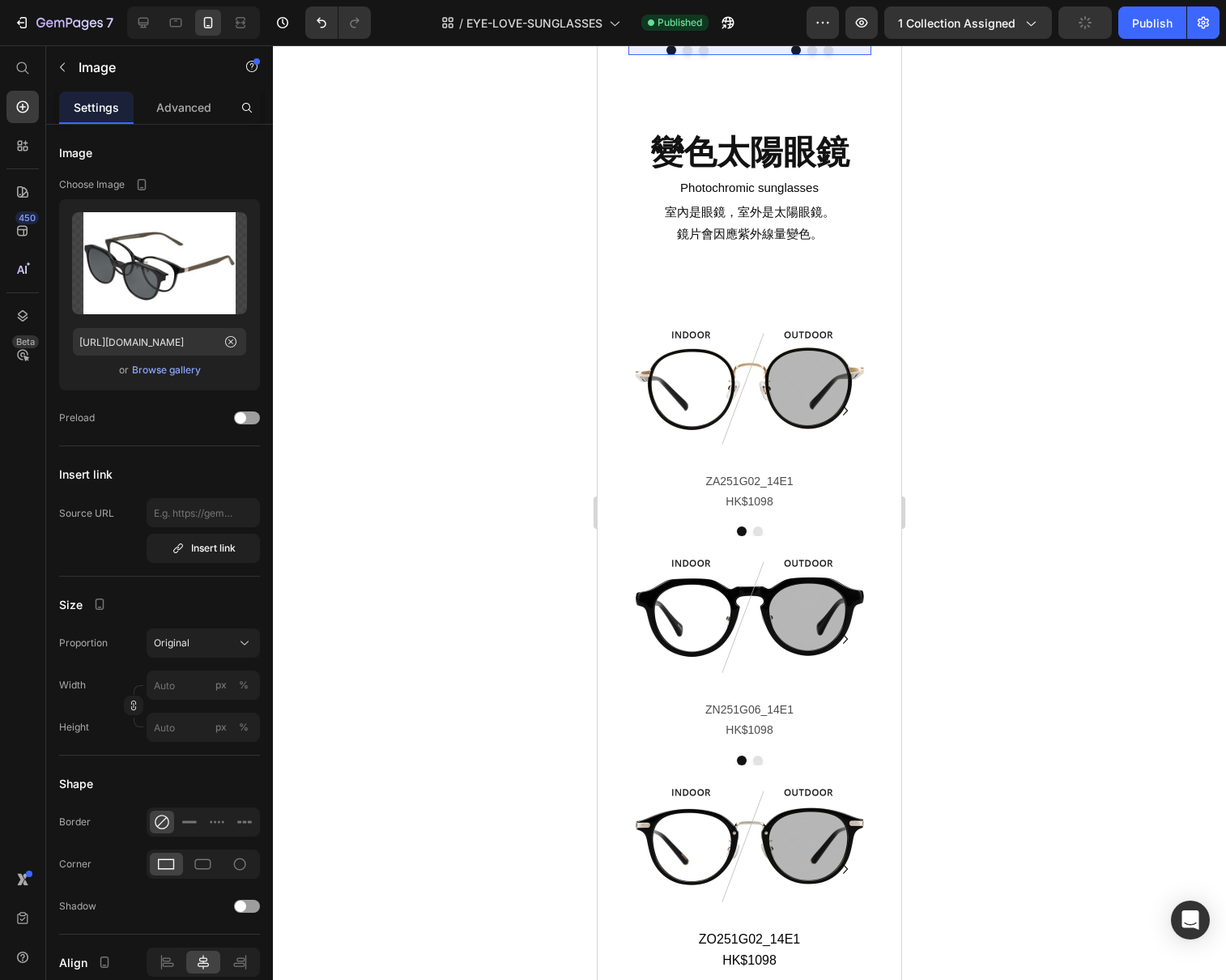 click on "Row 2 cols" at bounding box center [788, 63] 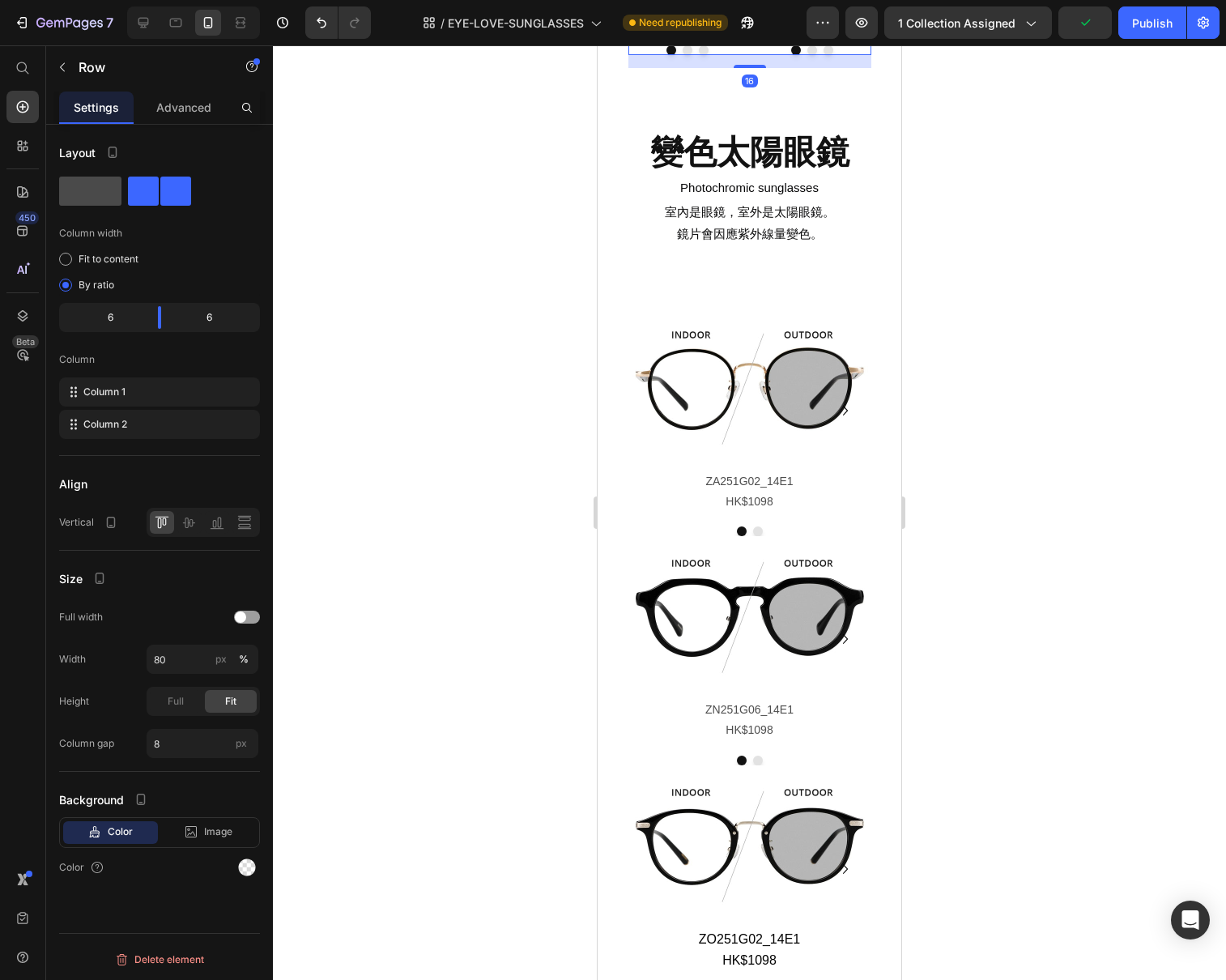 click 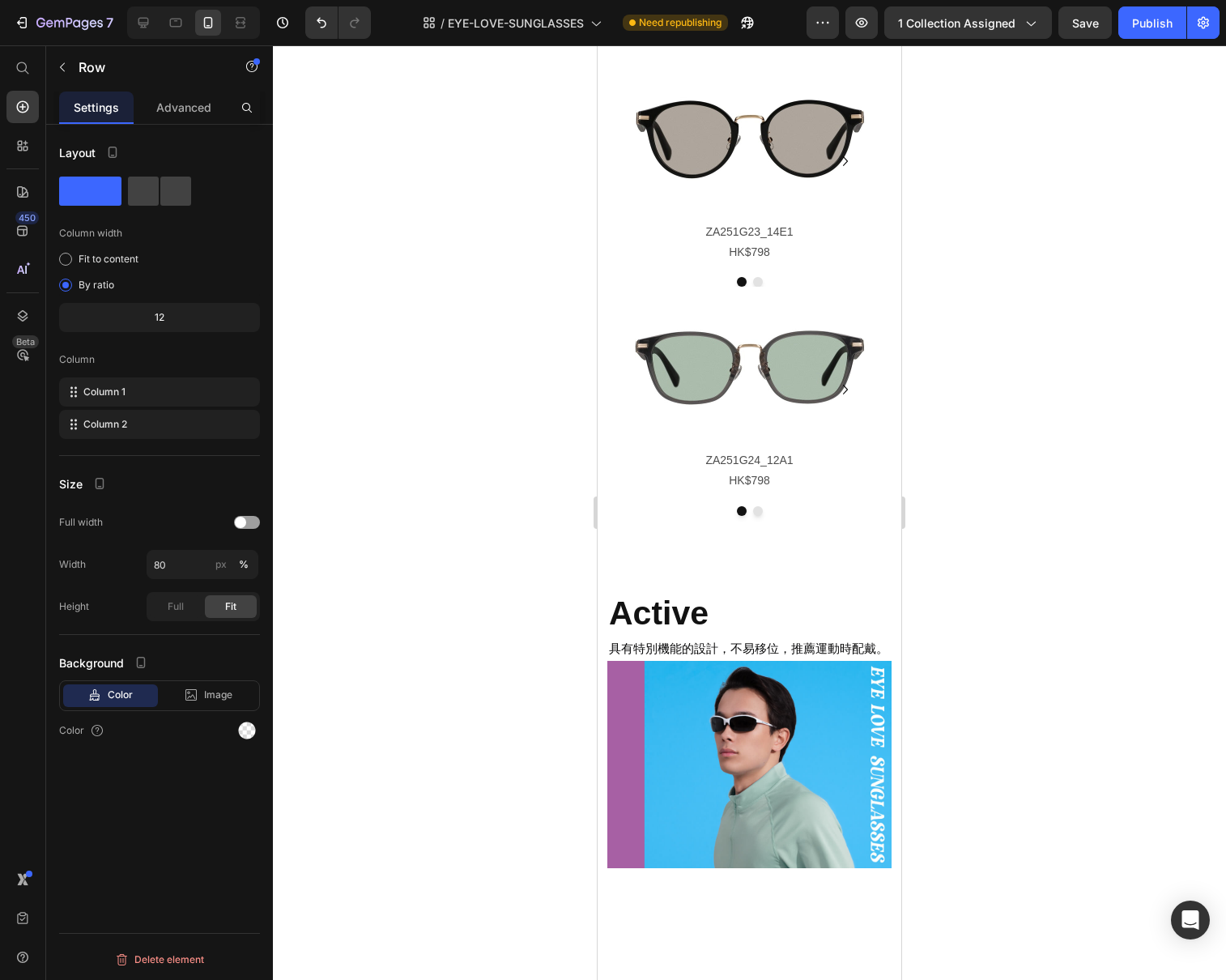 scroll, scrollTop: 2705, scrollLeft: 0, axis: vertical 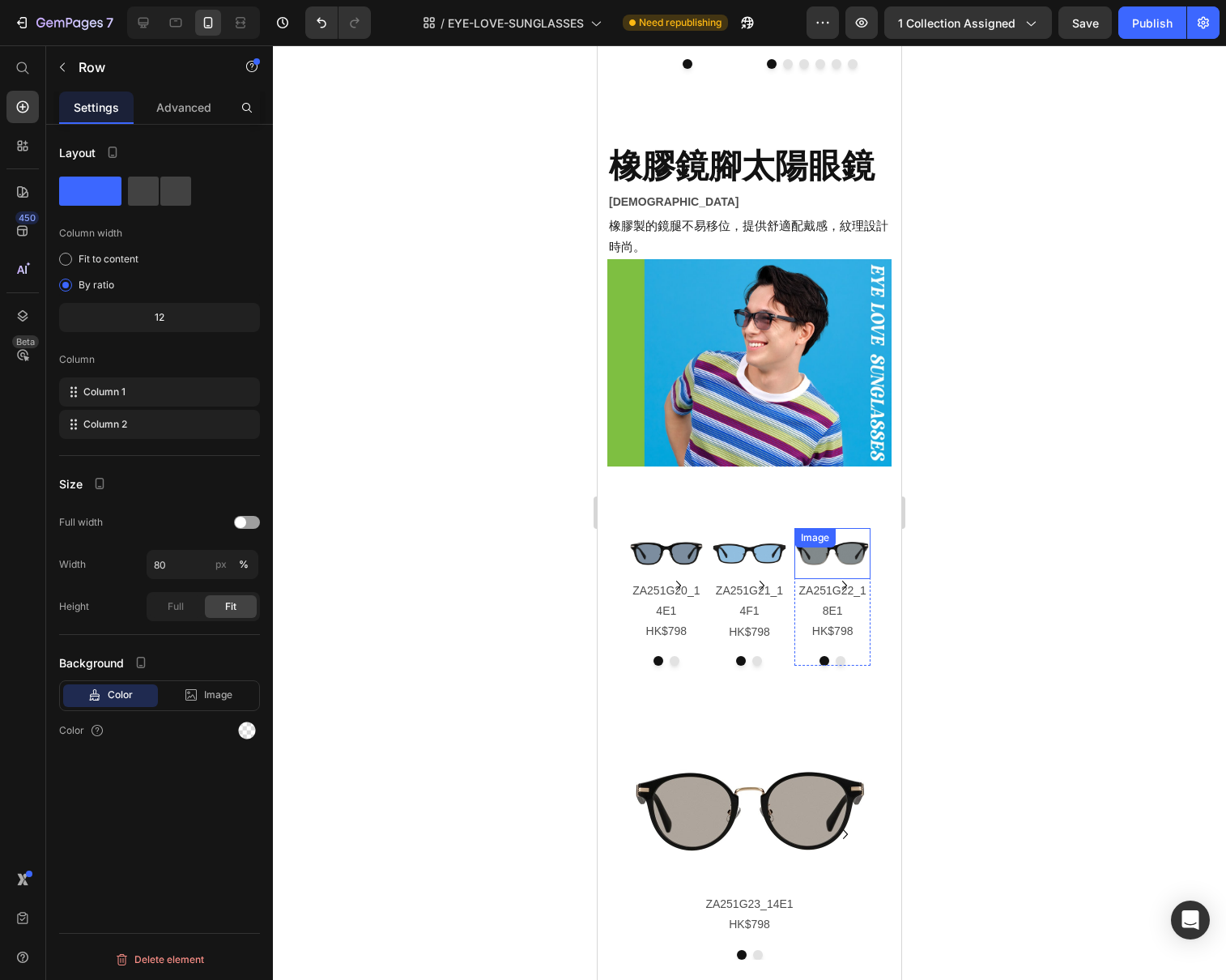 click on "Image" at bounding box center (832, 553) 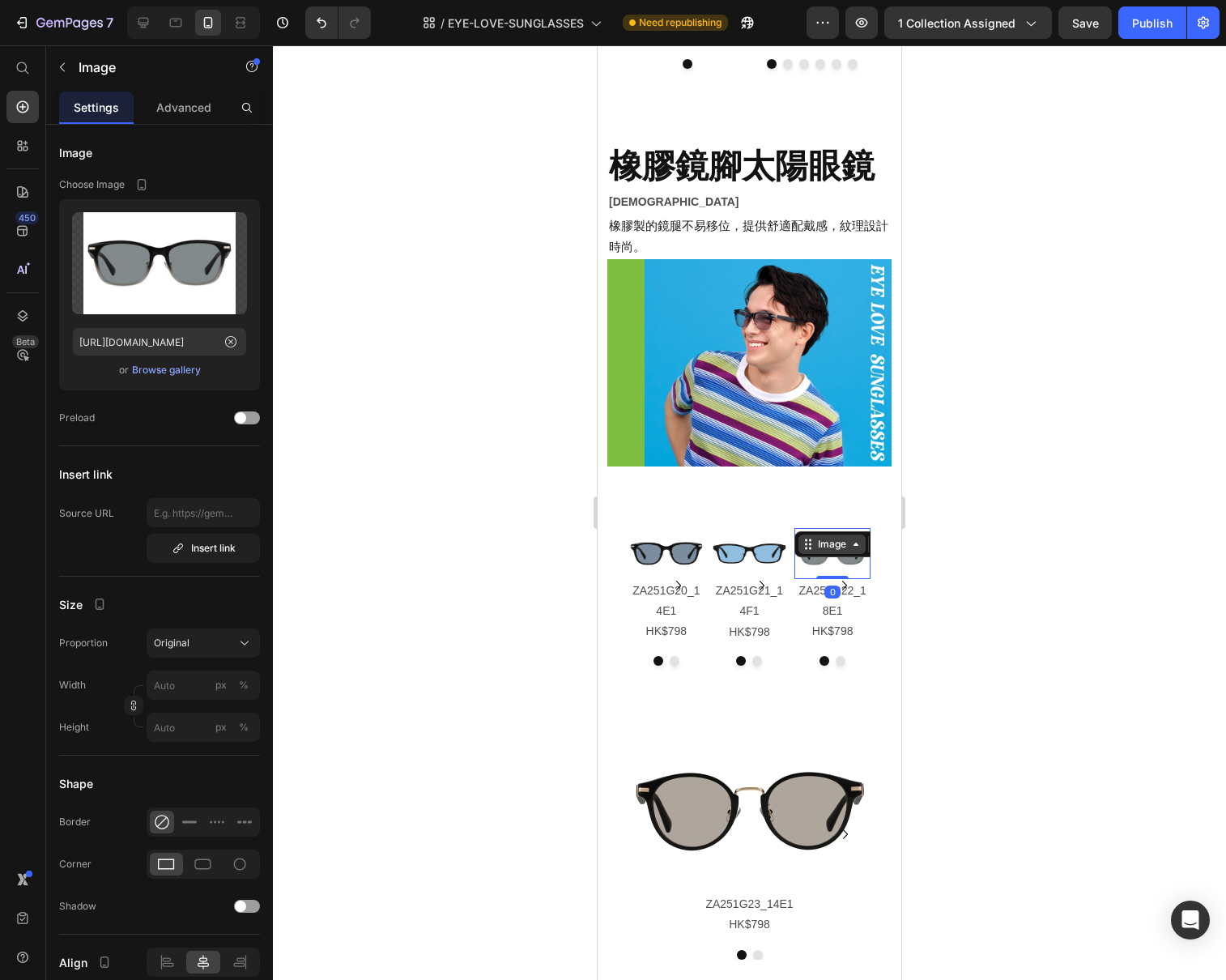 click on "Image" at bounding box center (832, 544) 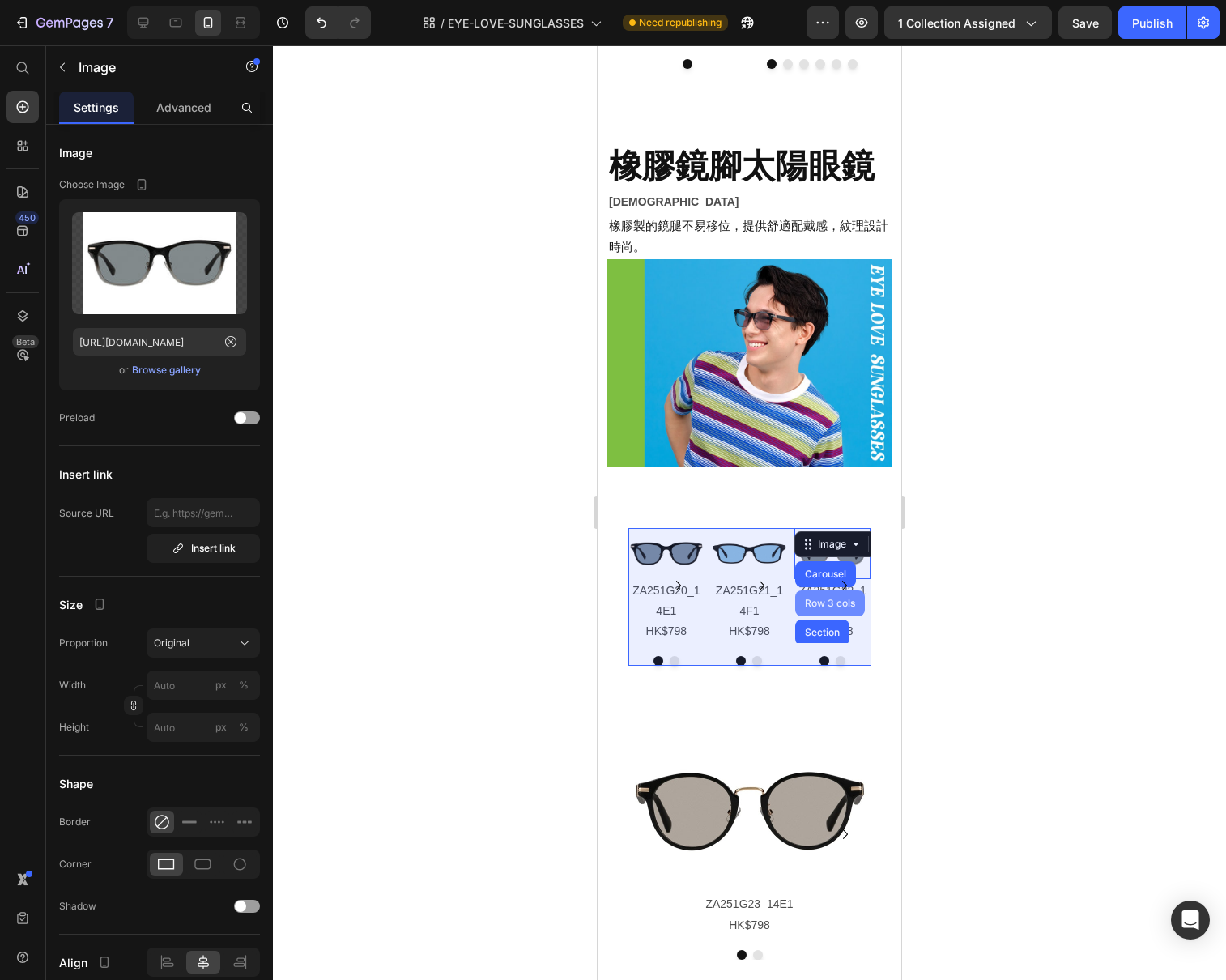 click on "Row 3 cols" at bounding box center (830, 603) 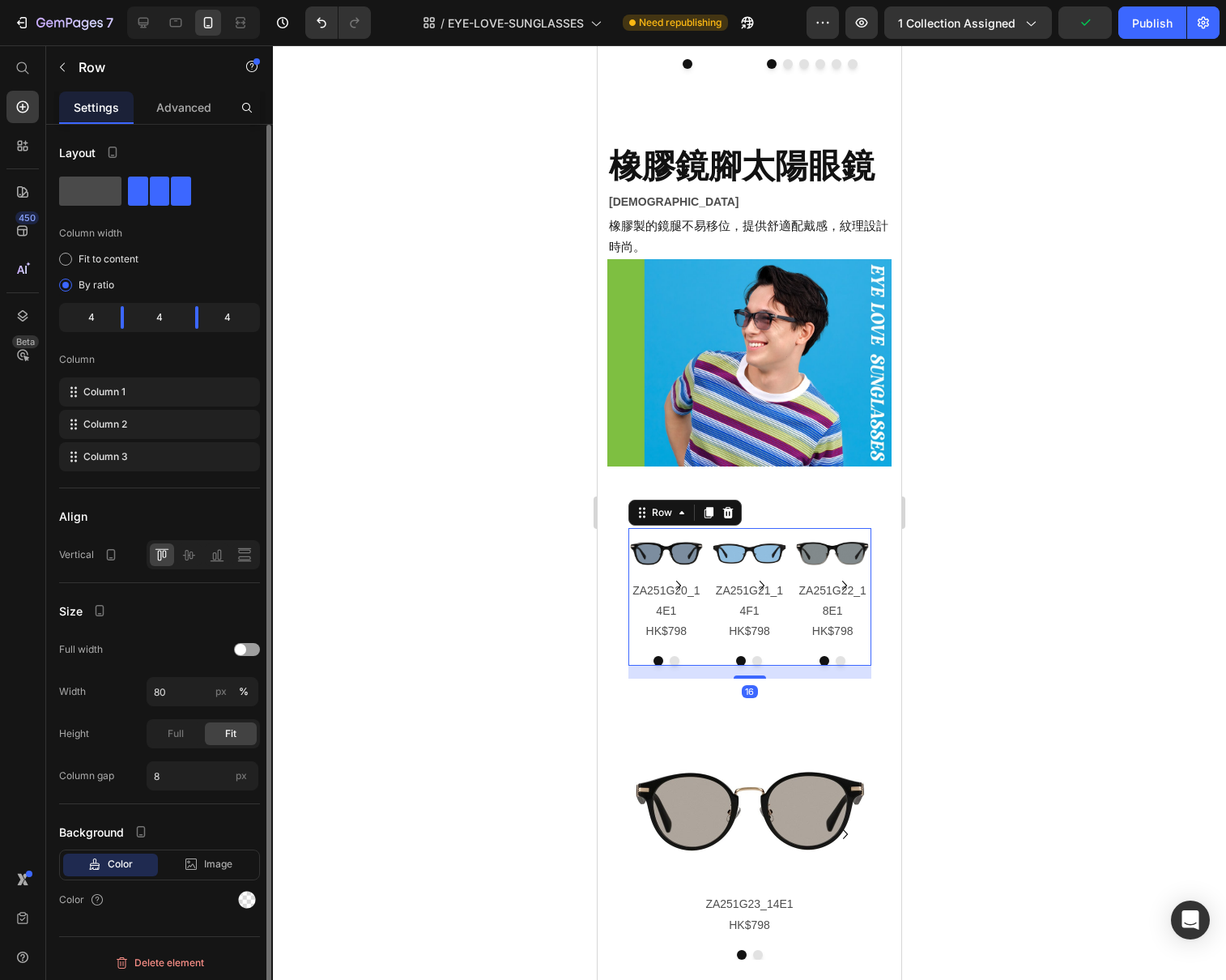 click 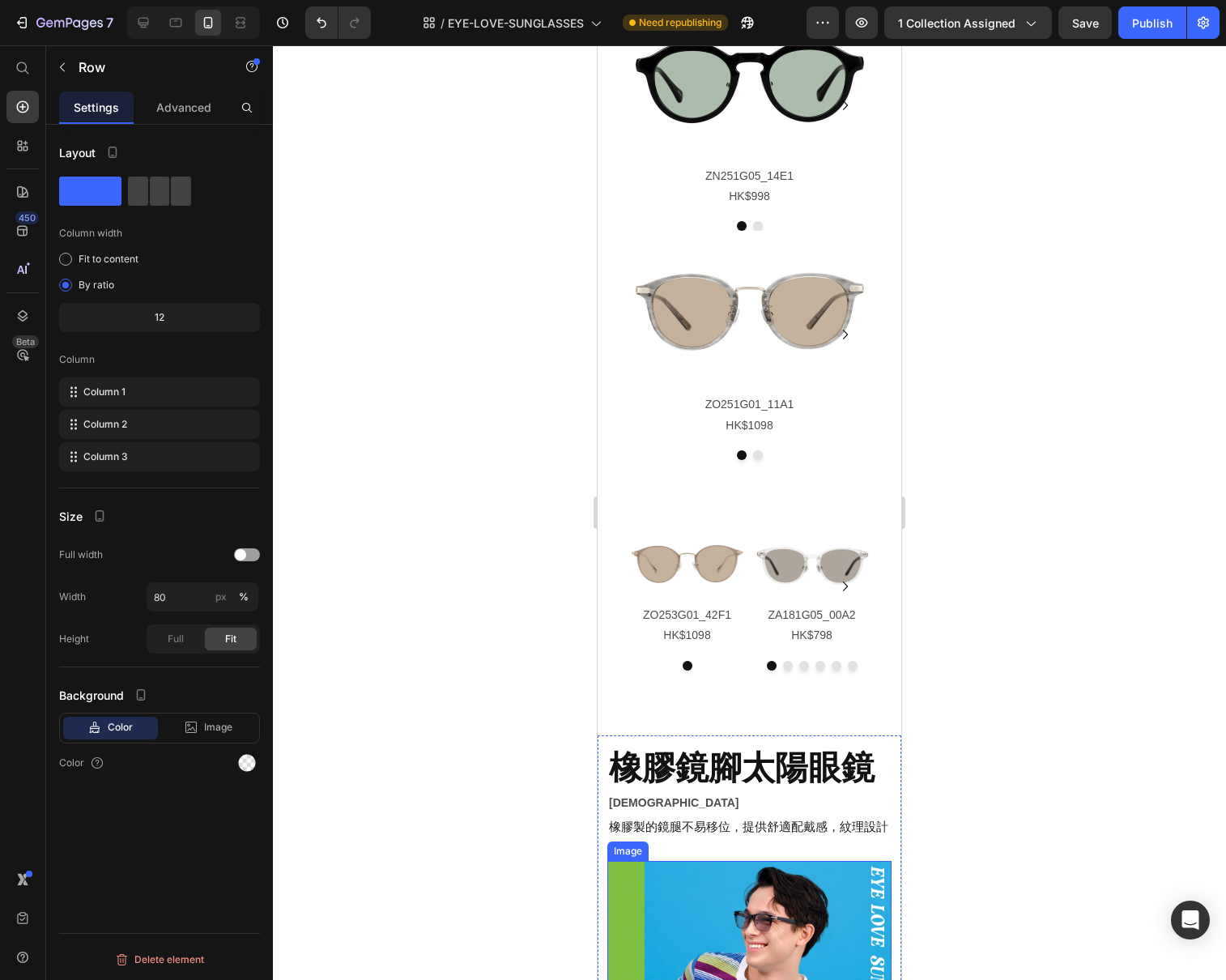 scroll, scrollTop: 2150, scrollLeft: 0, axis: vertical 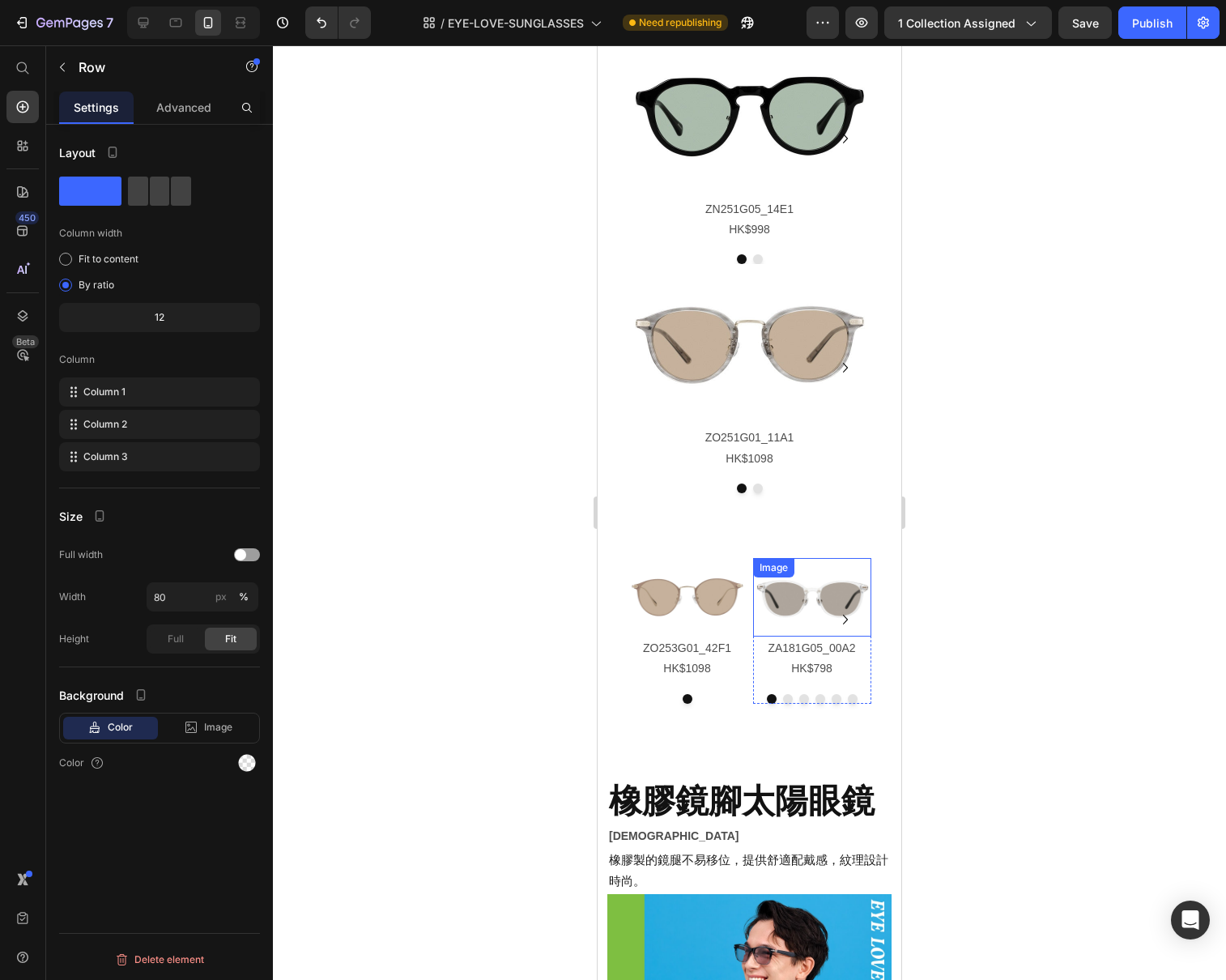 click at bounding box center (812, 597) 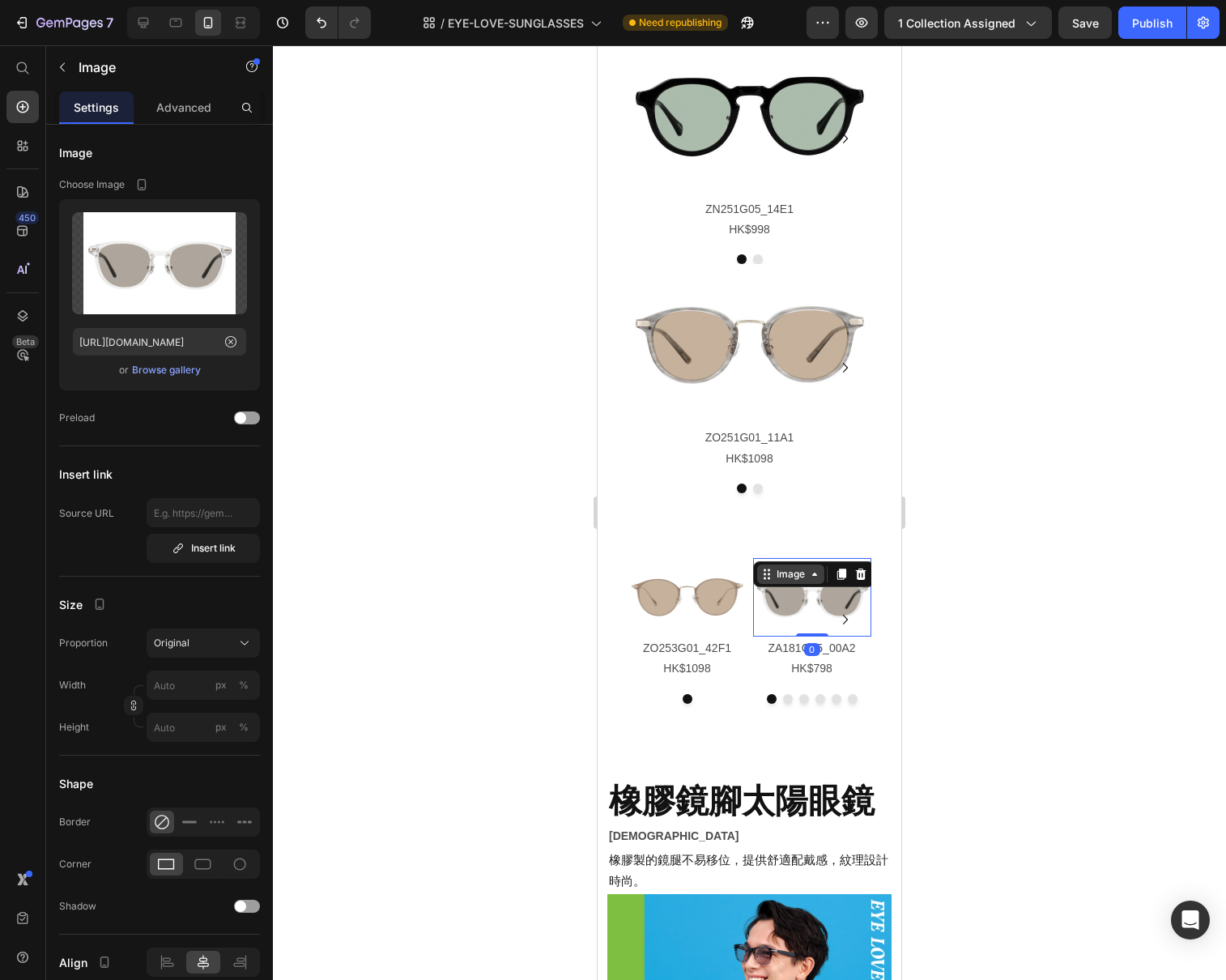 click on "Image" at bounding box center (790, 574) 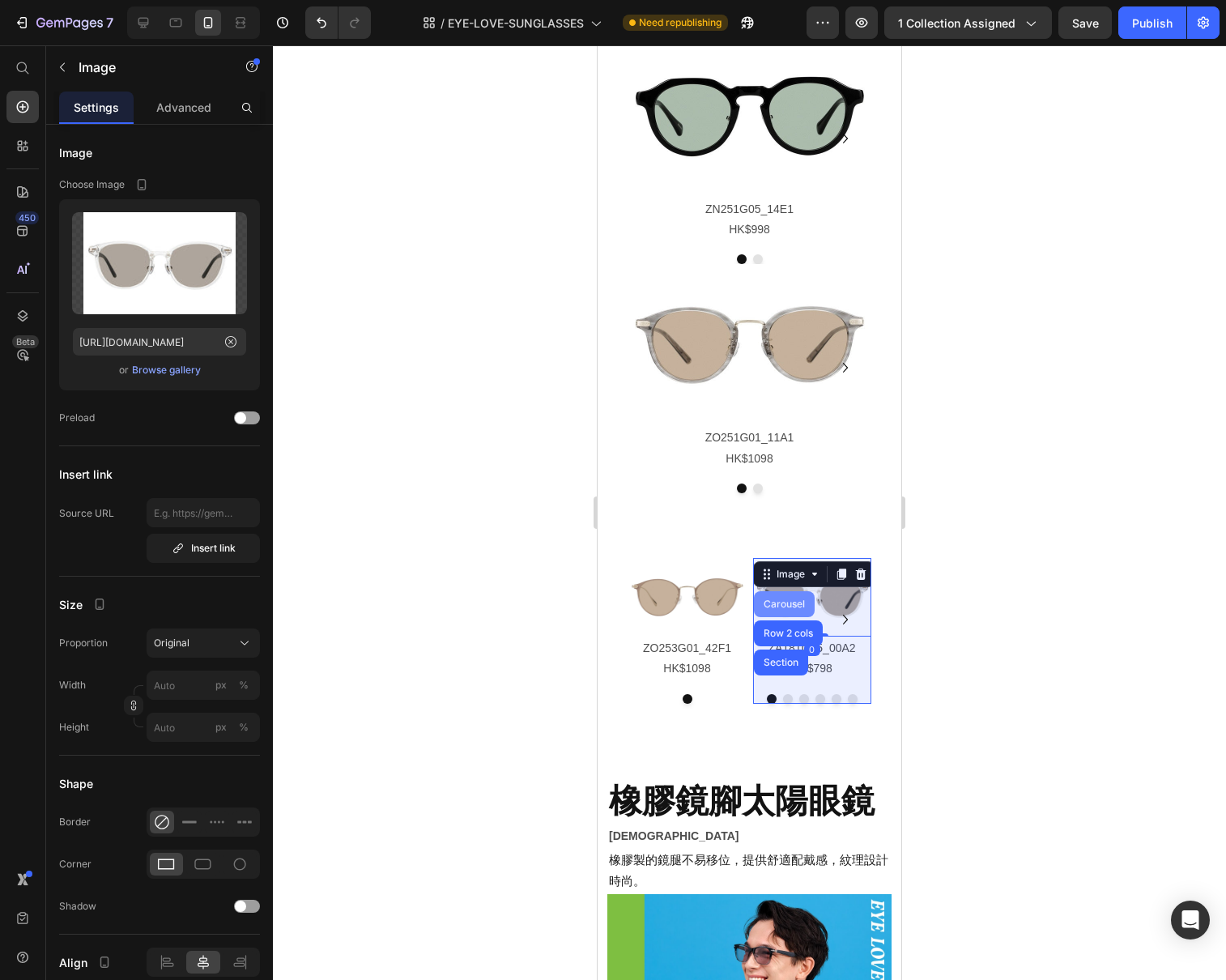 click on "Carousel" at bounding box center (784, 604) 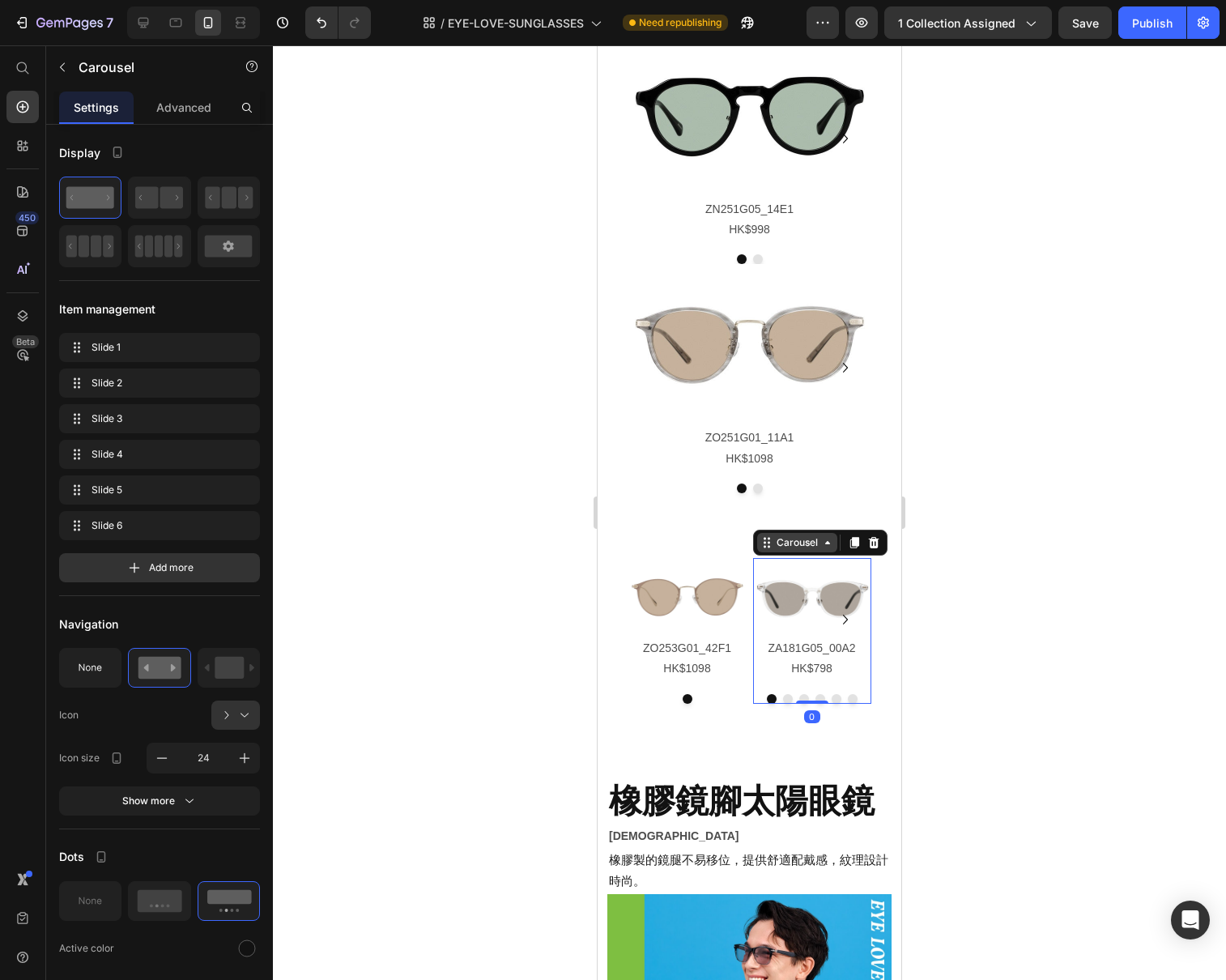 click on "Carousel" at bounding box center (797, 543) 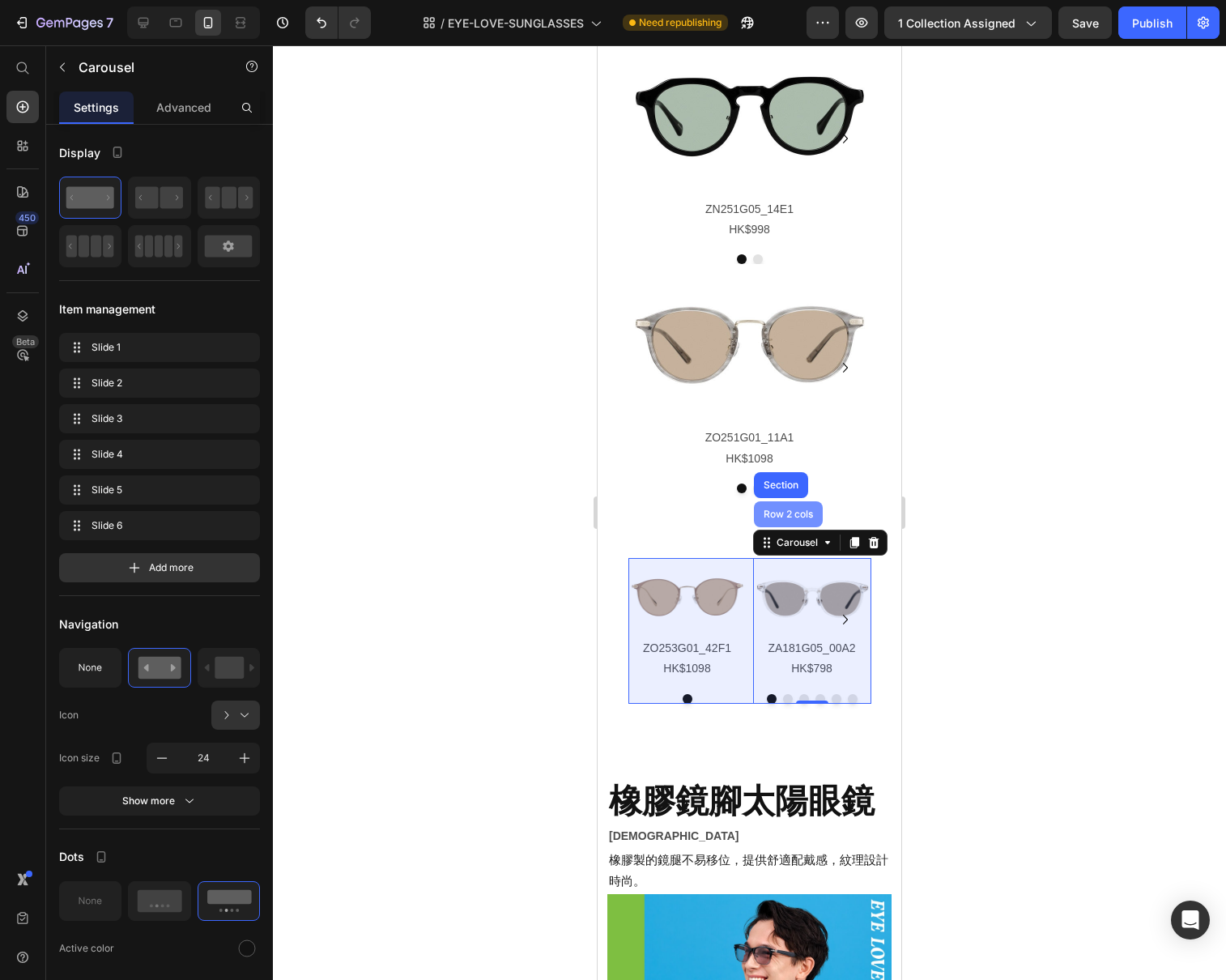click on "Row 2 cols" at bounding box center (788, 514) 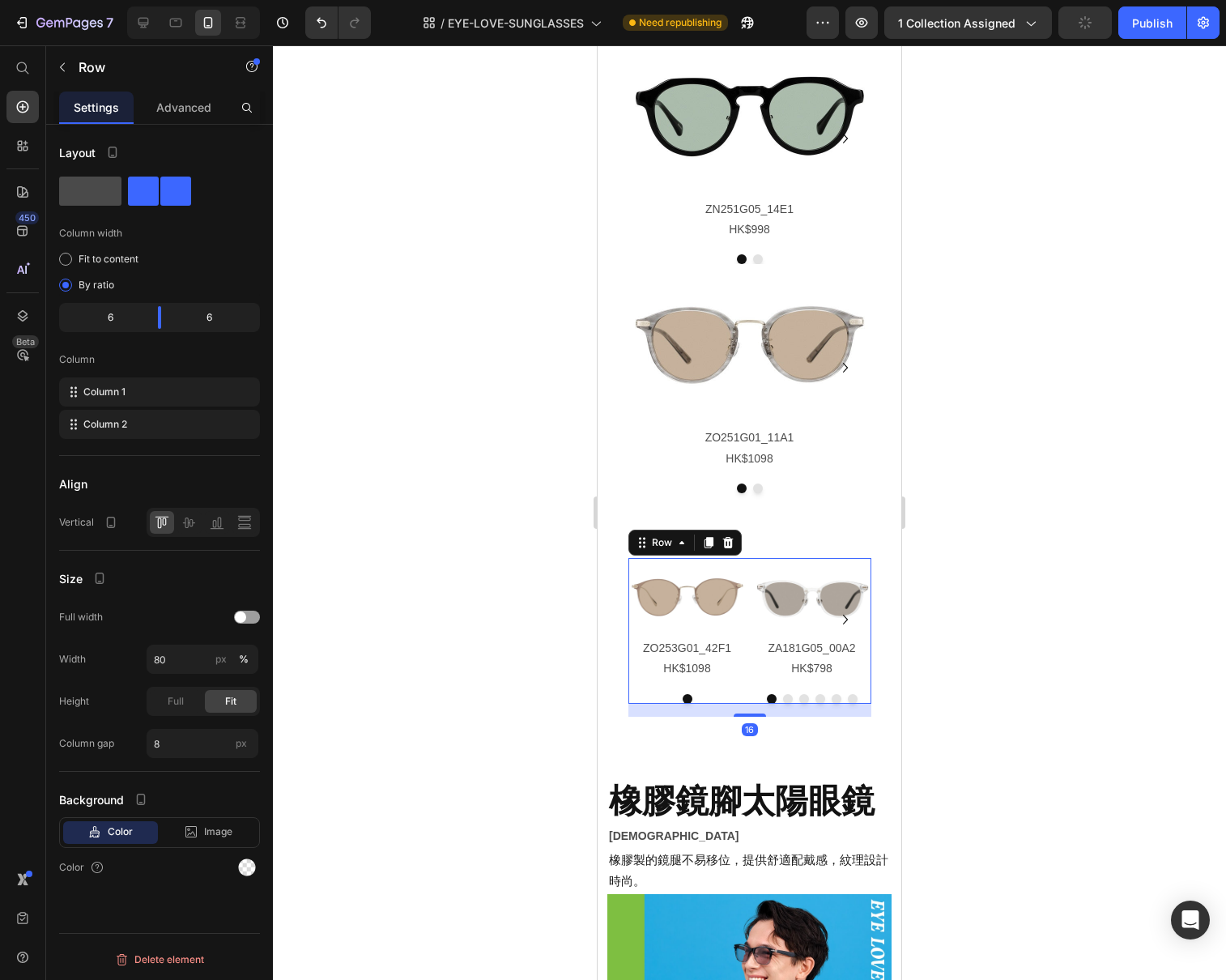 click 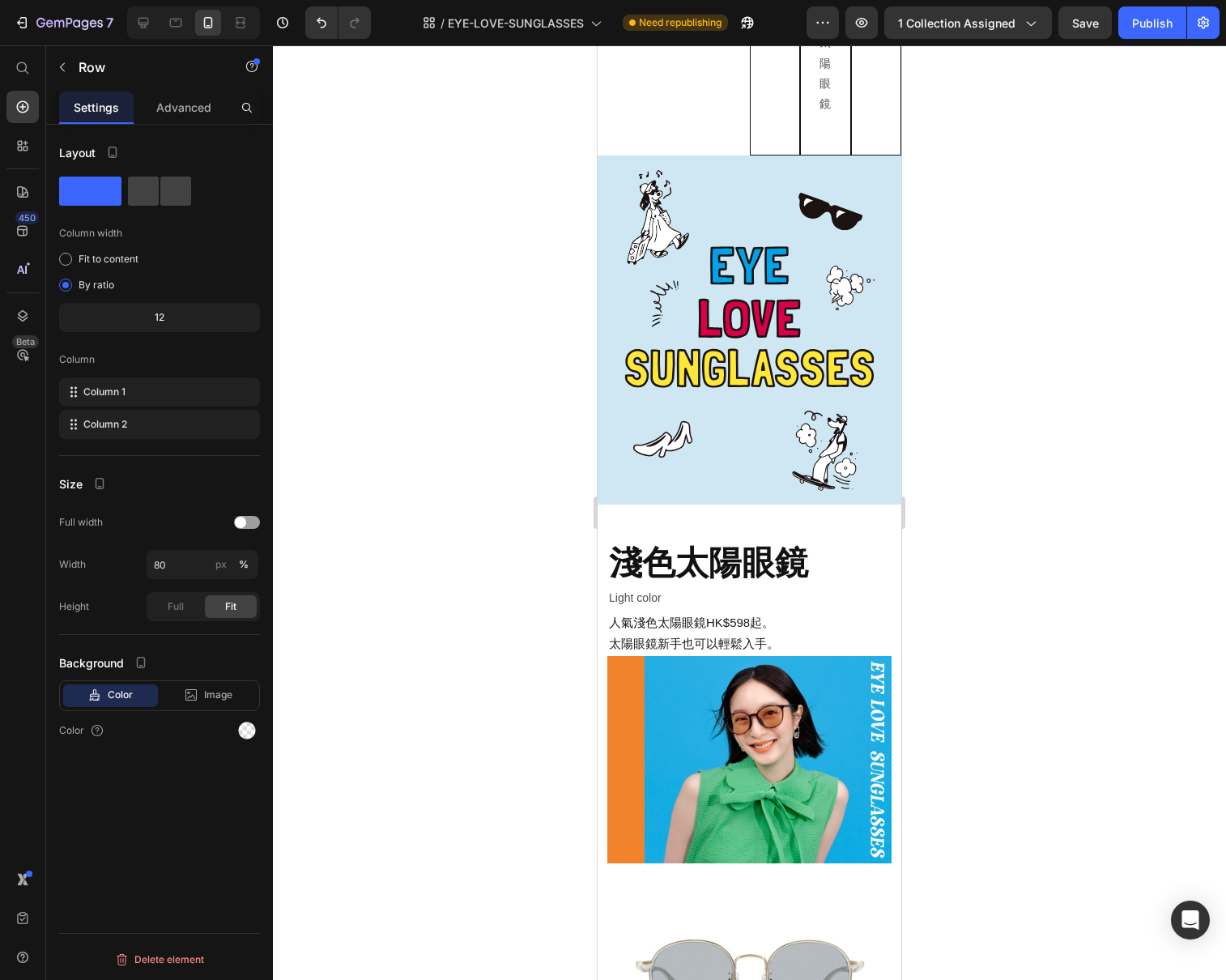 scroll, scrollTop: 951, scrollLeft: 0, axis: vertical 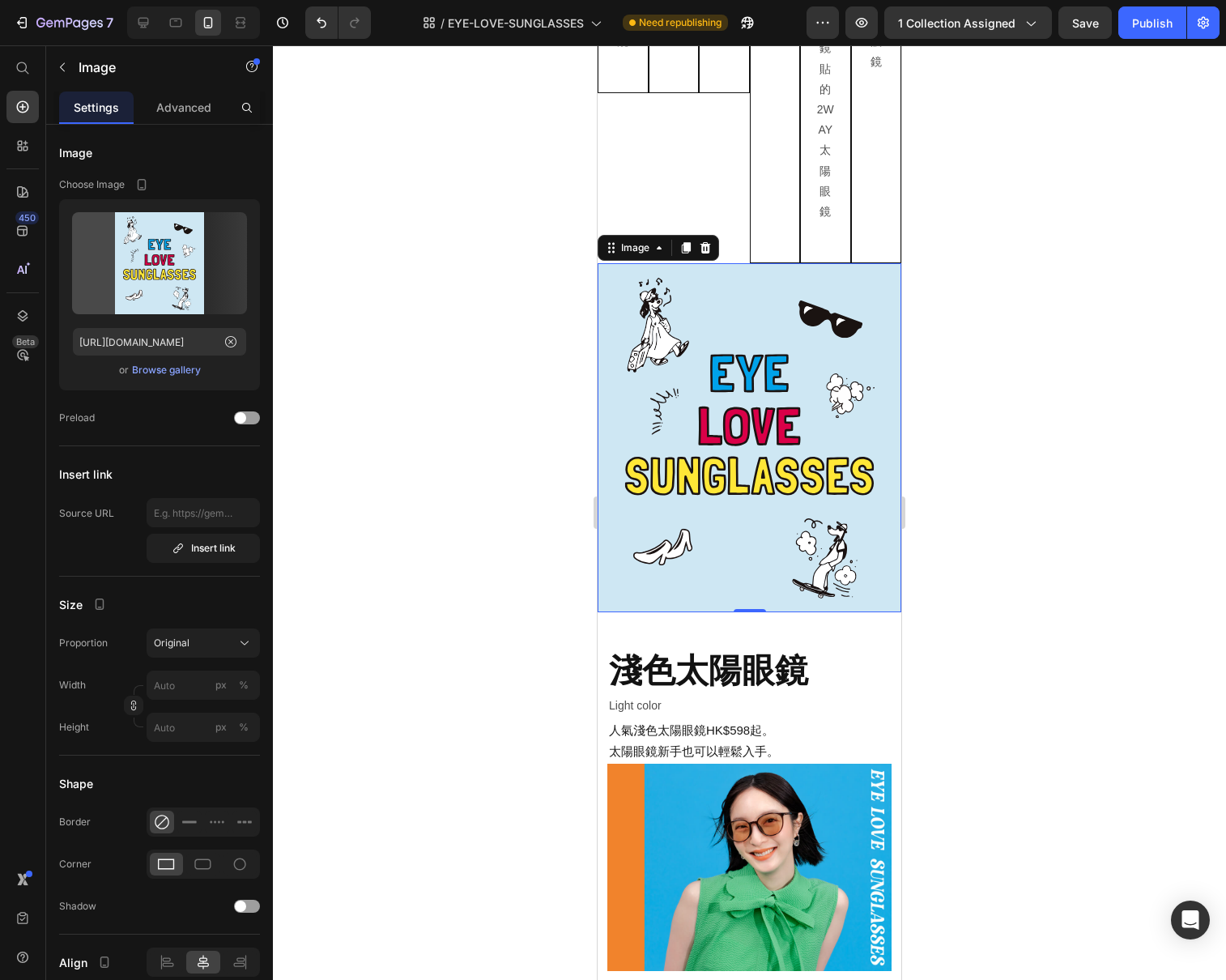 click at bounding box center (749, 437) 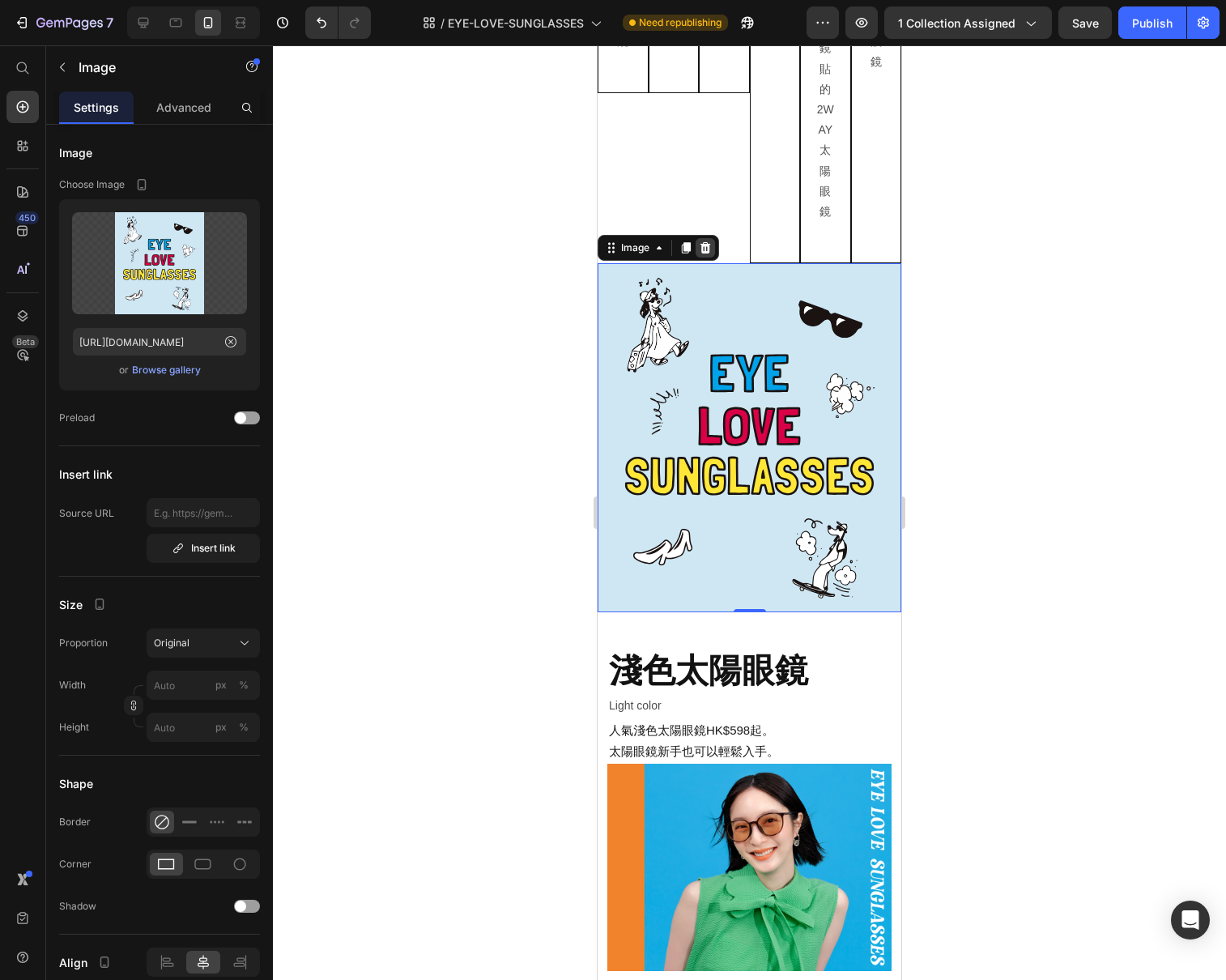 click 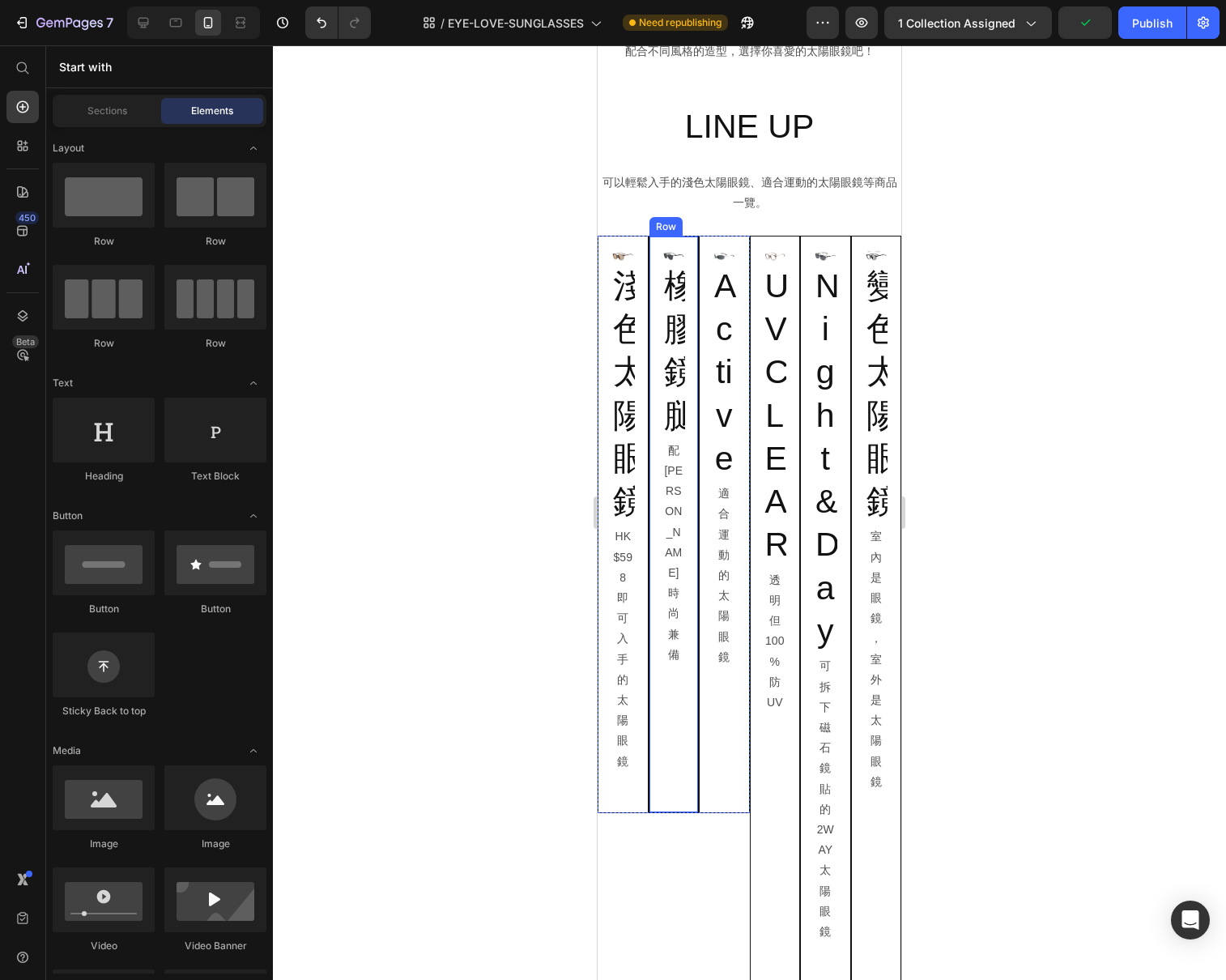 scroll, scrollTop: 0, scrollLeft: 0, axis: both 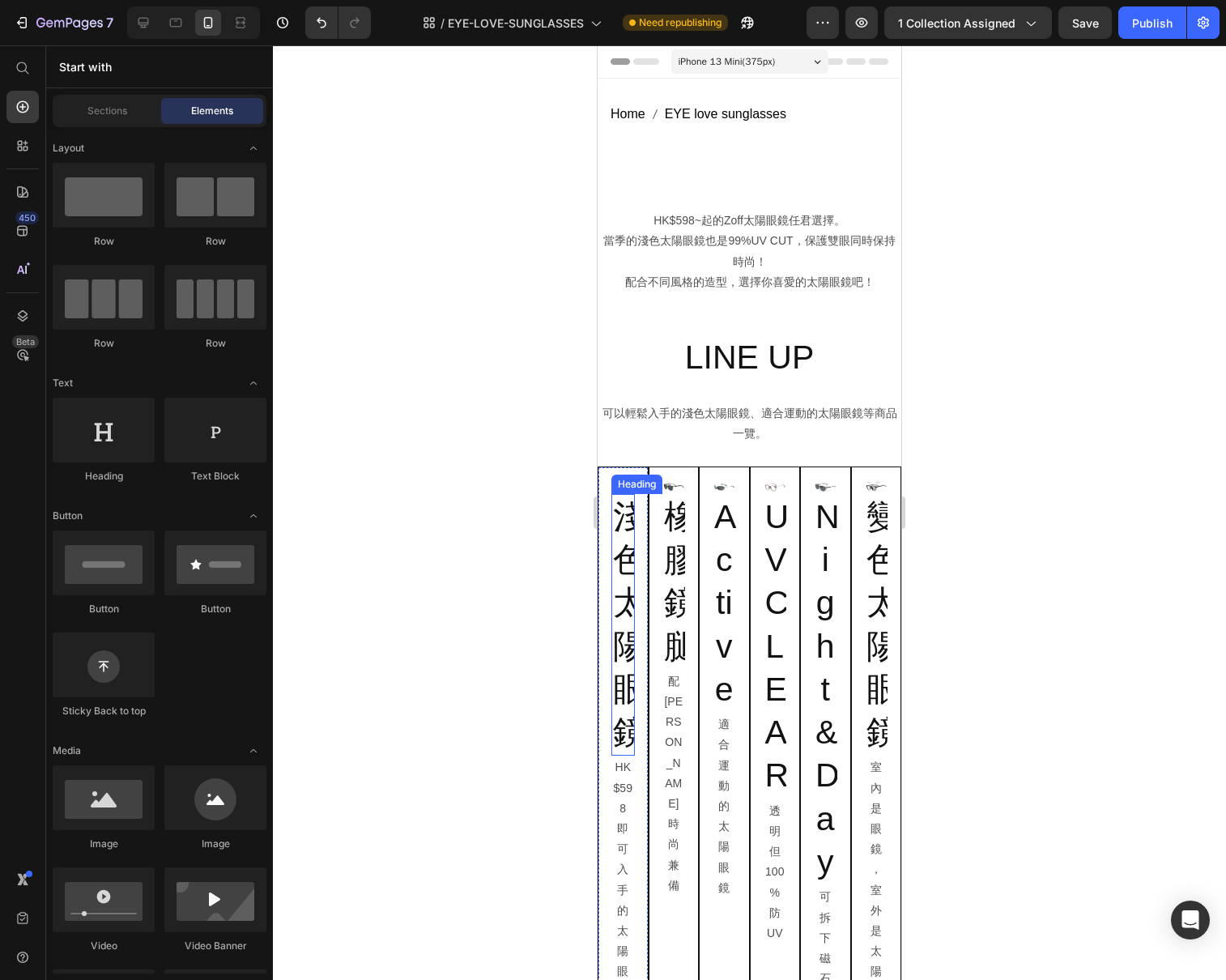 click on "Heading" at bounding box center (636, 484) 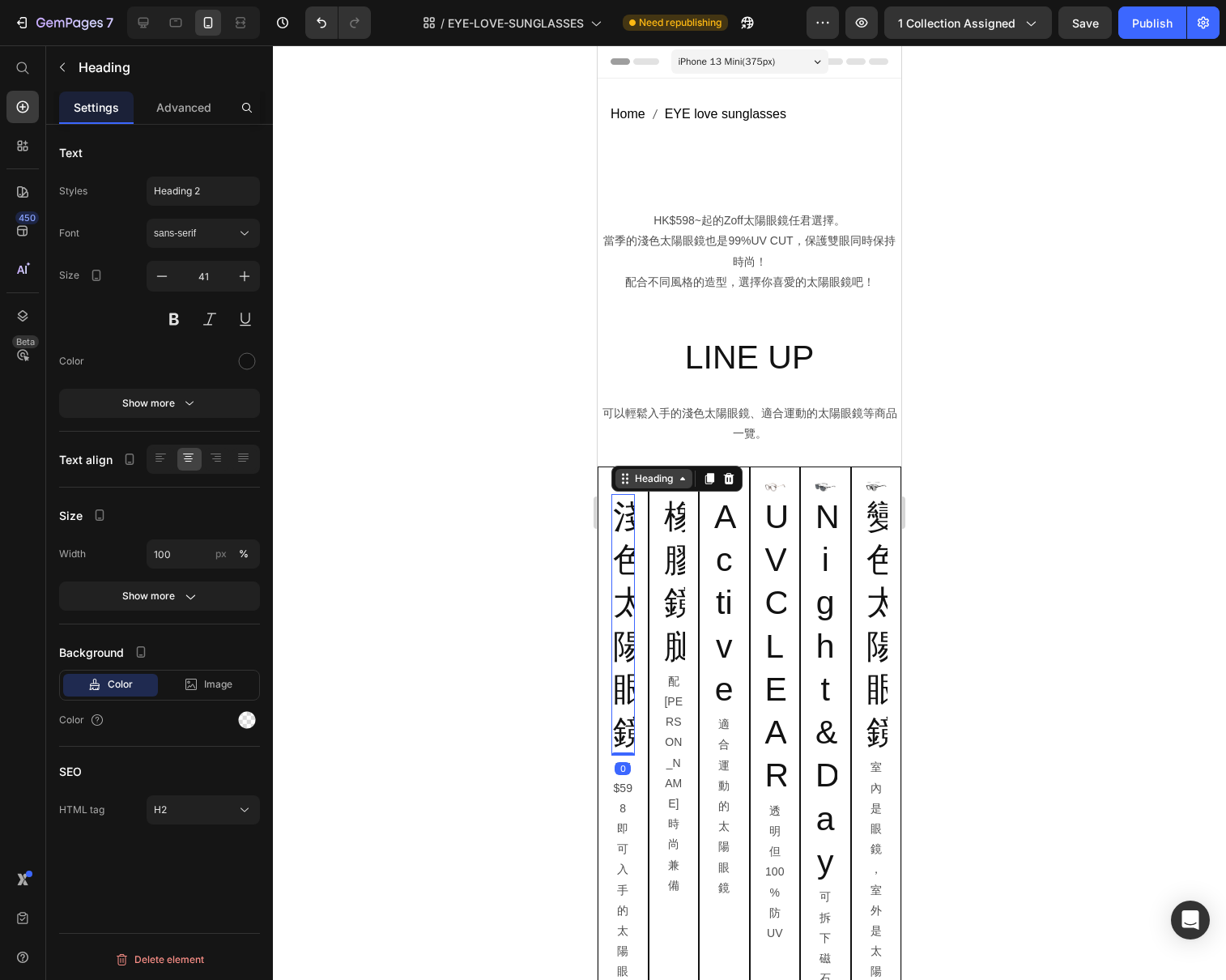 click 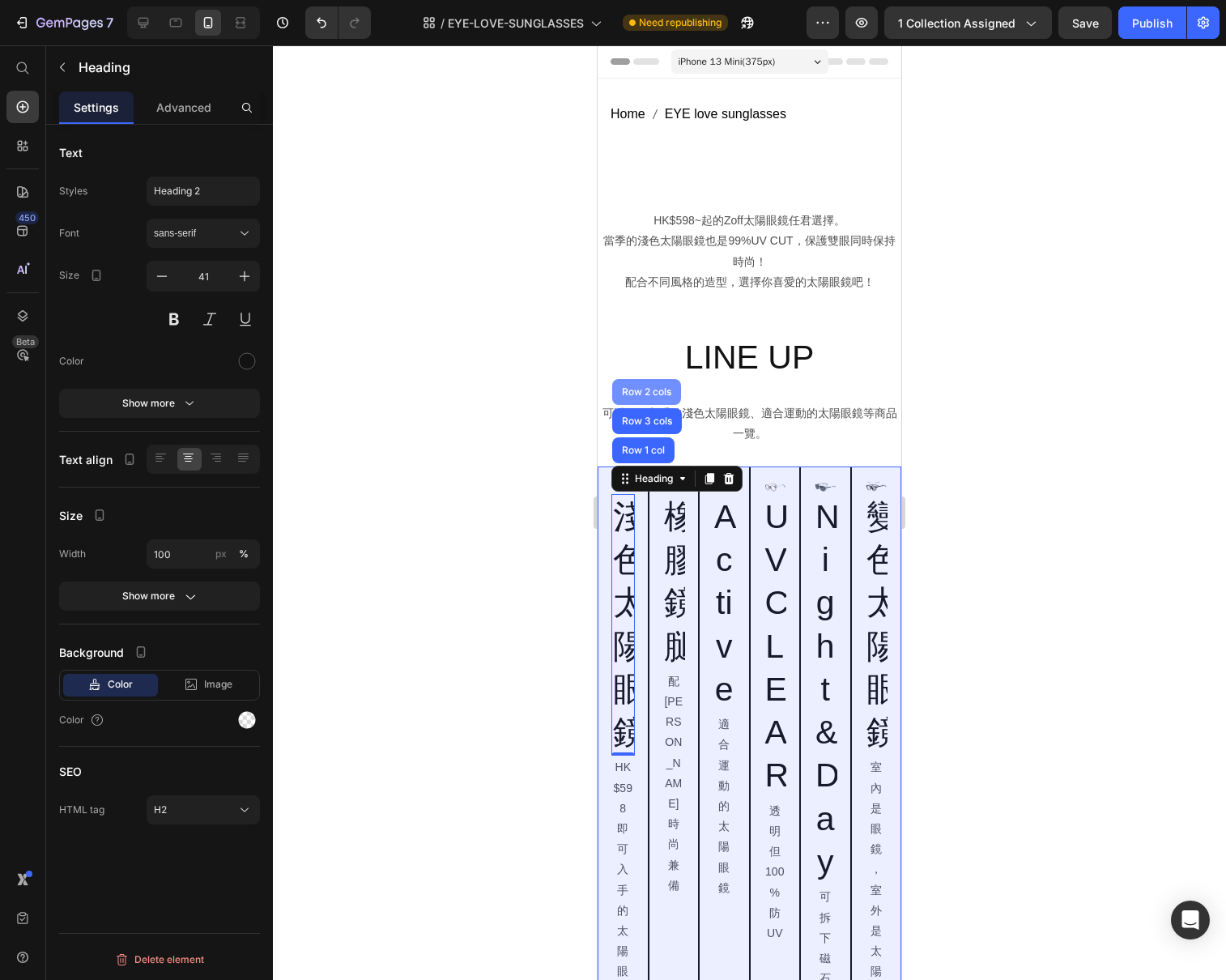 click on "Row 2 cols" at bounding box center [646, 392] 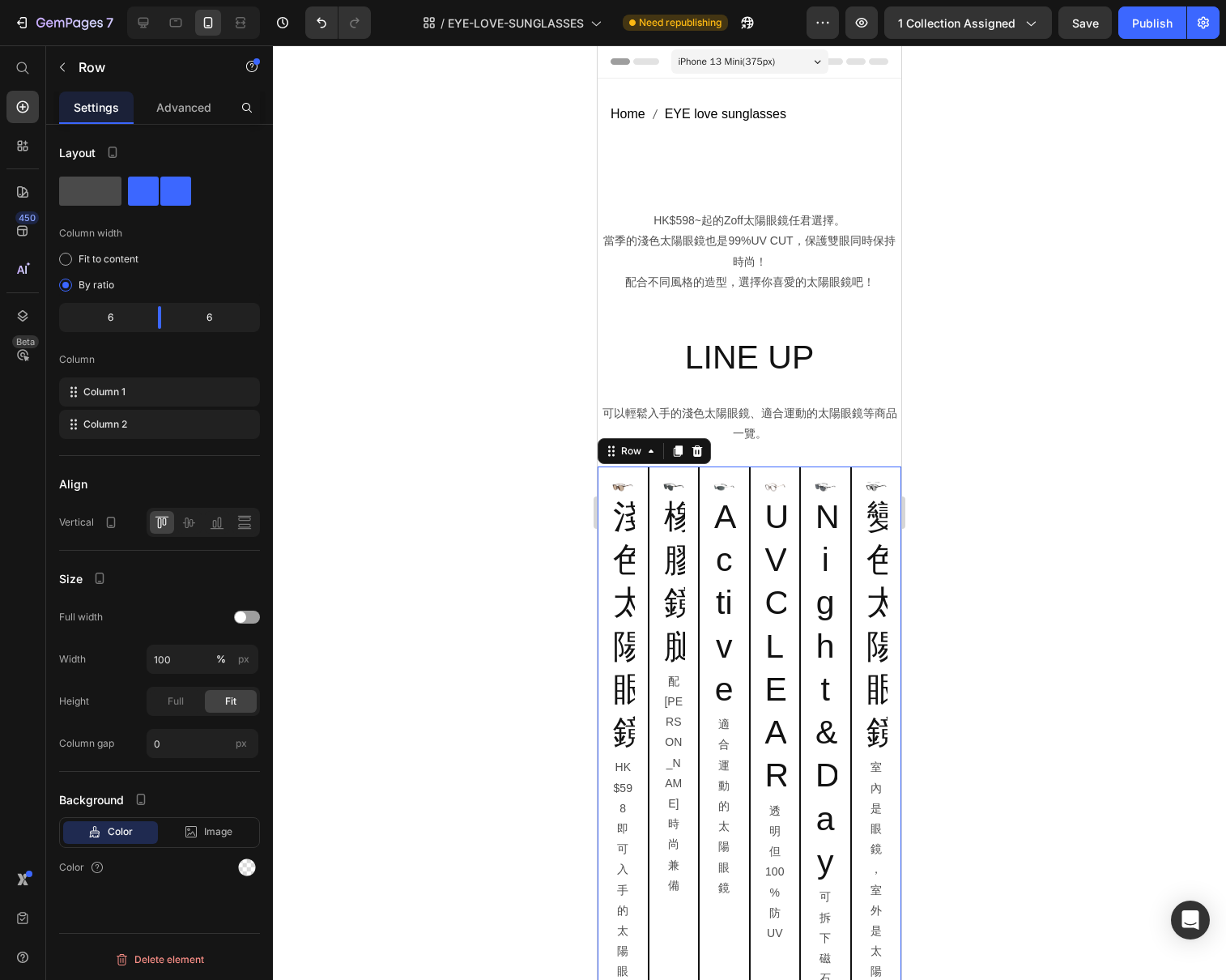 click 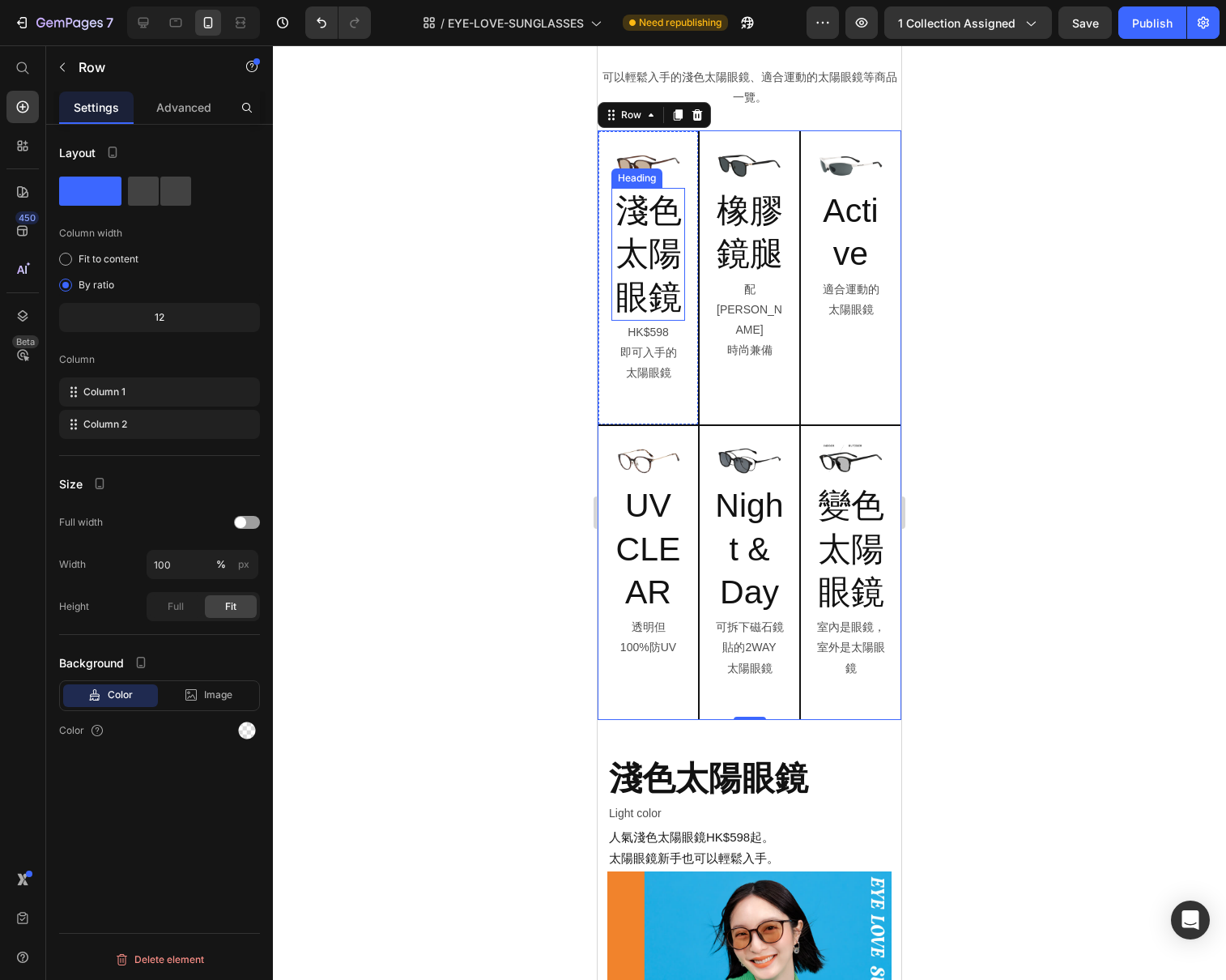 scroll, scrollTop: 334, scrollLeft: 0, axis: vertical 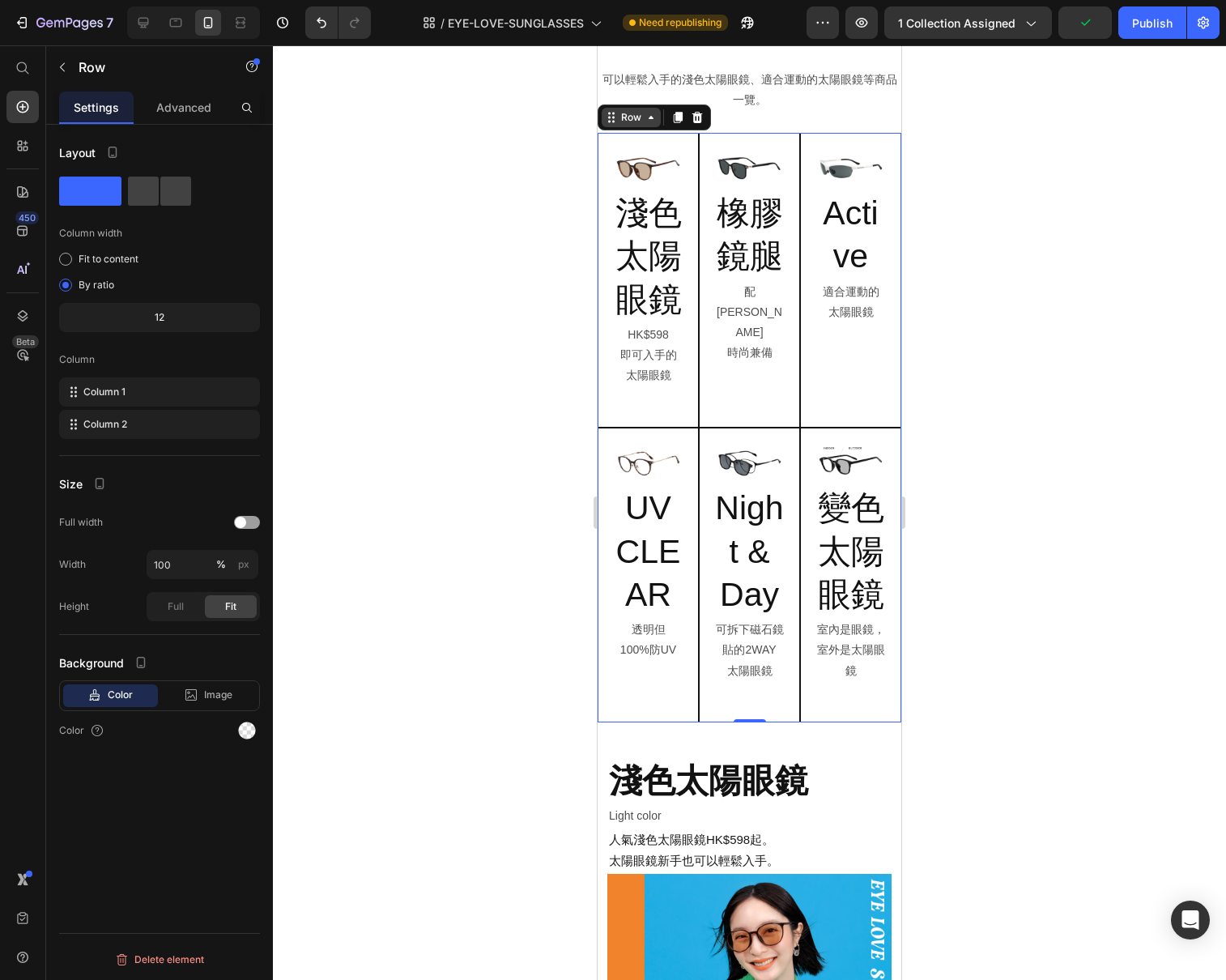 click on "Row" at bounding box center (631, 117) 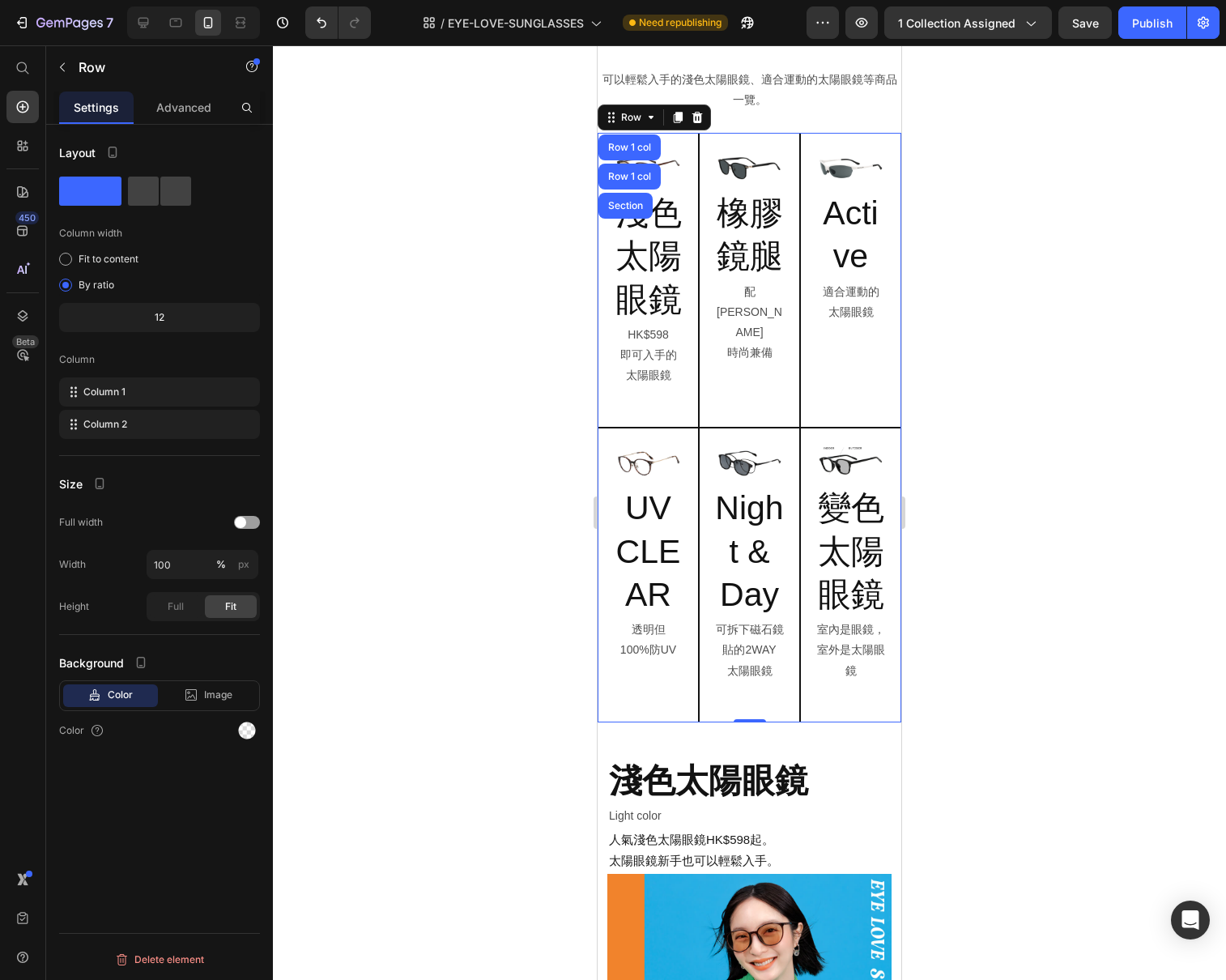 click on "適合運動的" at bounding box center [850, 292] 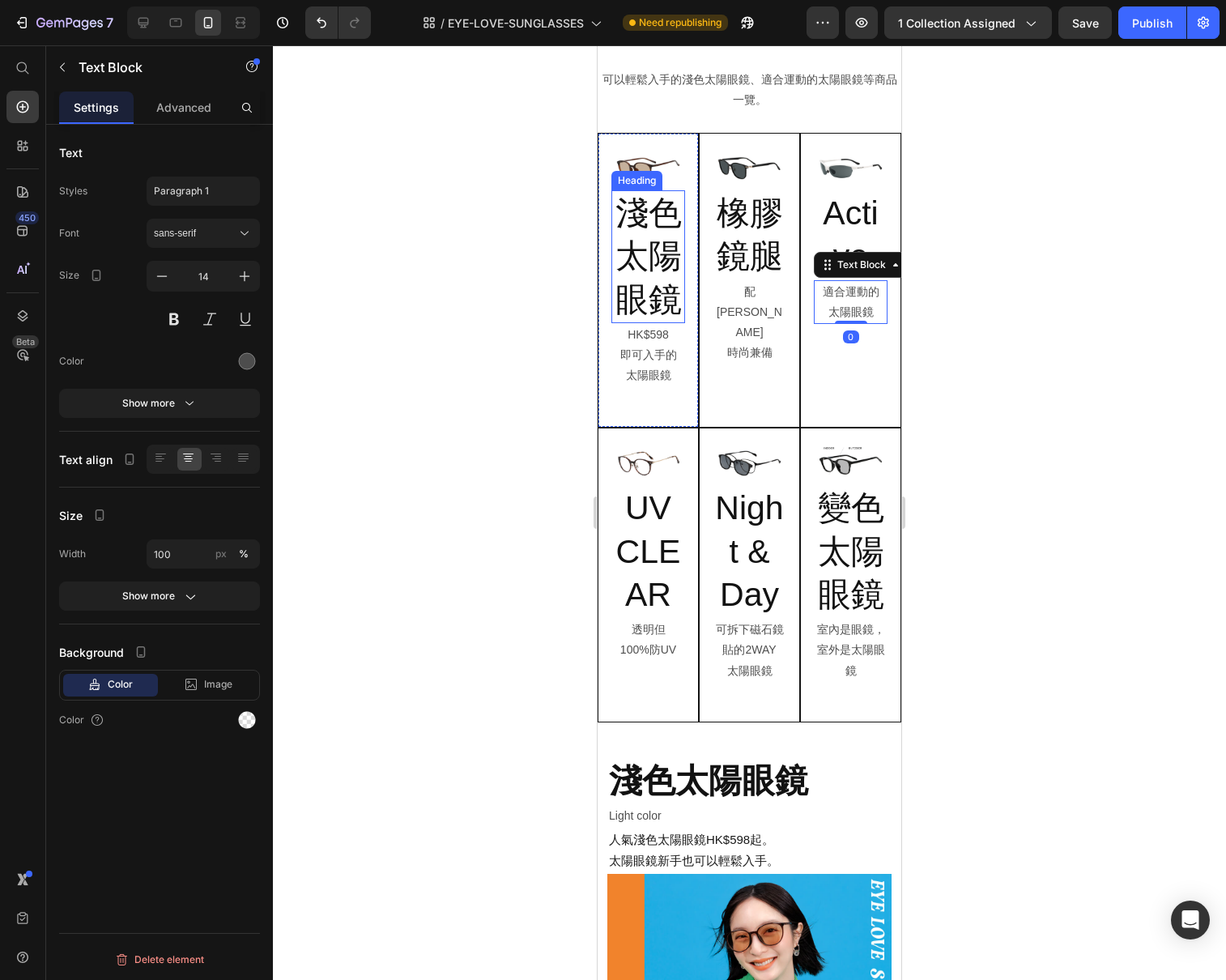 click on "淺色太陽眼鏡" at bounding box center [648, 257] 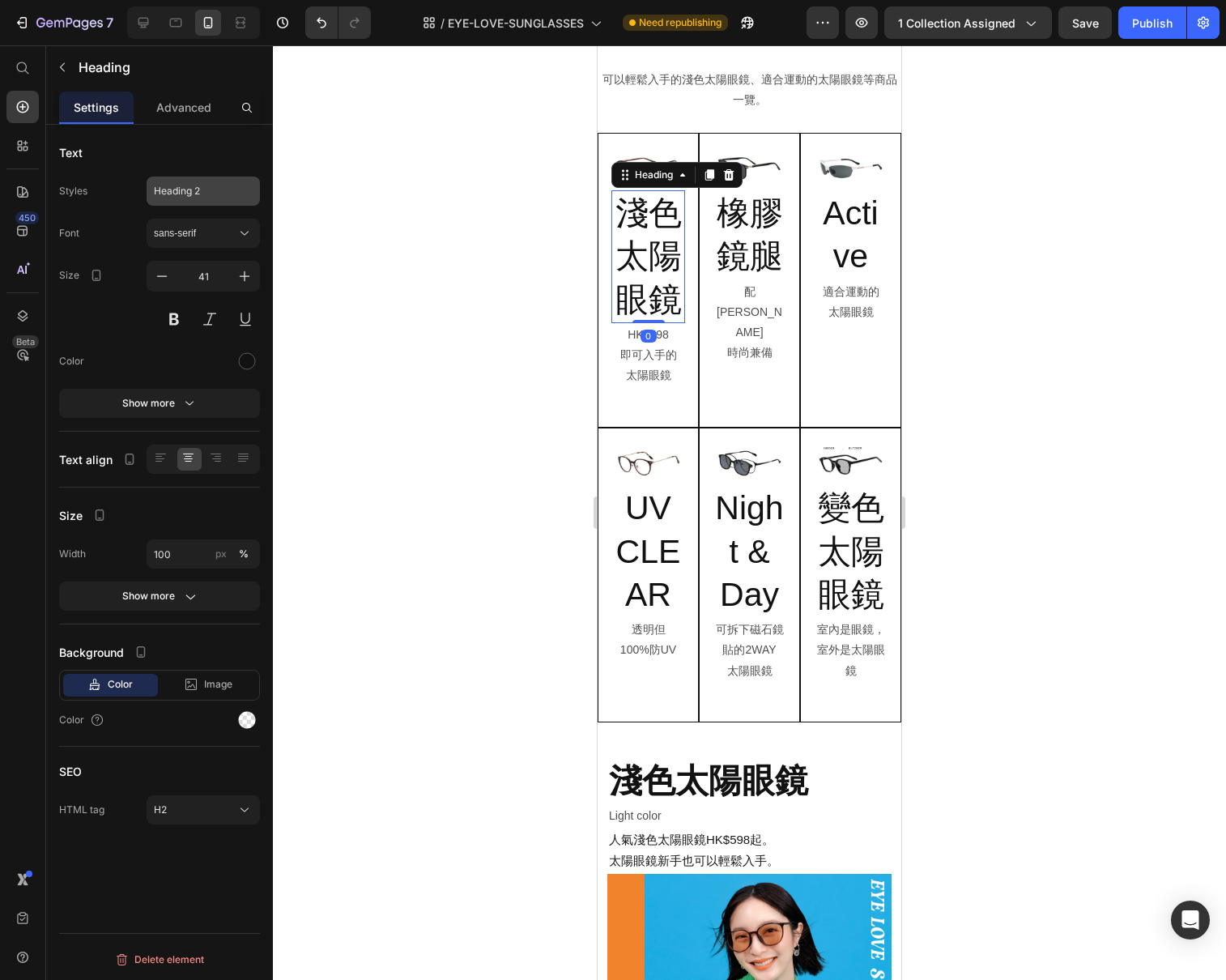 click on "Heading 2" at bounding box center [194, 191] 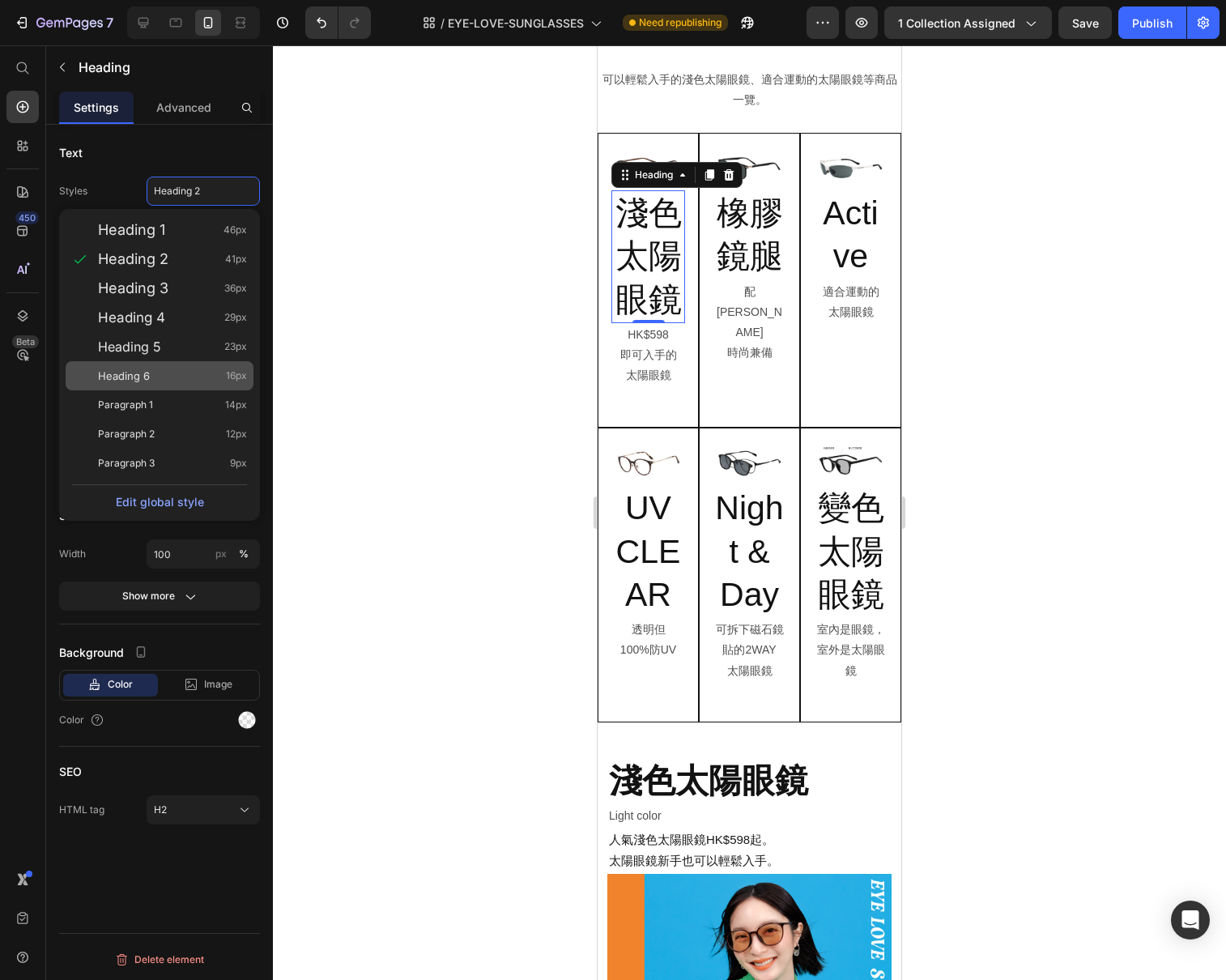 click on "Heading 6" at bounding box center (124, 376) 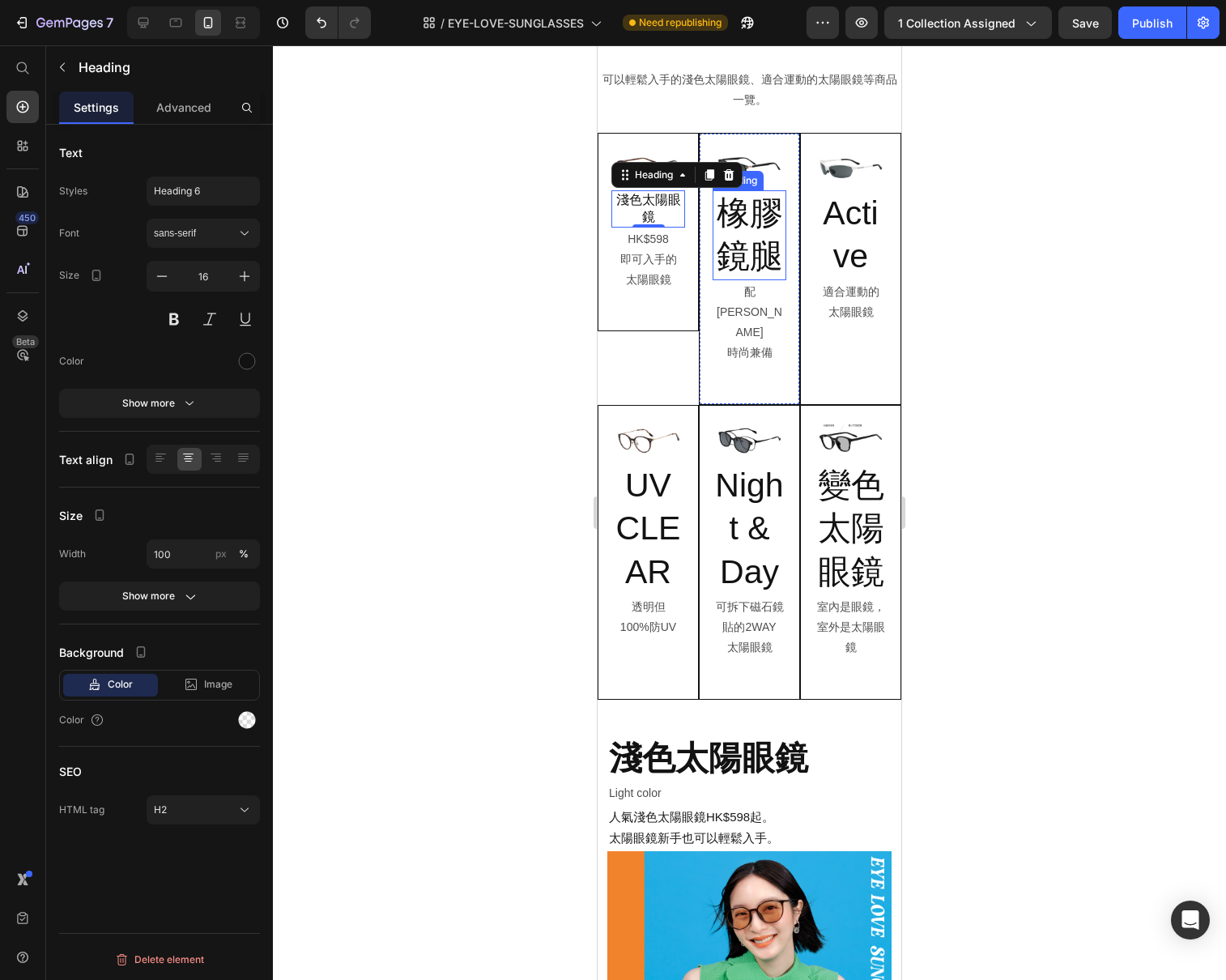 click on "橡膠鏡腿" at bounding box center [749, 235] 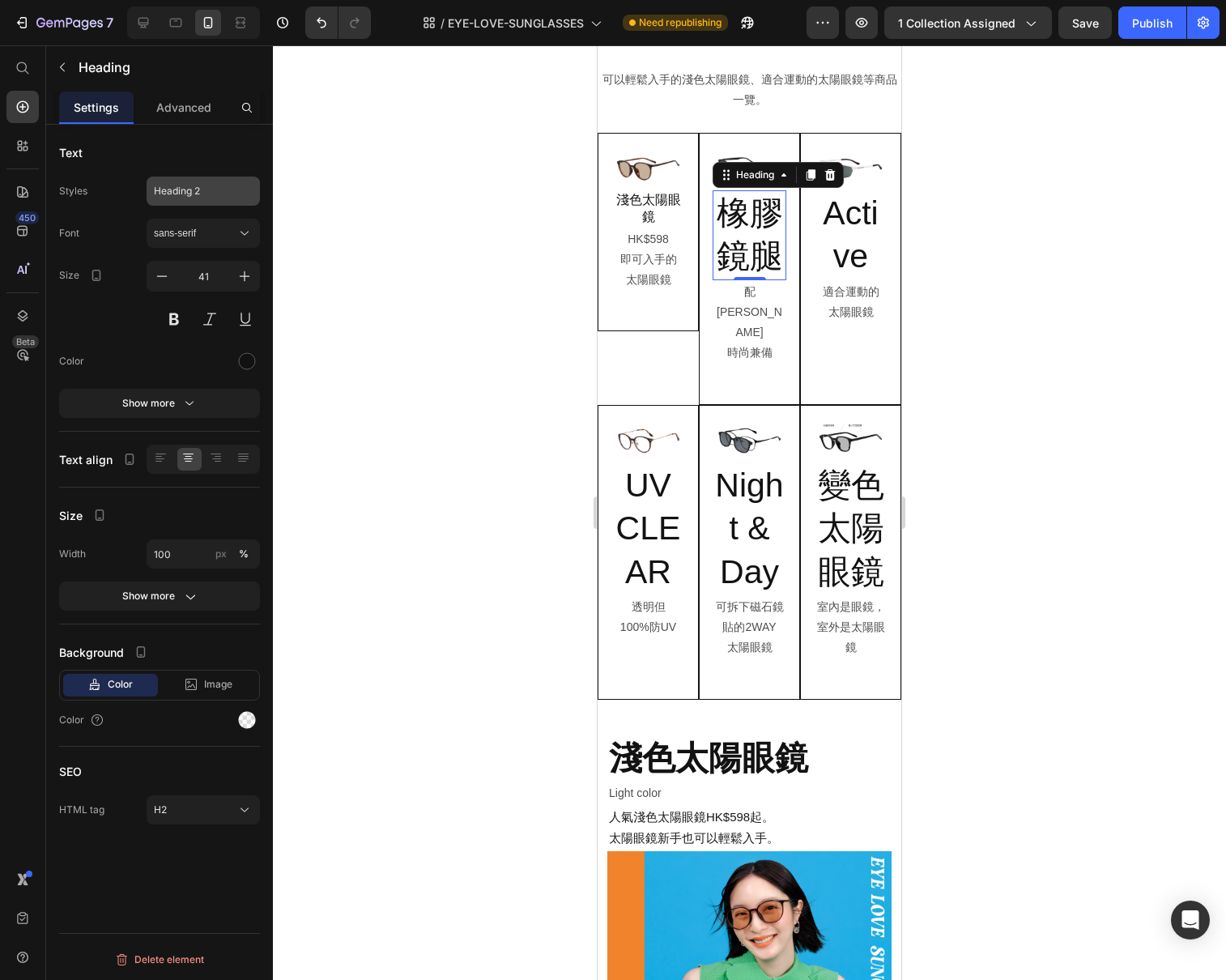click on "Heading 2" at bounding box center (194, 191) 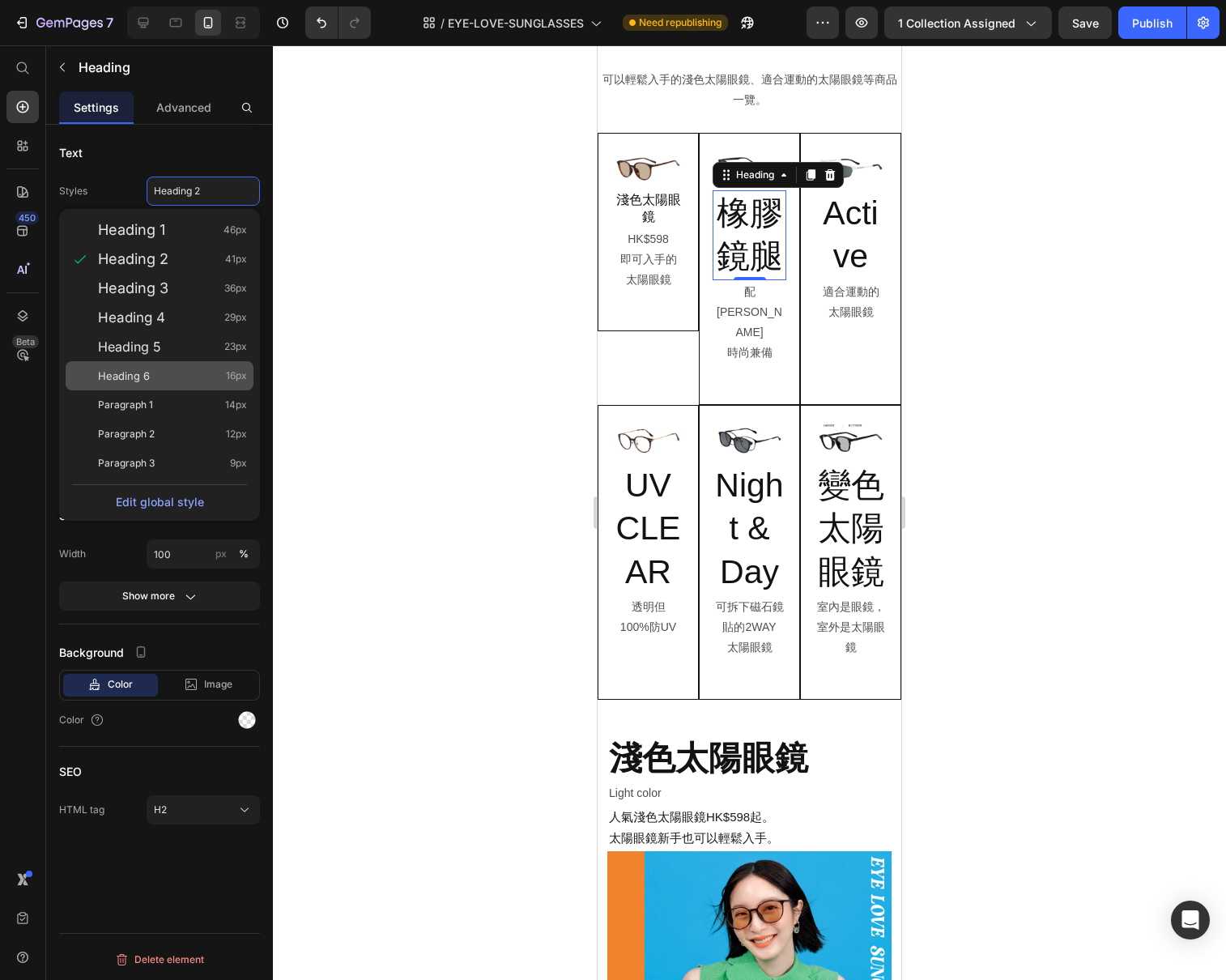 click on "Heading 6 16px" at bounding box center [172, 376] 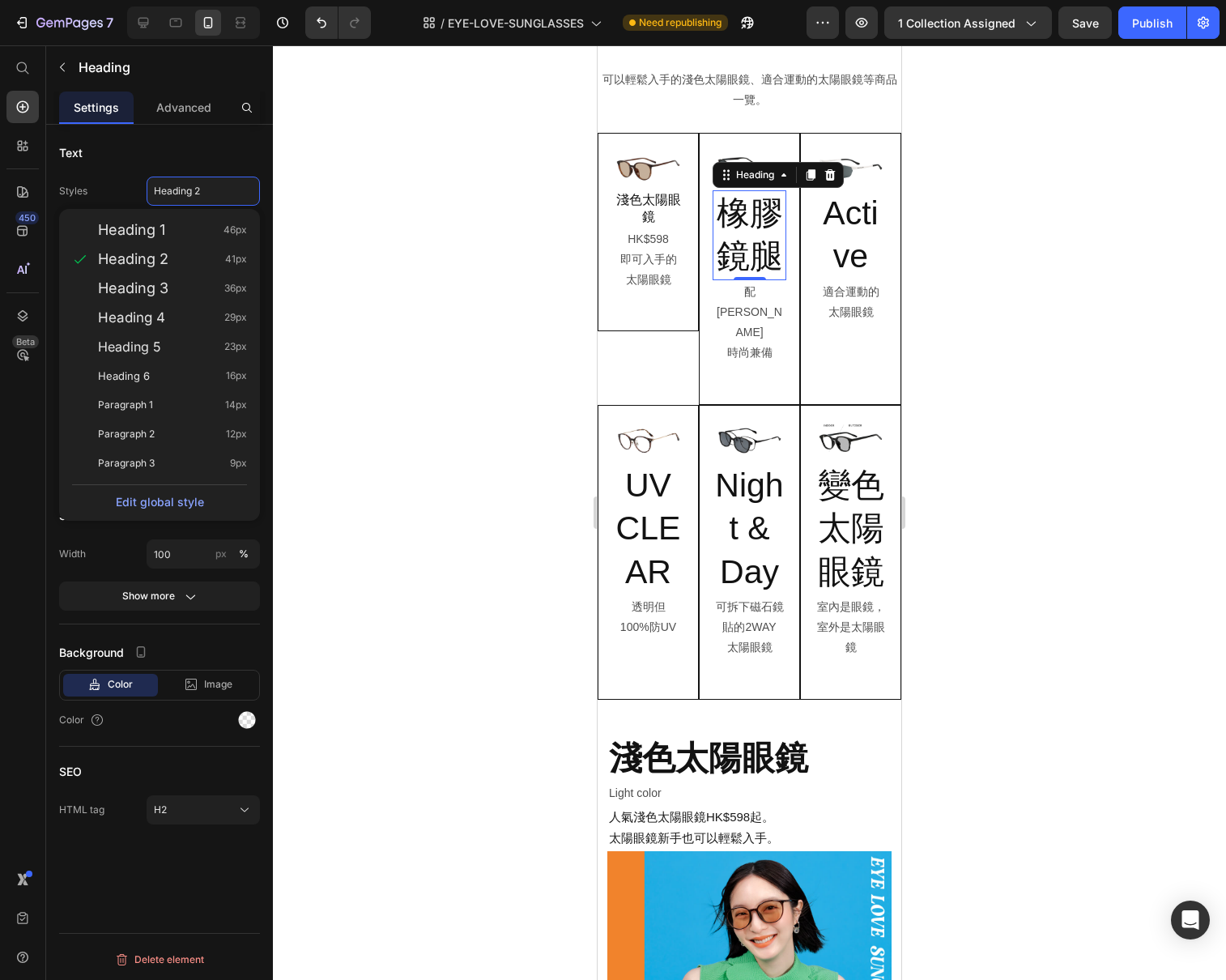 type on "16" 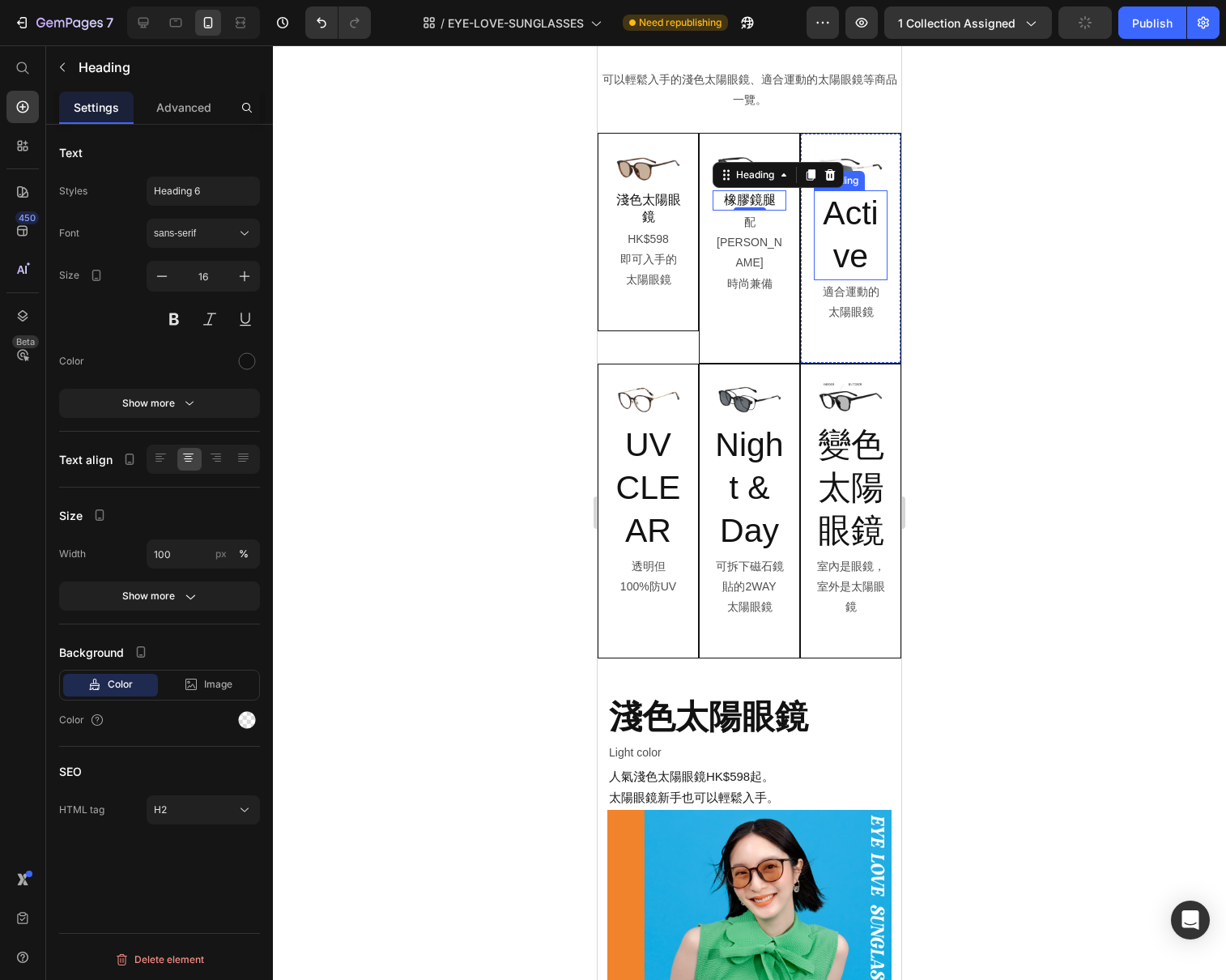 click on "Active" at bounding box center (850, 235) 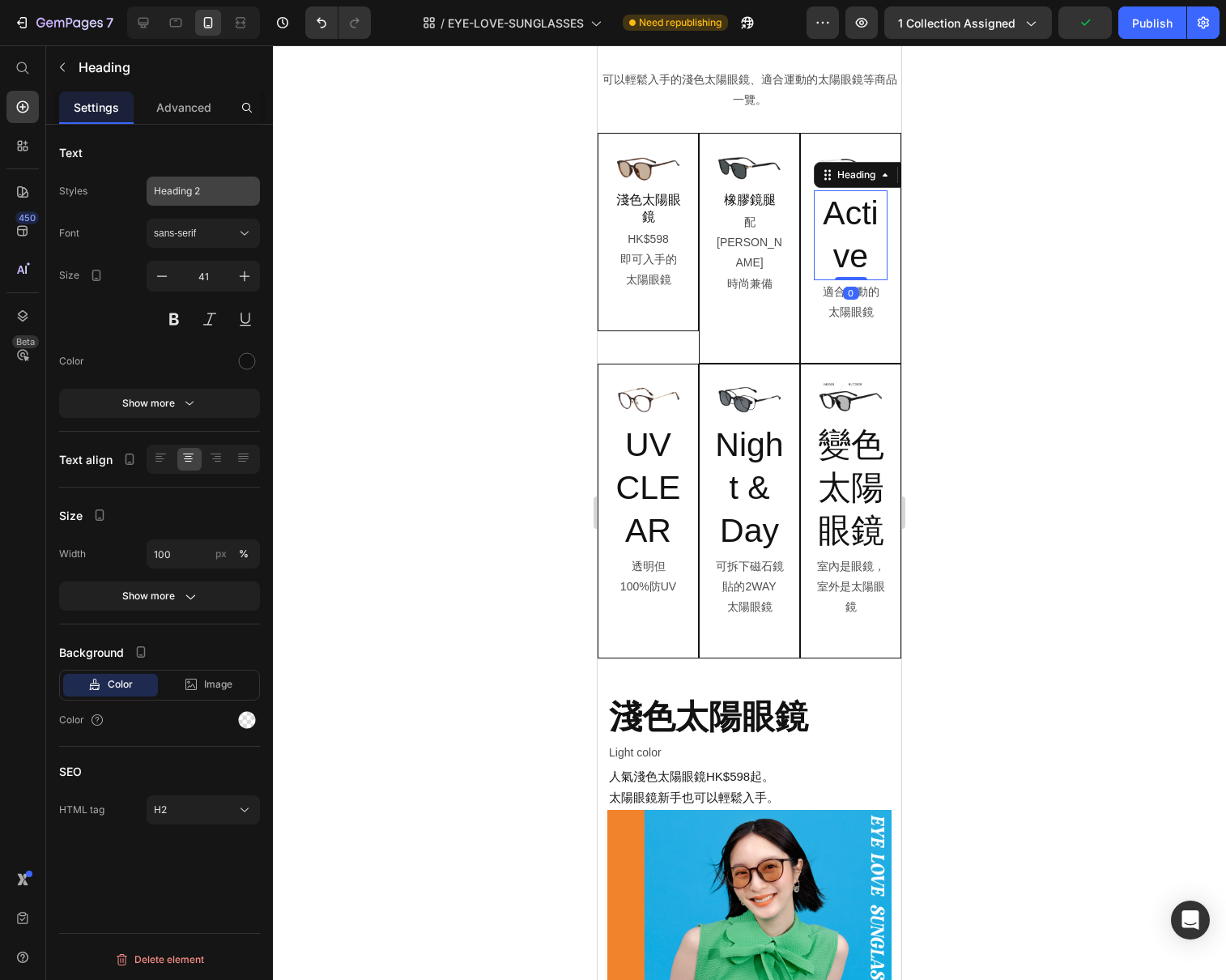 click on "Heading 2" at bounding box center (194, 191) 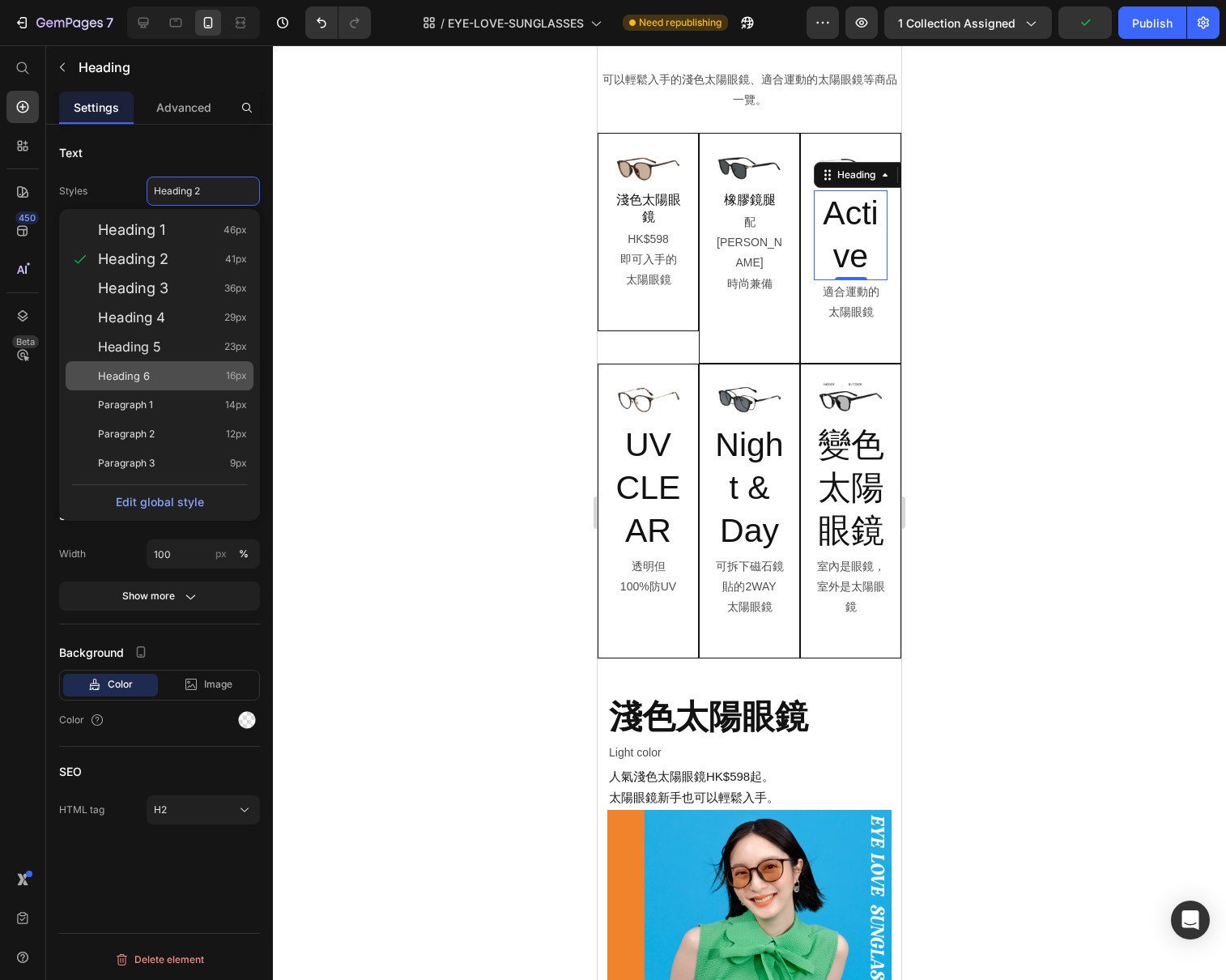 click on "Heading 6 16px" 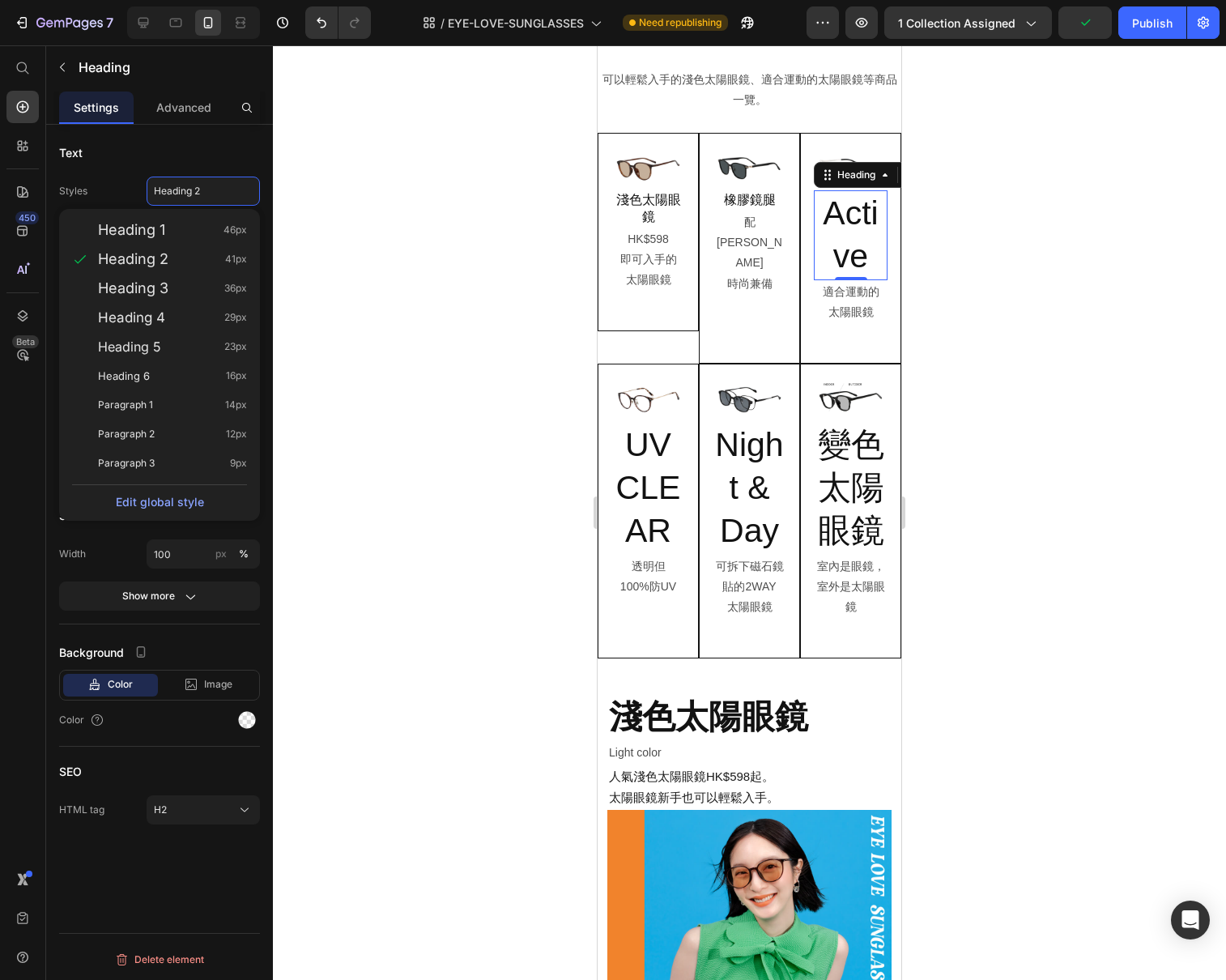 type on "16" 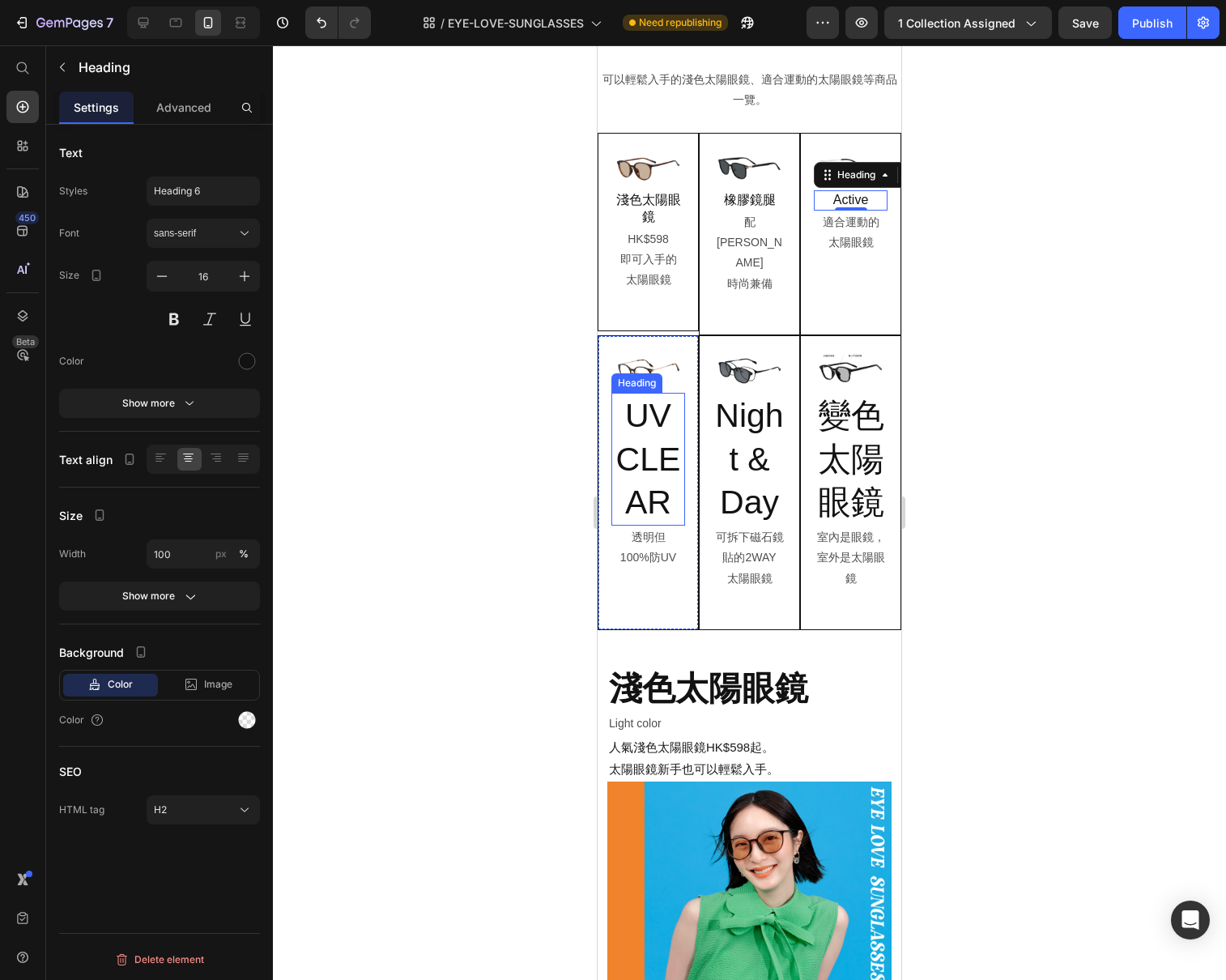 click on "UV CLEAR" at bounding box center [648, 459] 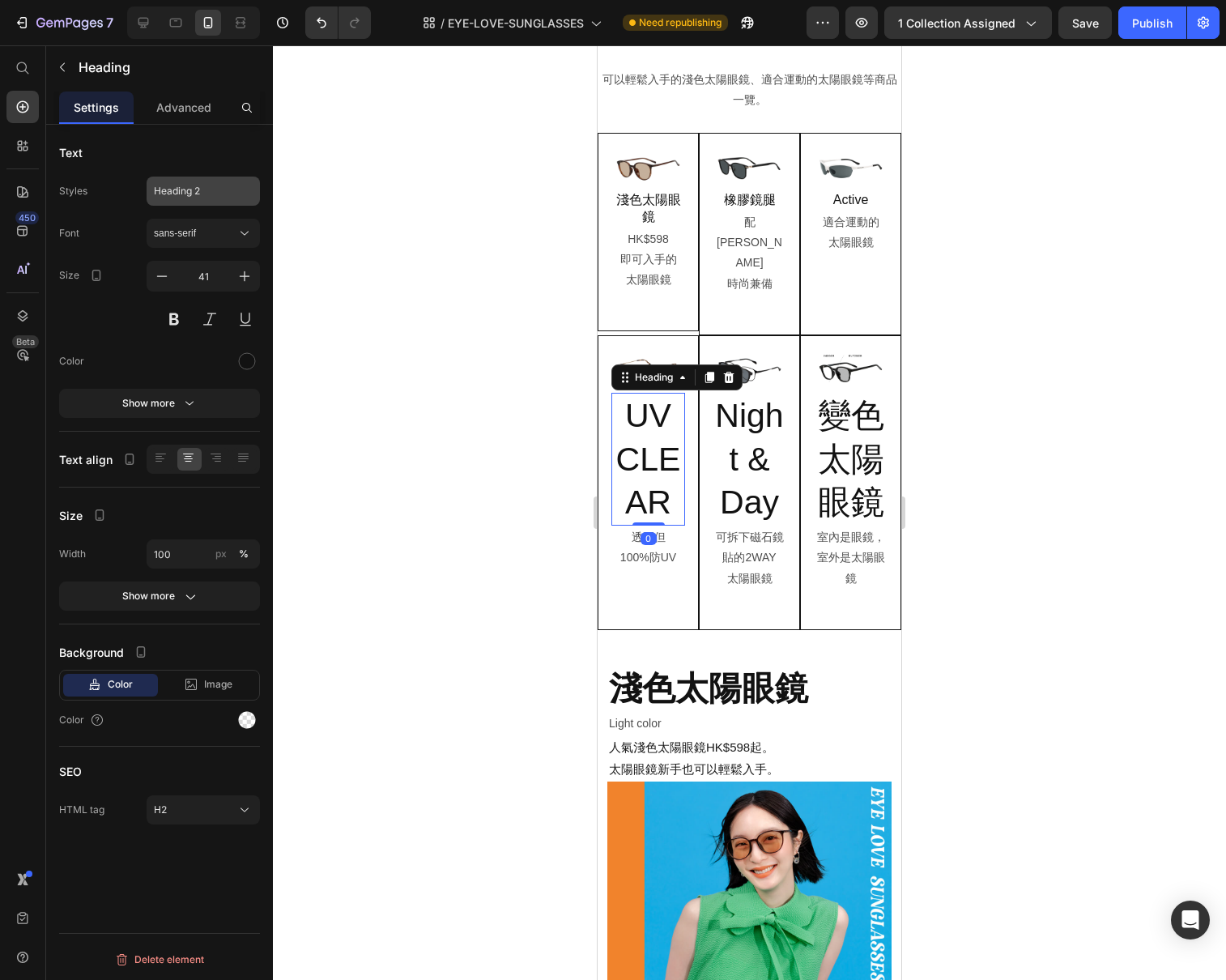 click on "Heading 2" at bounding box center (194, 191) 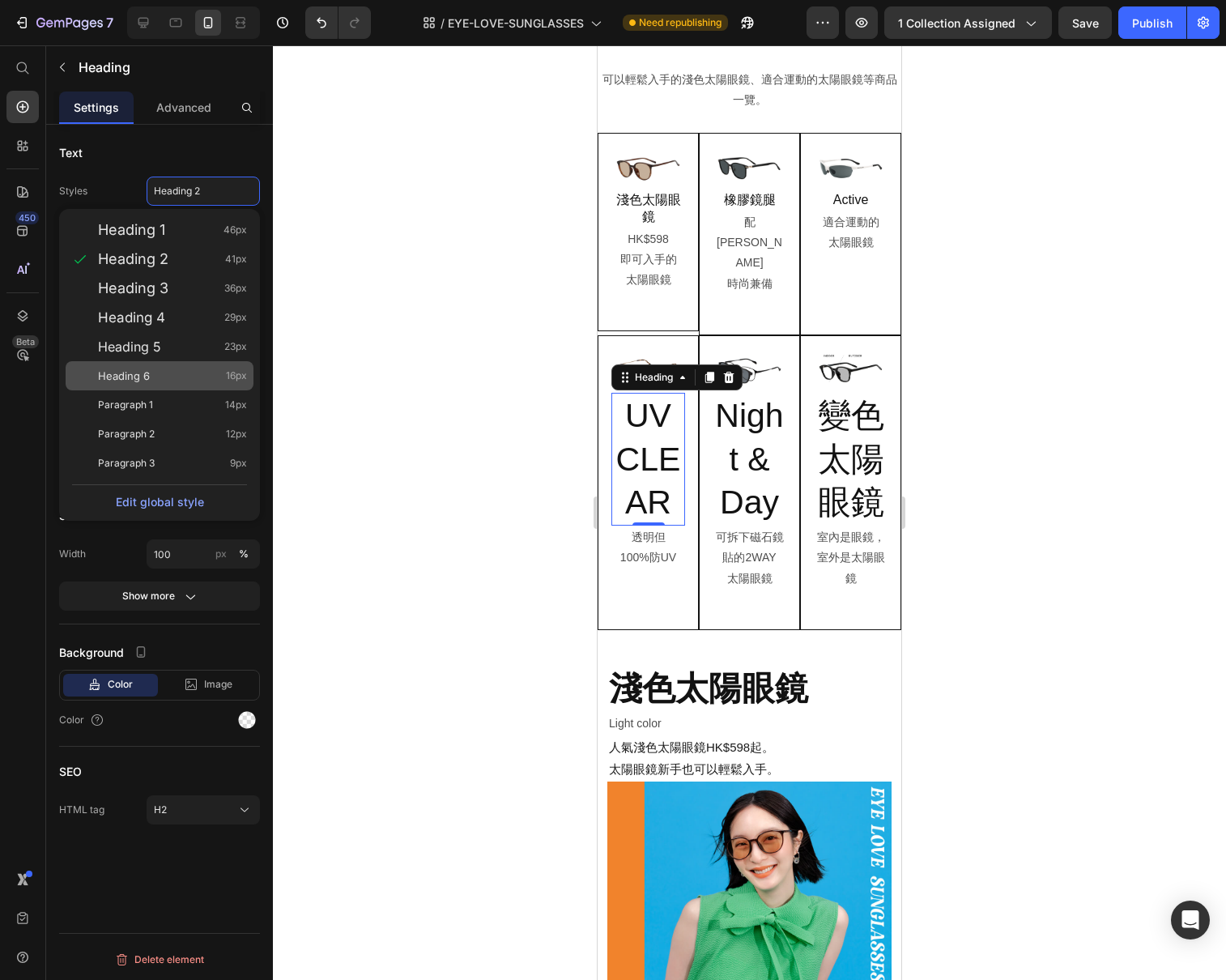 click on "Heading 6 16px" at bounding box center (172, 376) 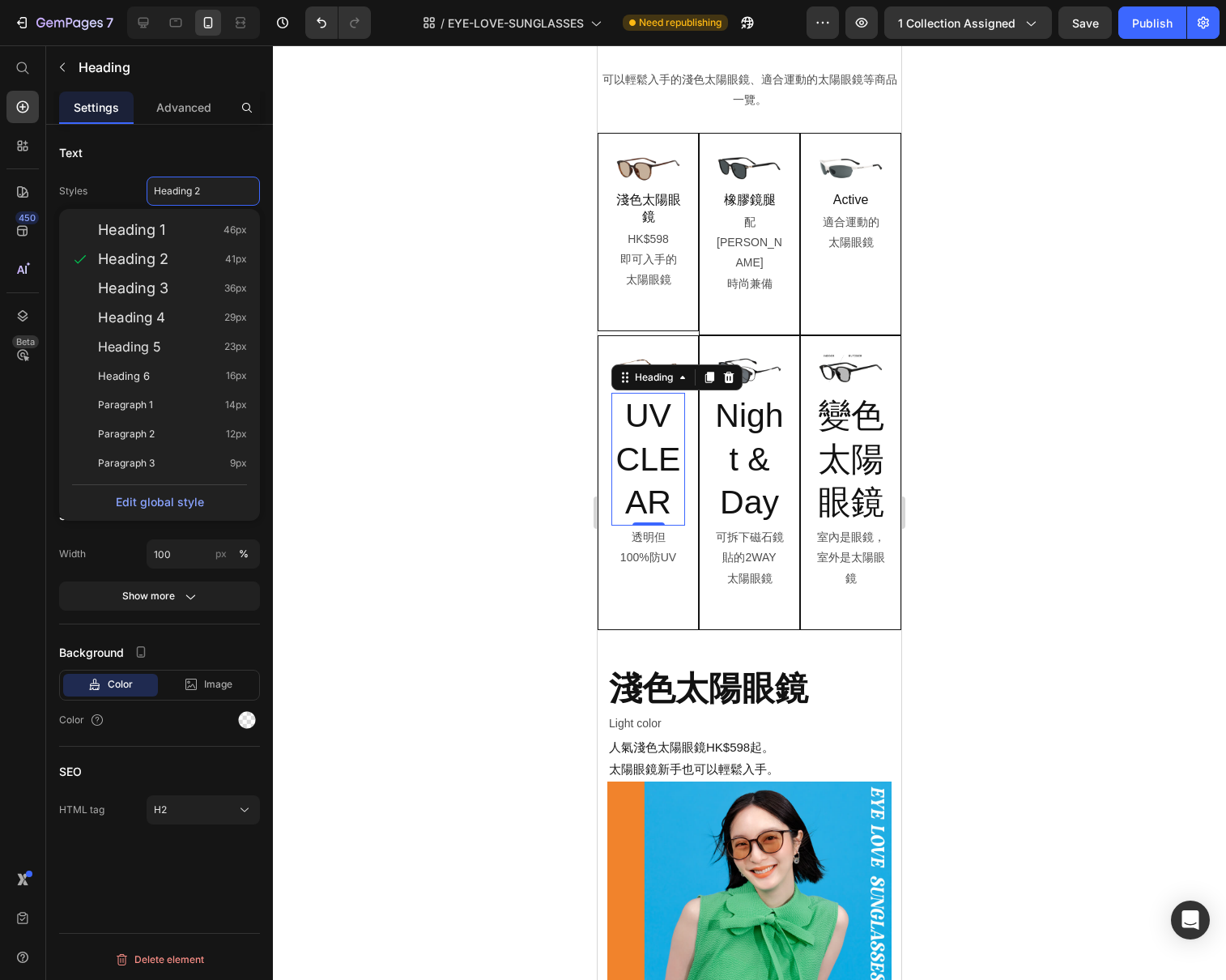 type on "16" 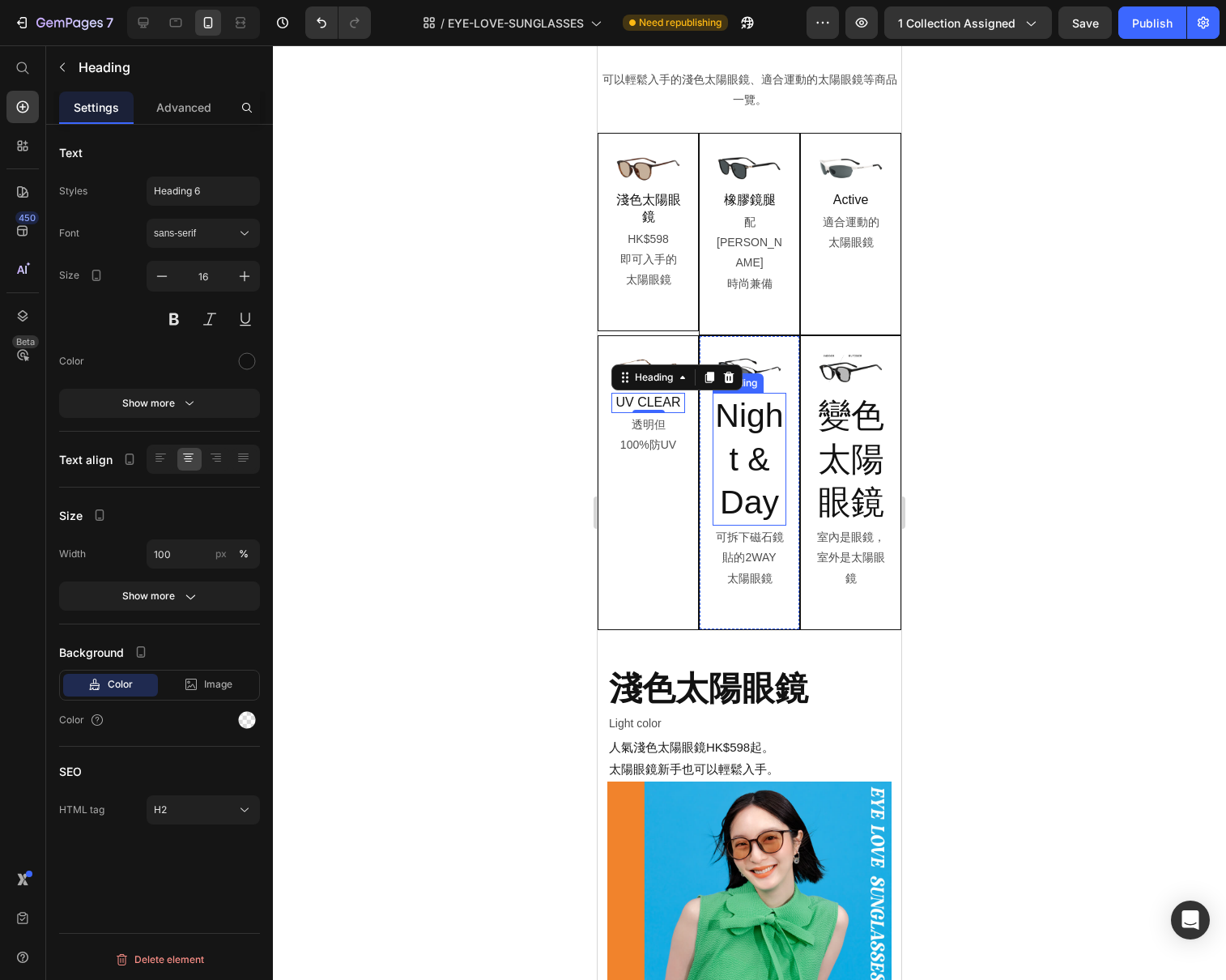 click on "Night & Day" at bounding box center (749, 459) 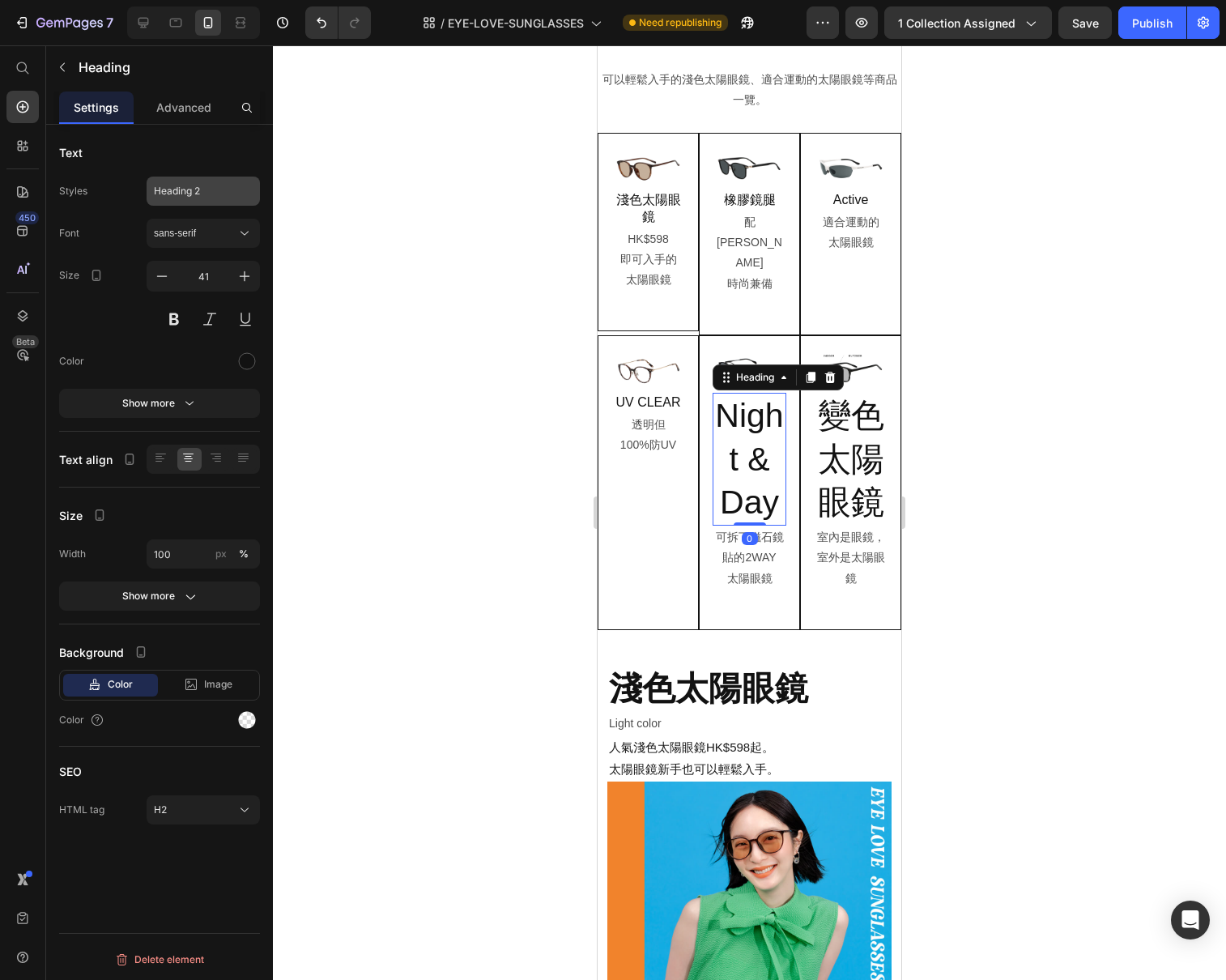click on "Heading 2" at bounding box center [194, 191] 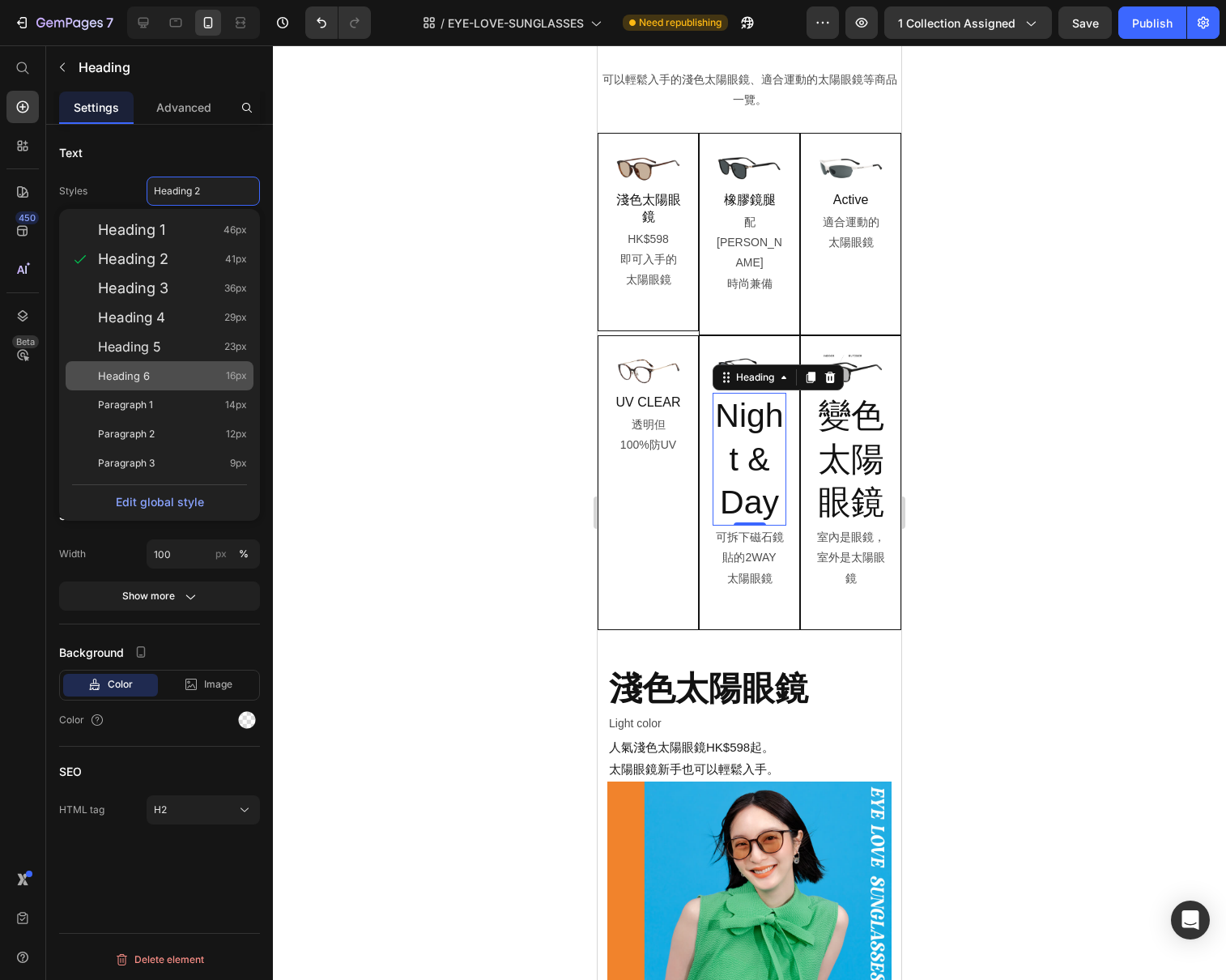 click on "Heading 6 16px" at bounding box center (172, 376) 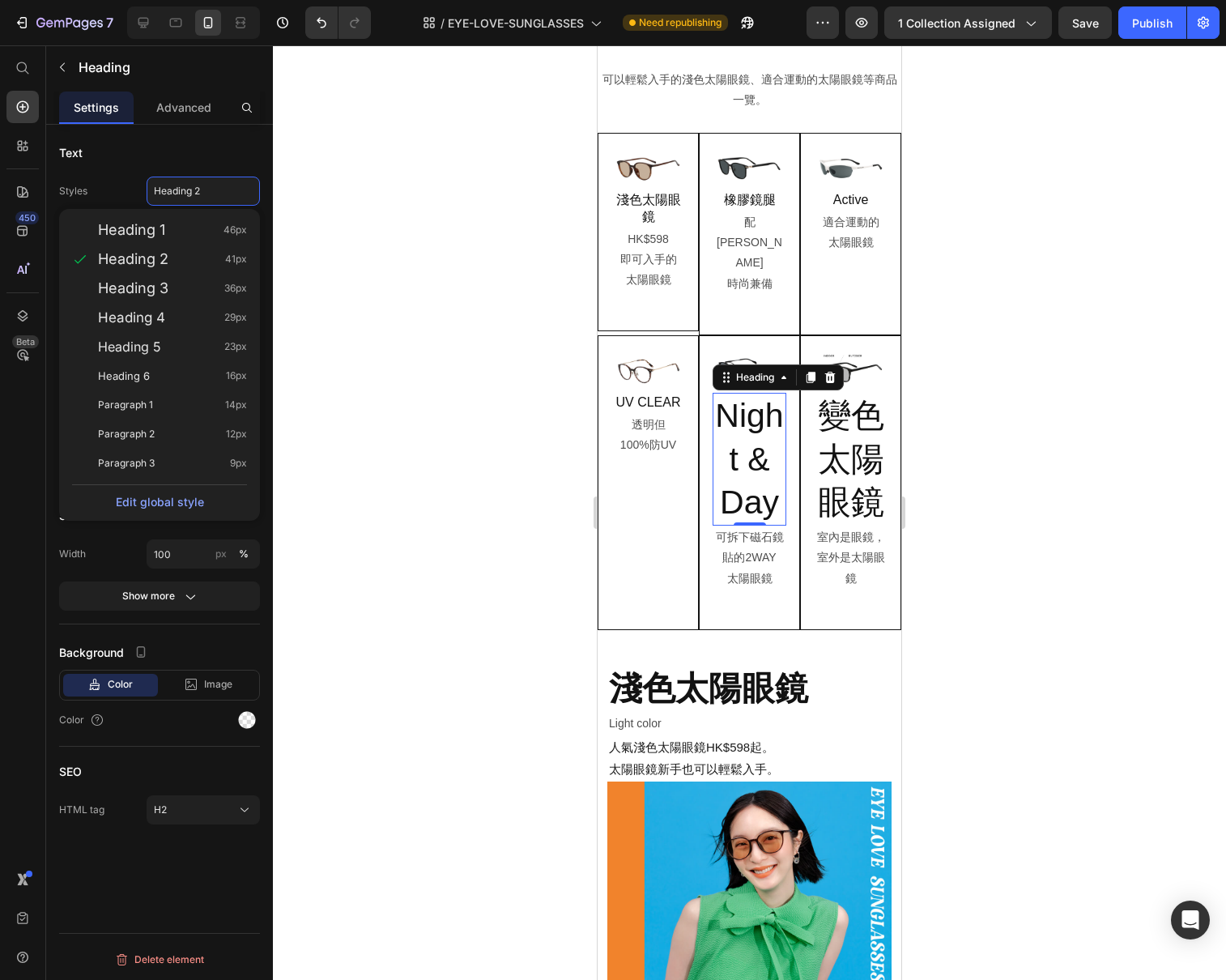 type on "16" 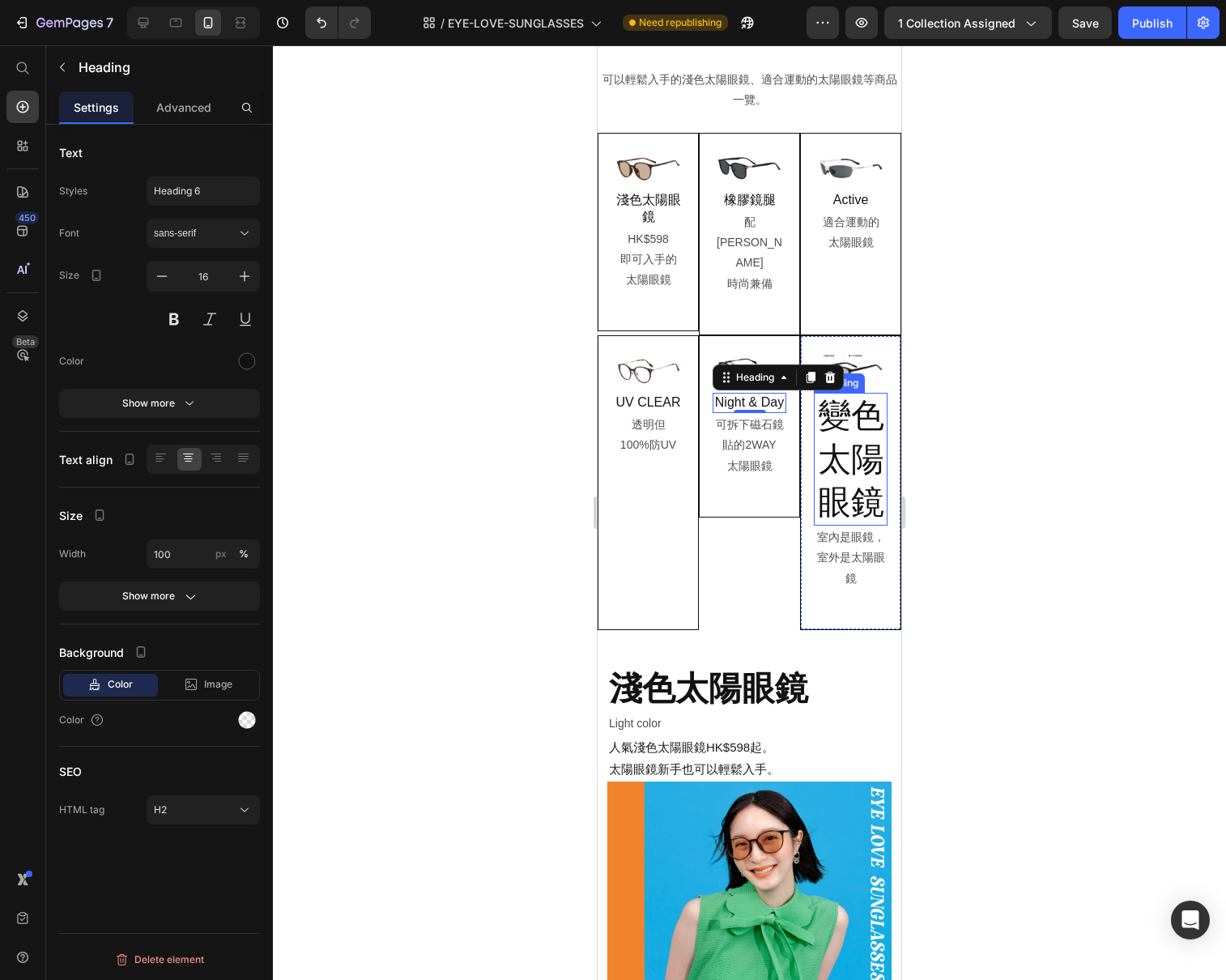 click on "變色太陽眼鏡" at bounding box center (850, 459) 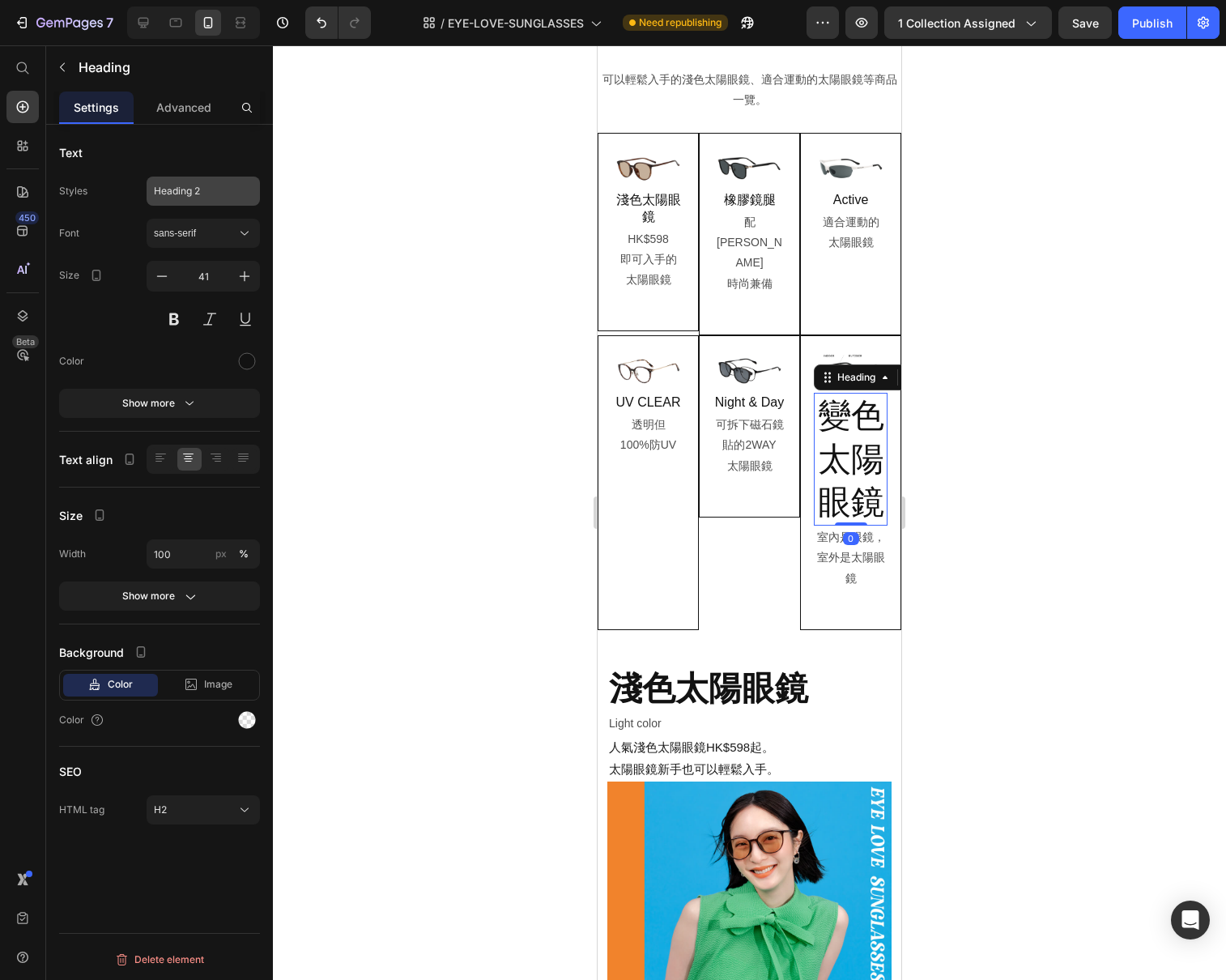 click on "Heading 2" at bounding box center (194, 191) 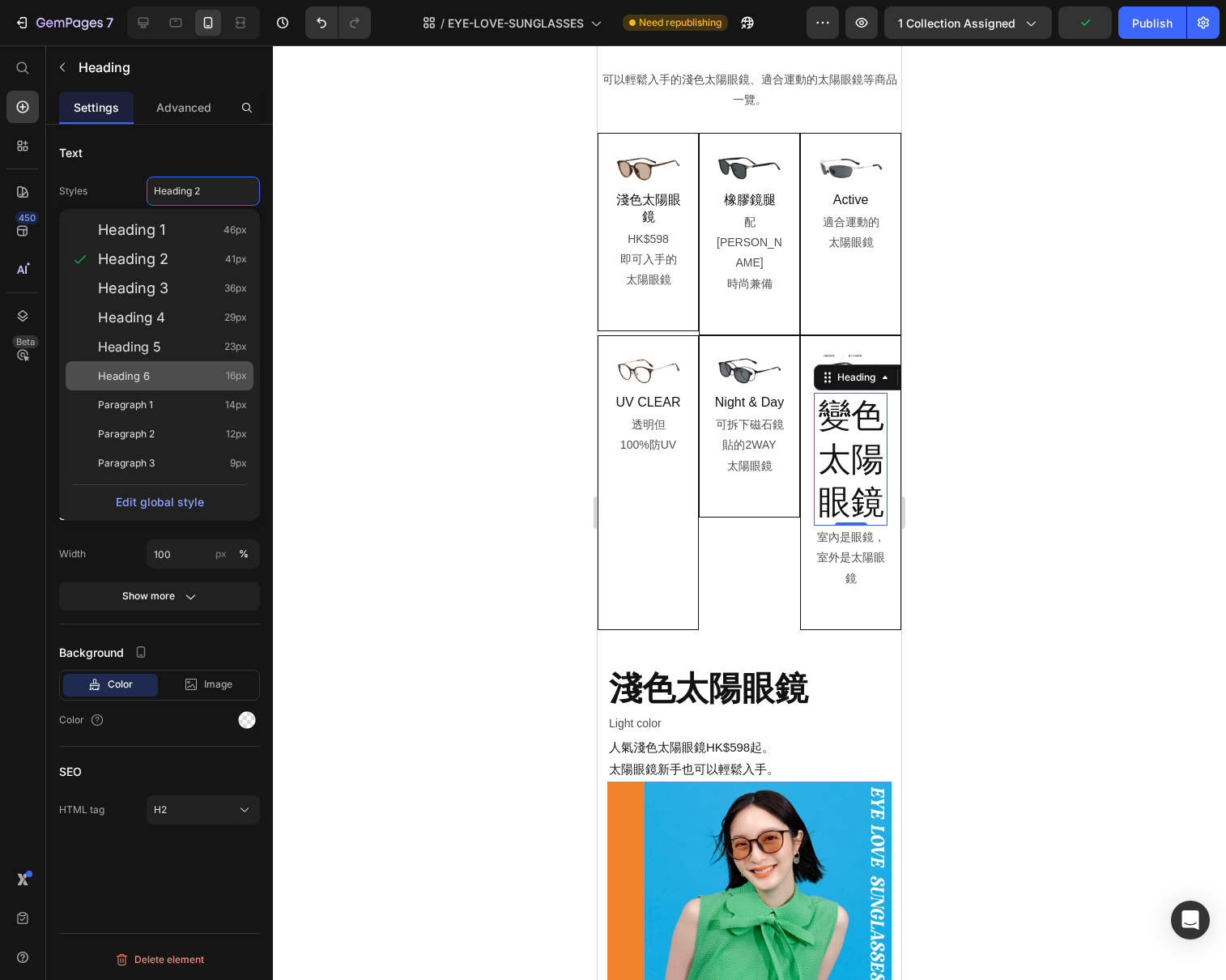 click on "Heading 6 16px" at bounding box center [172, 376] 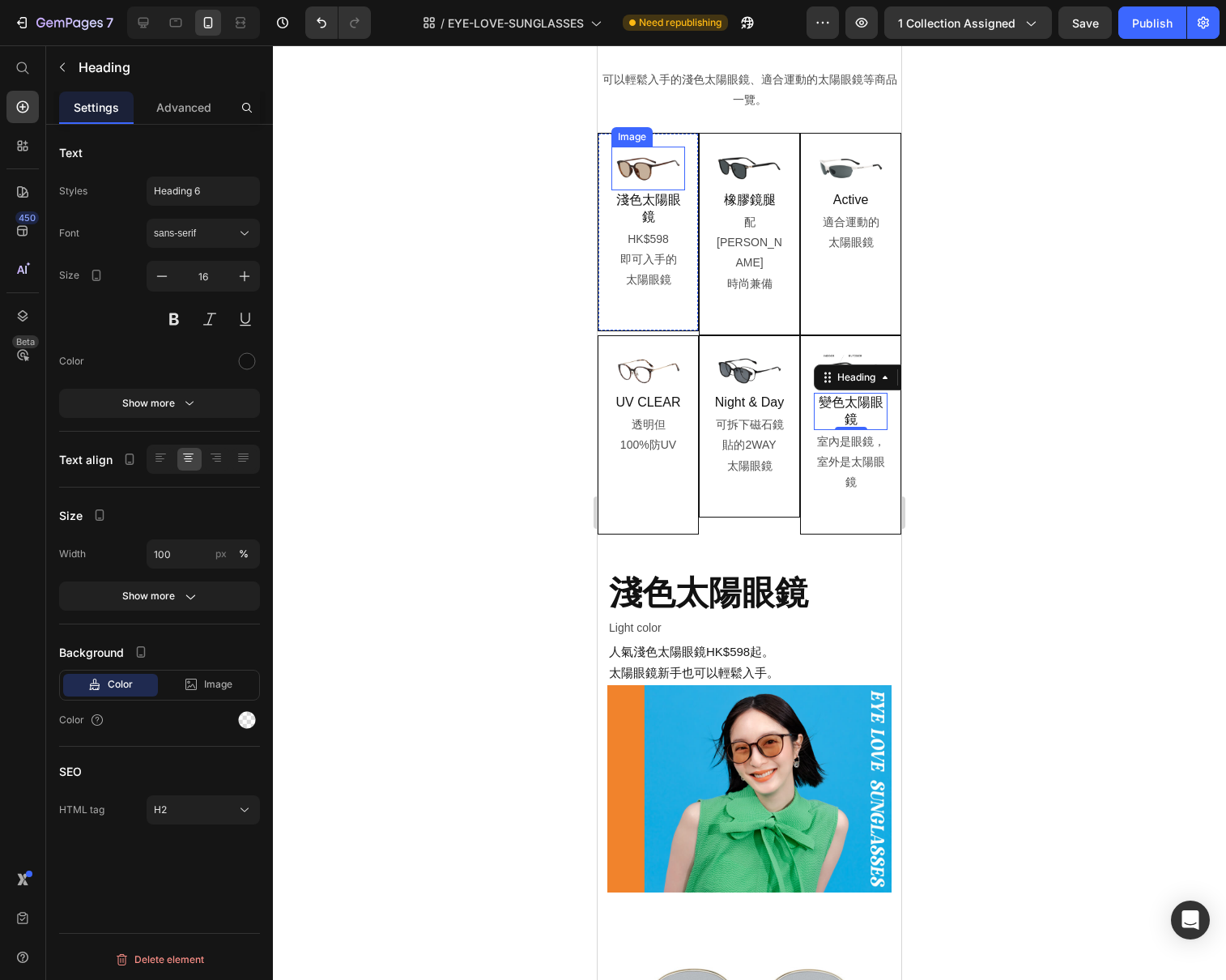 click at bounding box center [648, 168] 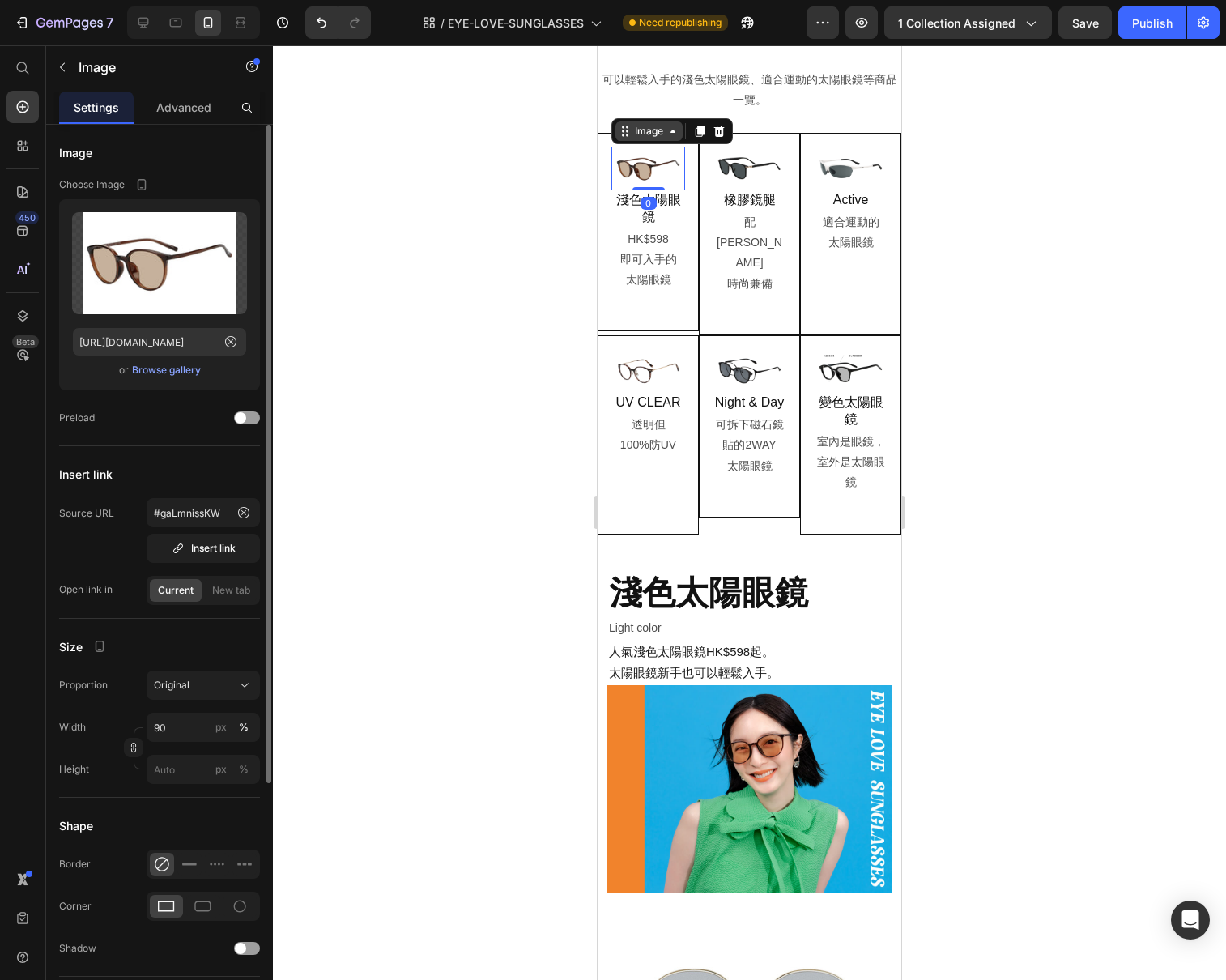 click on "Image" at bounding box center (649, 131) 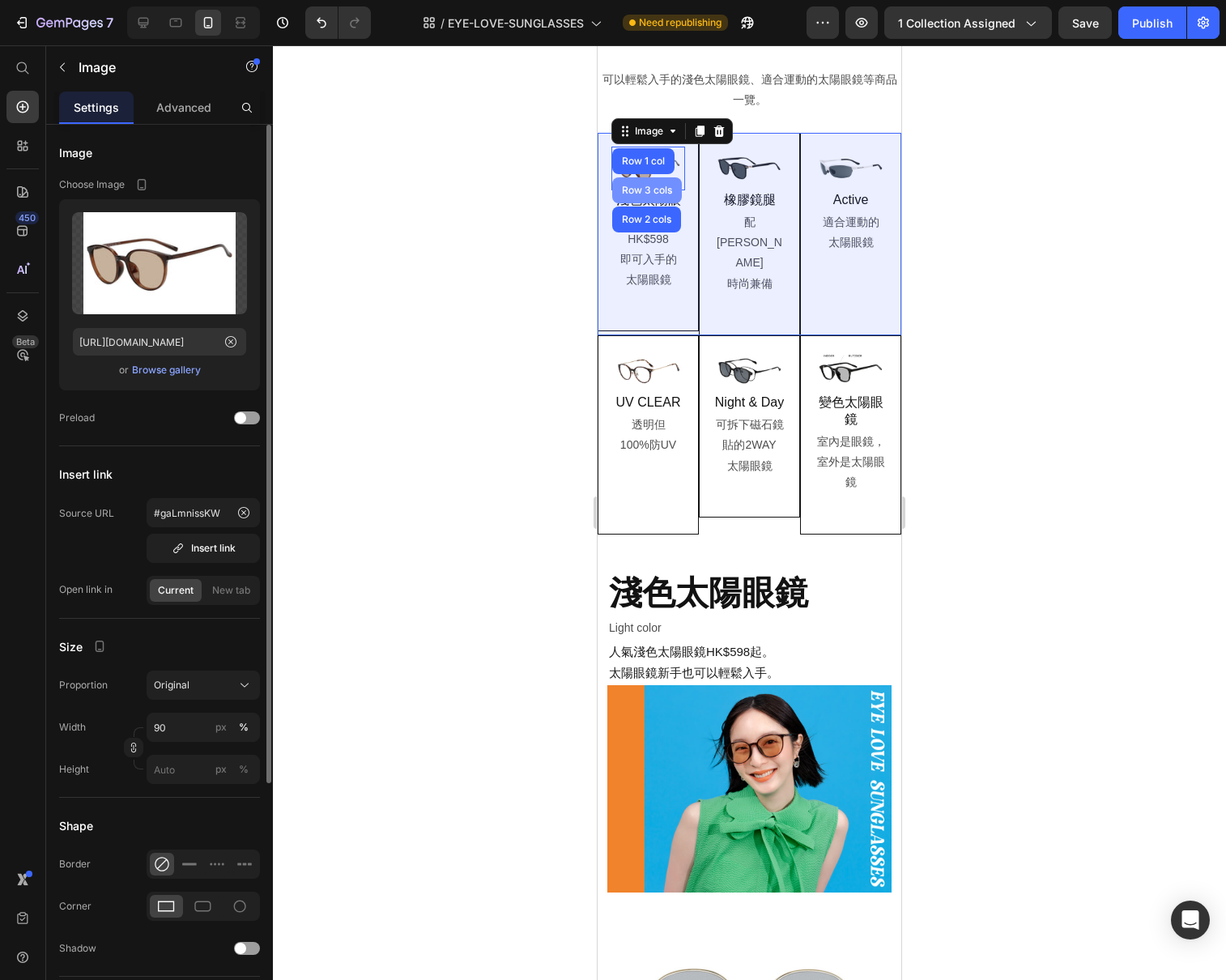 click on "Row 3 cols" at bounding box center (647, 190) 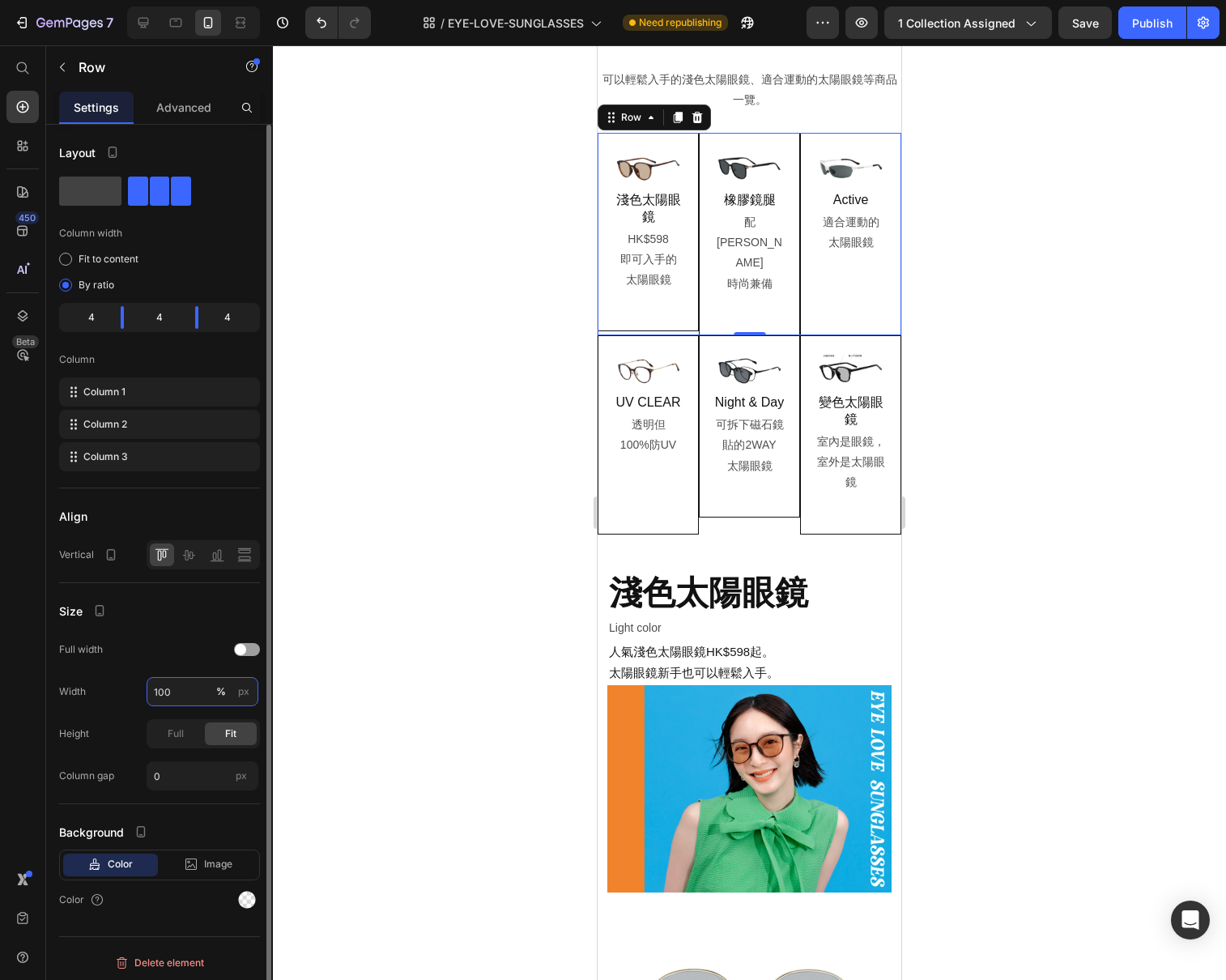 click on "100" at bounding box center [202, 692] 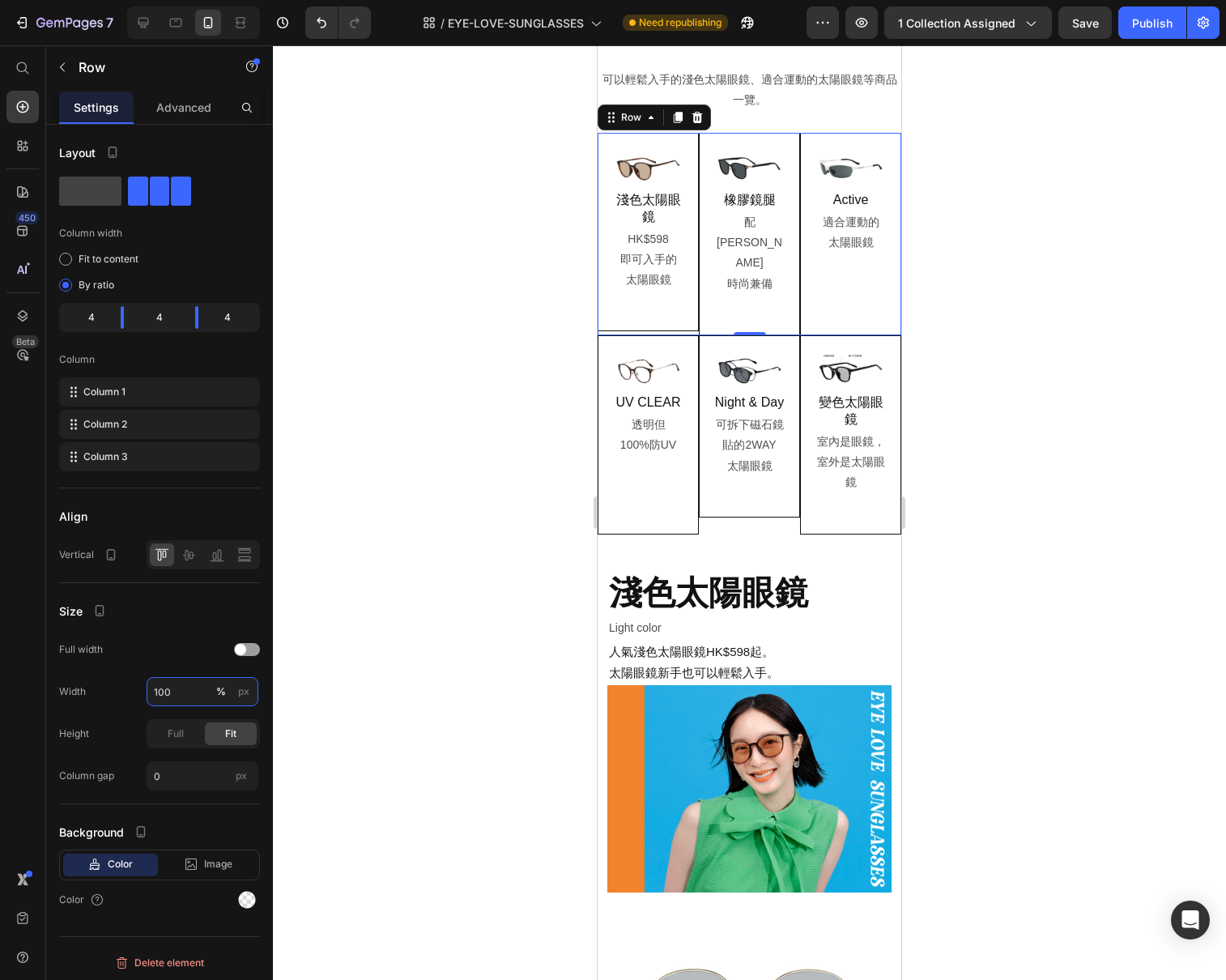 drag, startPoint x: 195, startPoint y: 695, endPoint x: 40, endPoint y: 683, distance: 155.4638 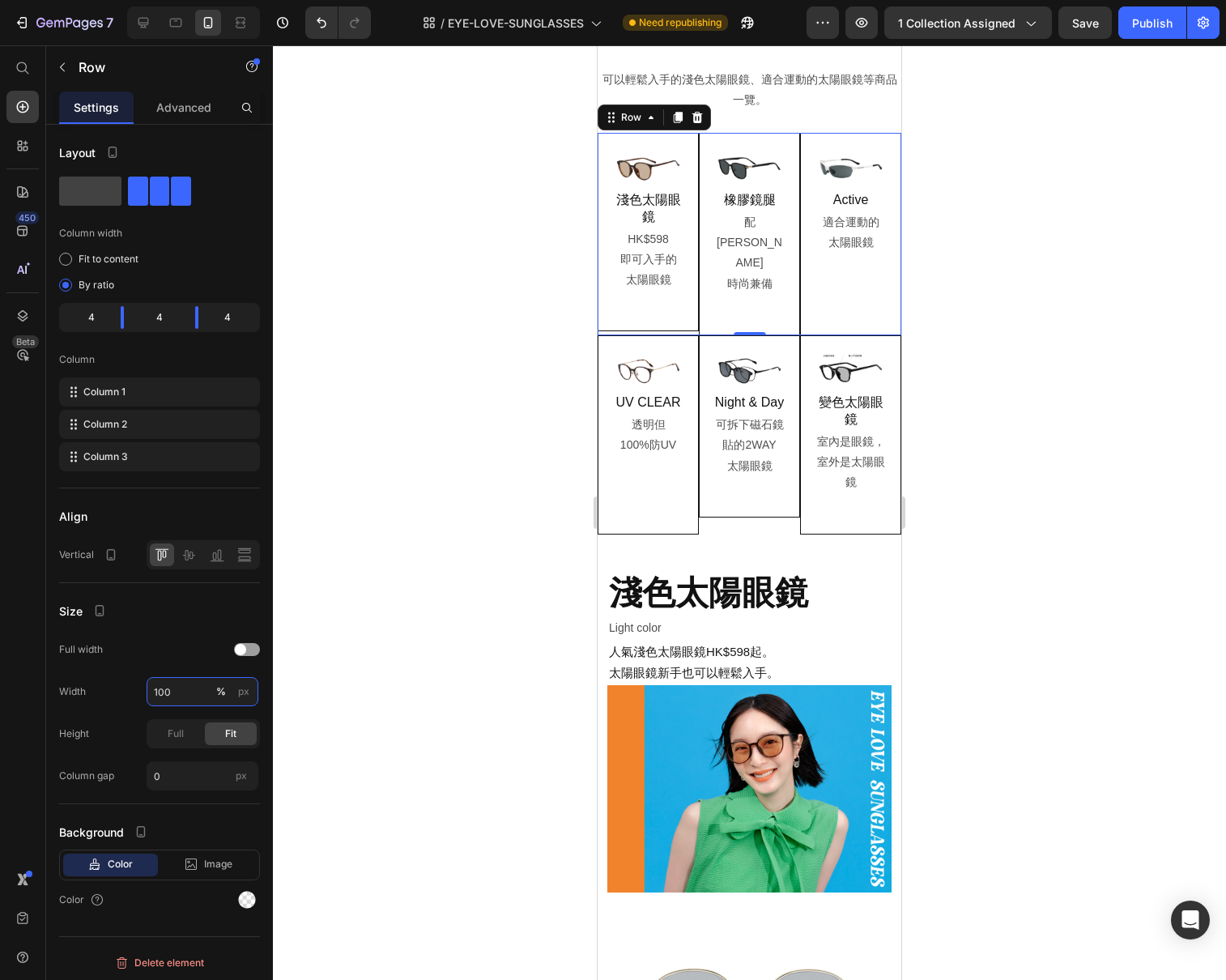 click on "450 Beta Start with Sections Elements Hero Section Product Detail Brands Trusted Badges Guarantee Product Breakdown How to use Testimonials Compare Bundle FAQs Social Proof Brand Story Product List Collection Blog List Contact Sticky Add to Cart Custom Footer Browse Library 450 Layout
Row
Row
Row
Row Text
Heading
Text Block Button
Button
Button
Sticky Back to top Media
Image
Image
Video" at bounding box center [136, 513] 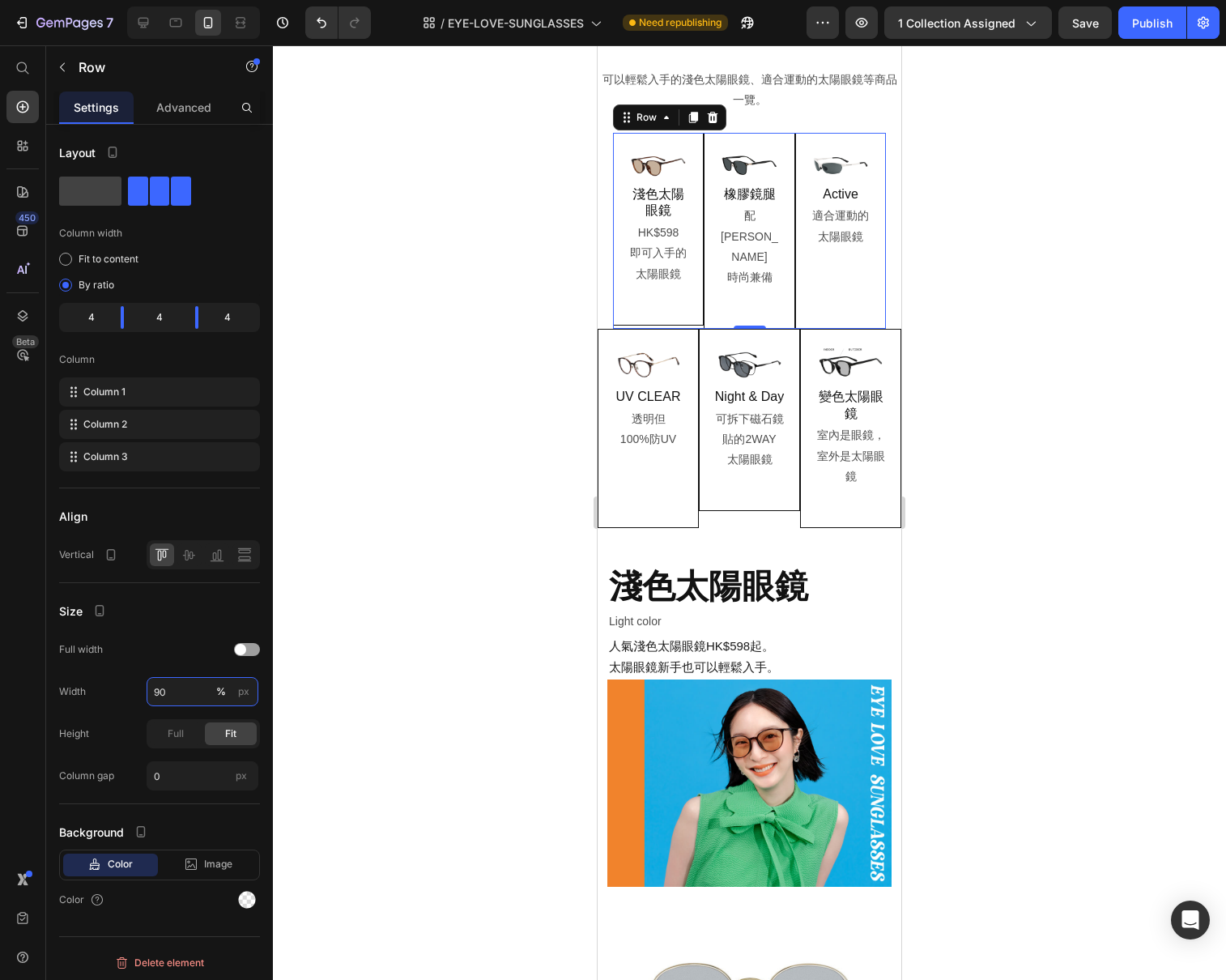 type on "90" 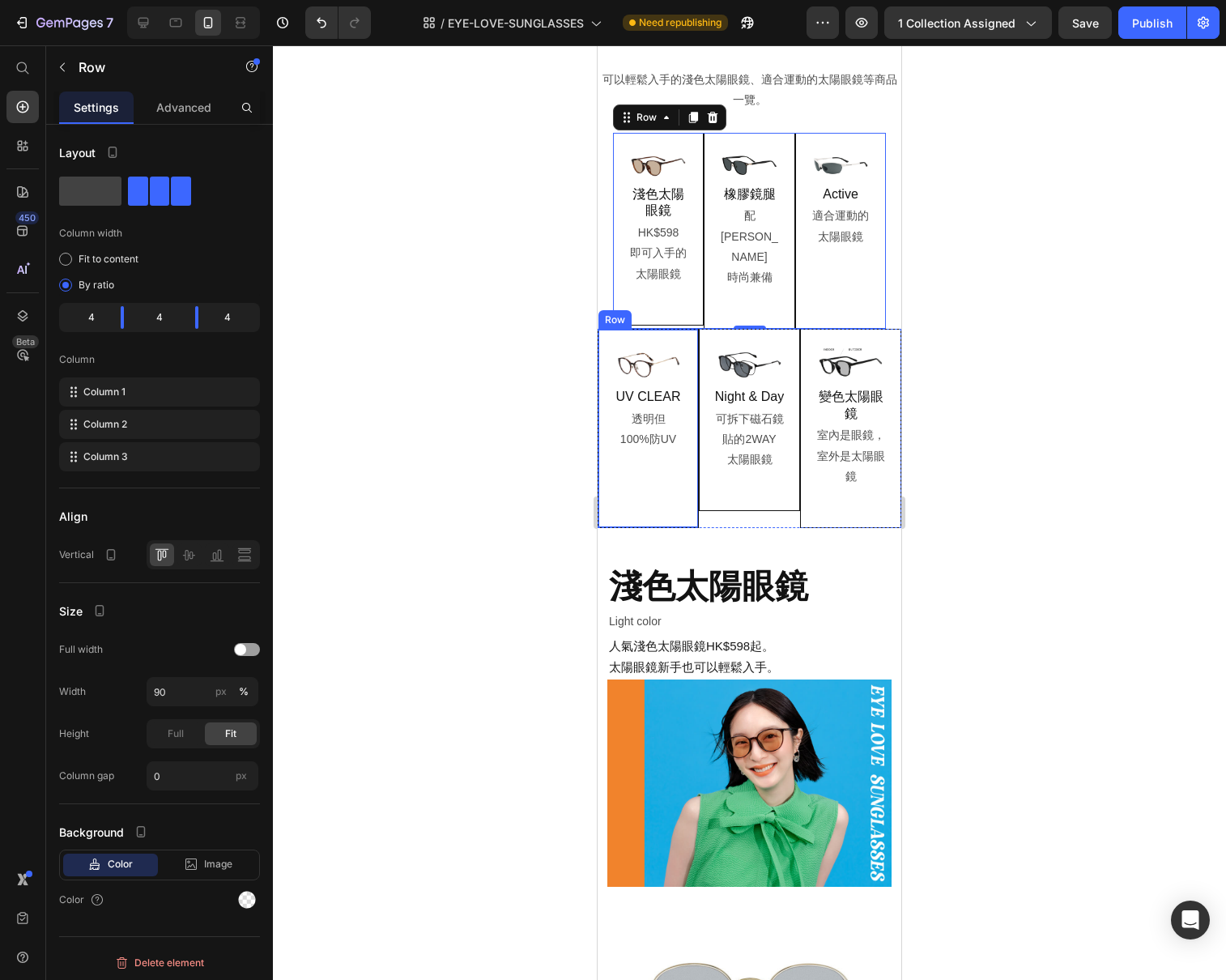 click on "Image UV CLEAR Heading 透明但 100%防UV Text Block Row" at bounding box center [648, 428] 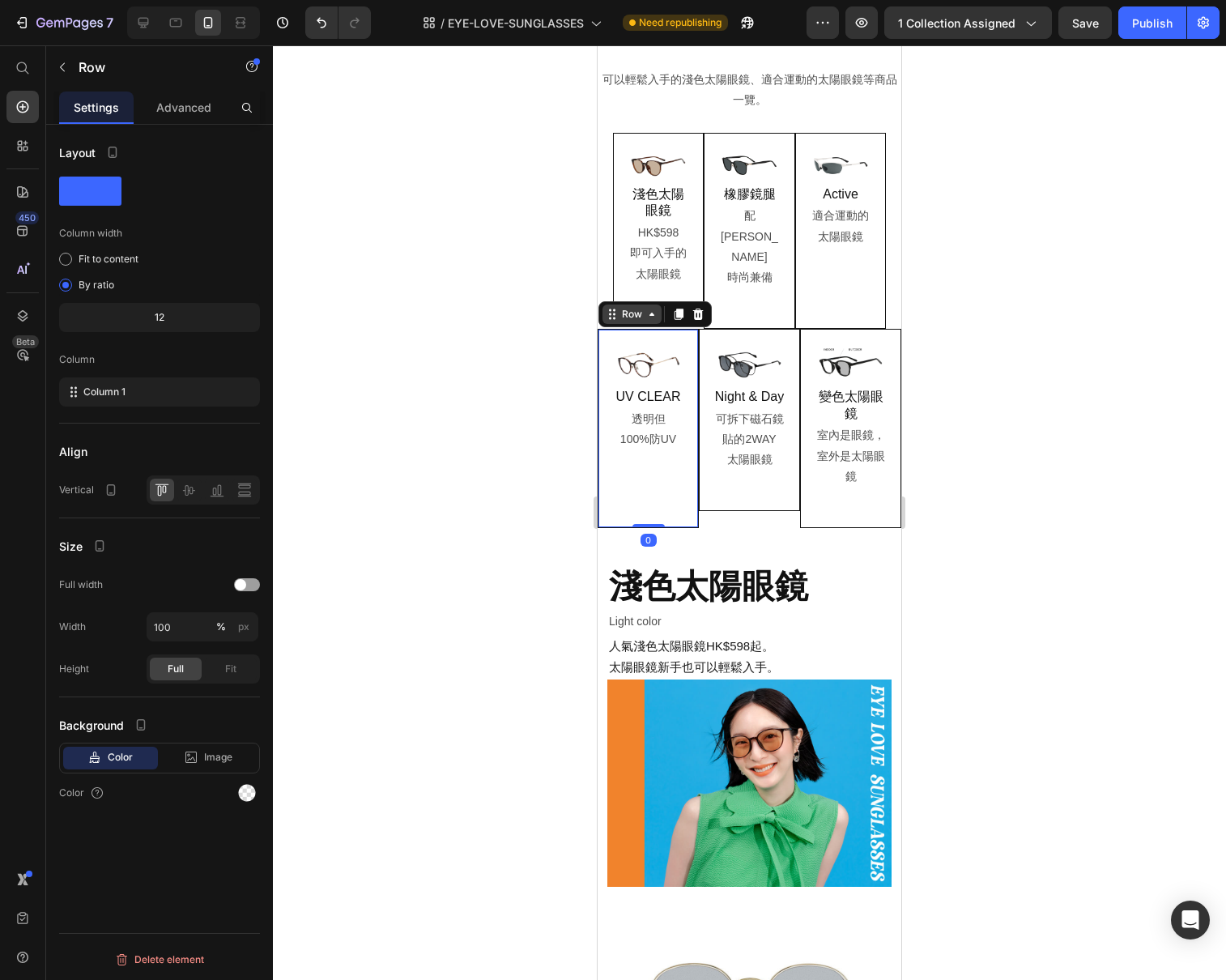 click on "Row" at bounding box center [632, 314] 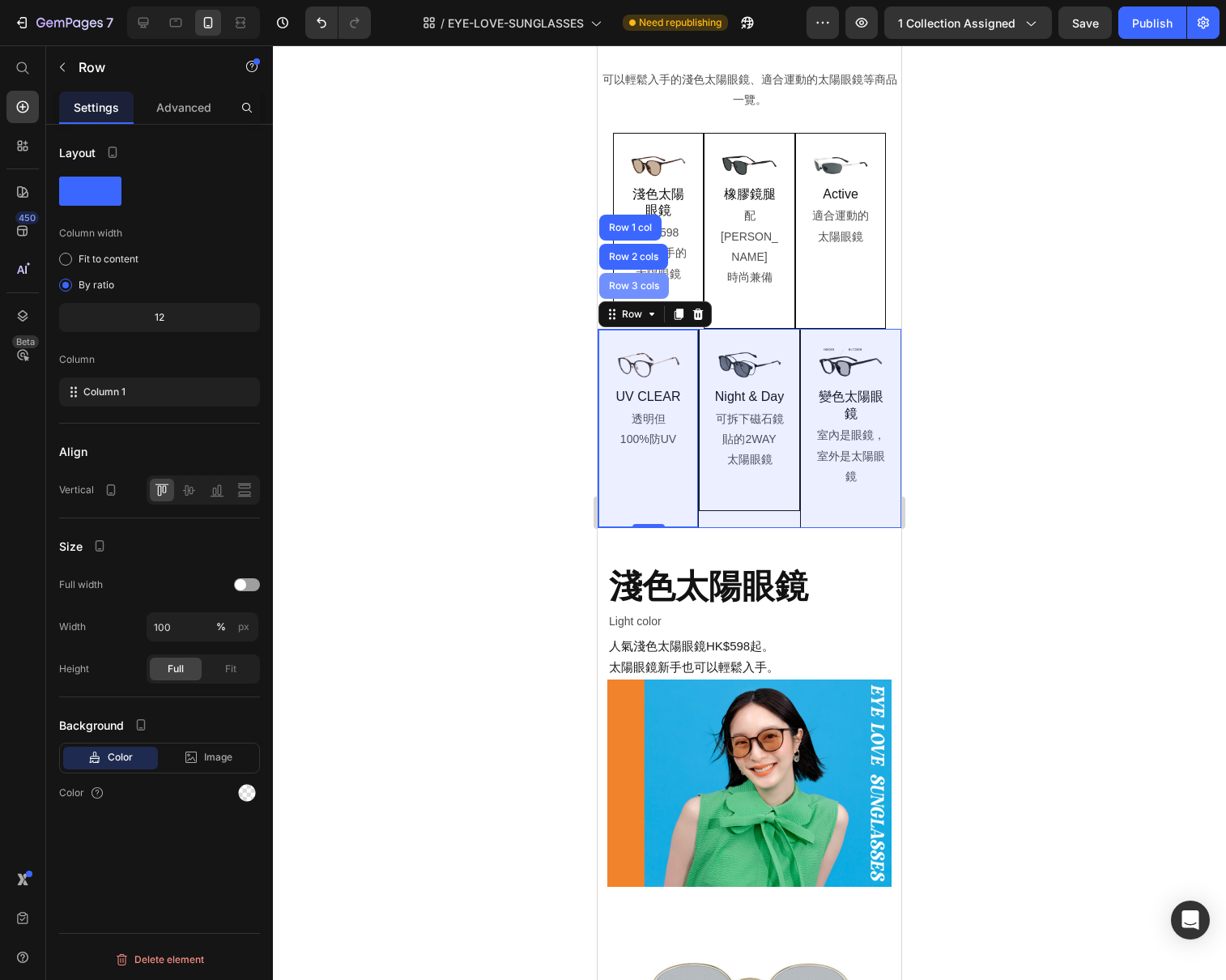 click on "Row 3 cols" at bounding box center (634, 286) 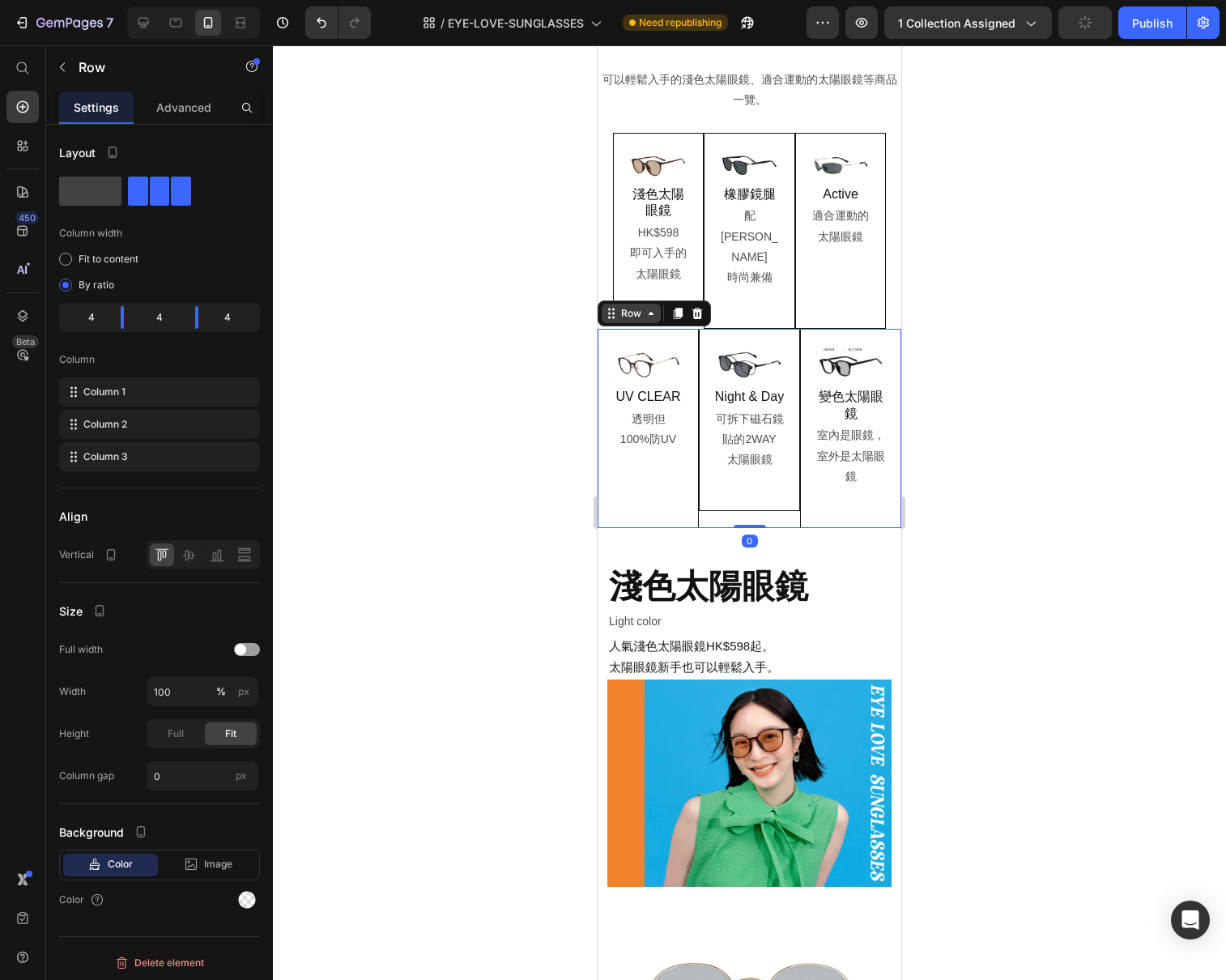 click on "Row" at bounding box center [631, 313] 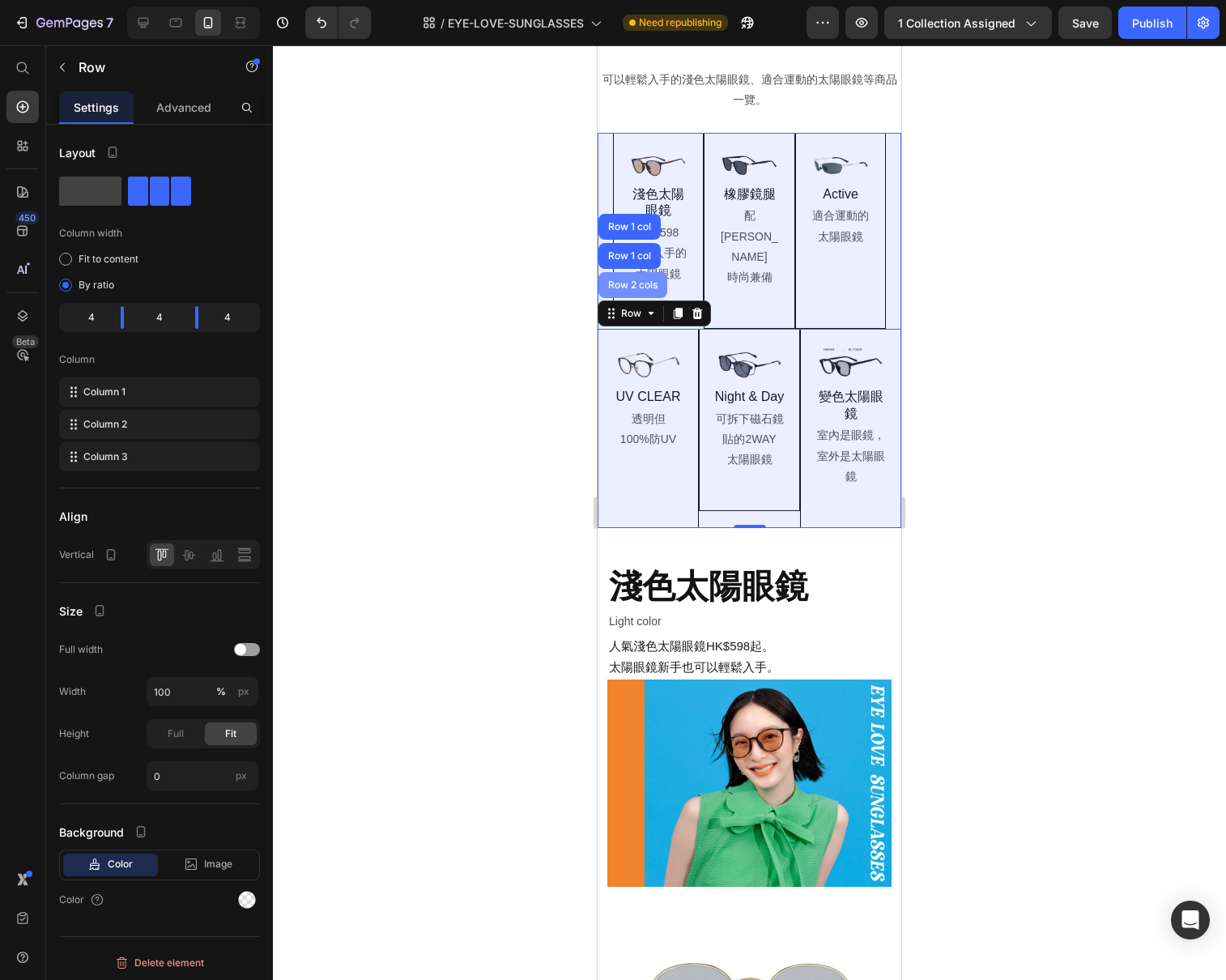 click on "Row 2 cols" at bounding box center (632, 285) 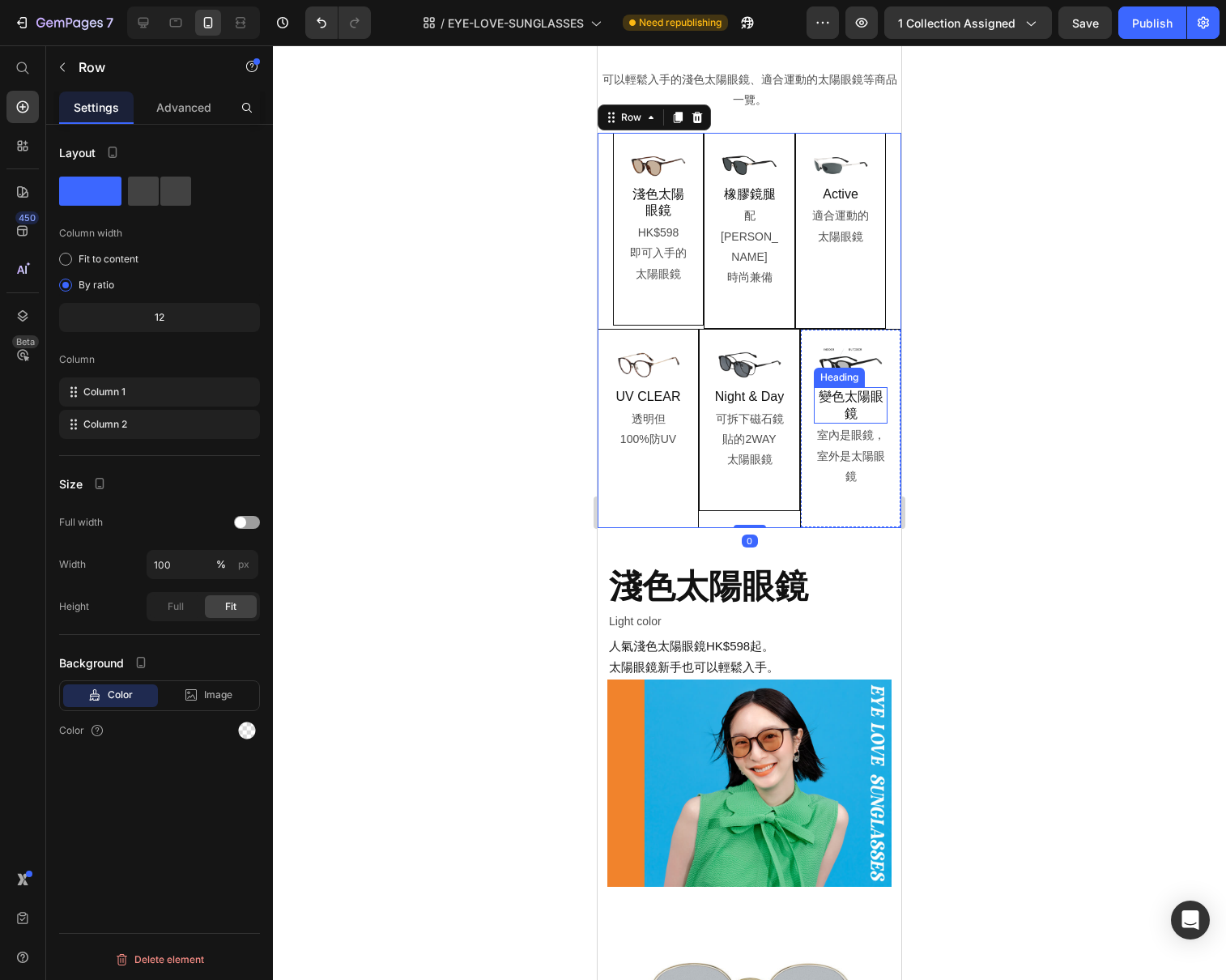 click on "Heading" at bounding box center [839, 377] 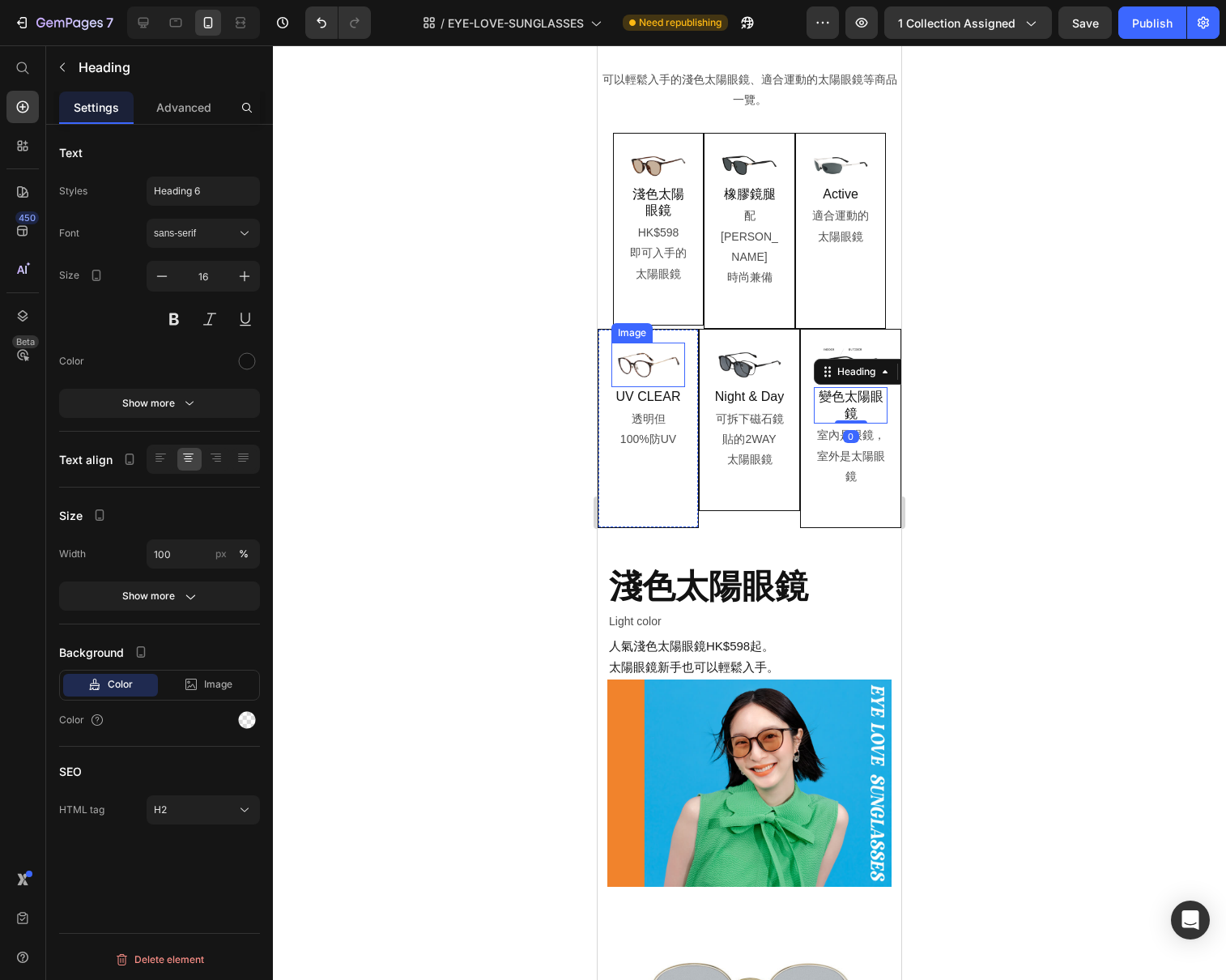 click at bounding box center [648, 364] 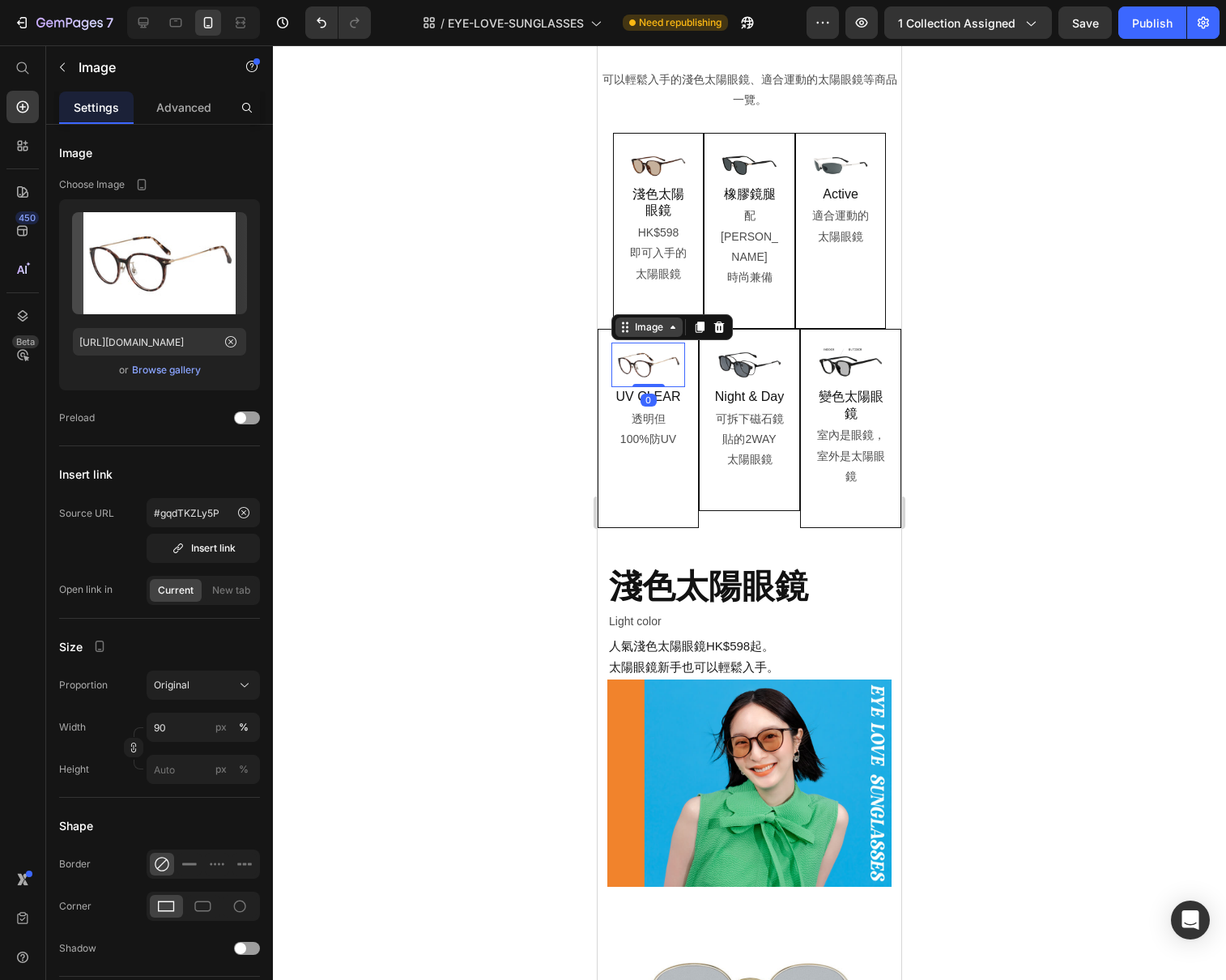 click on "Image" at bounding box center [649, 327] 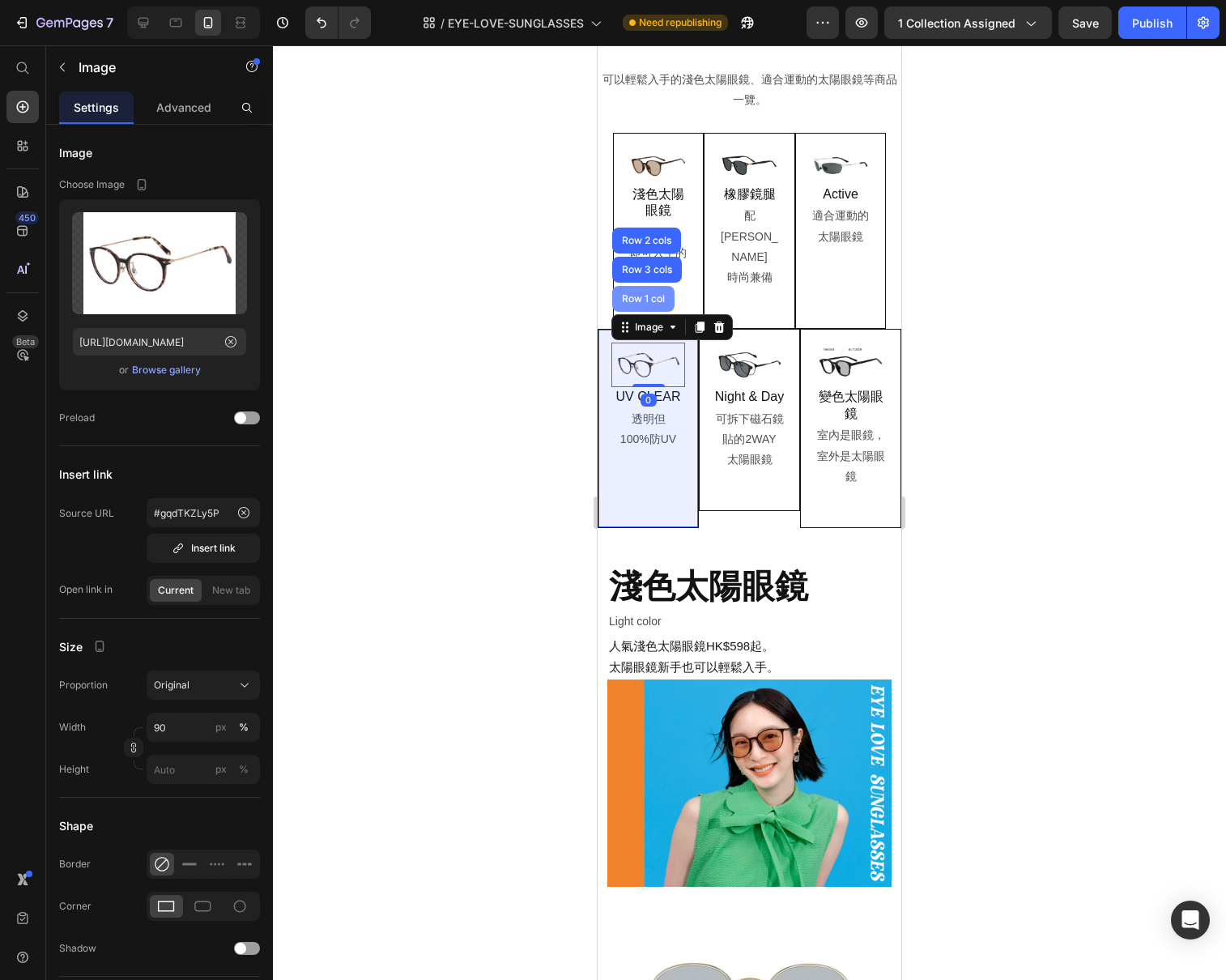 click on "Row 1 col" at bounding box center [643, 299] 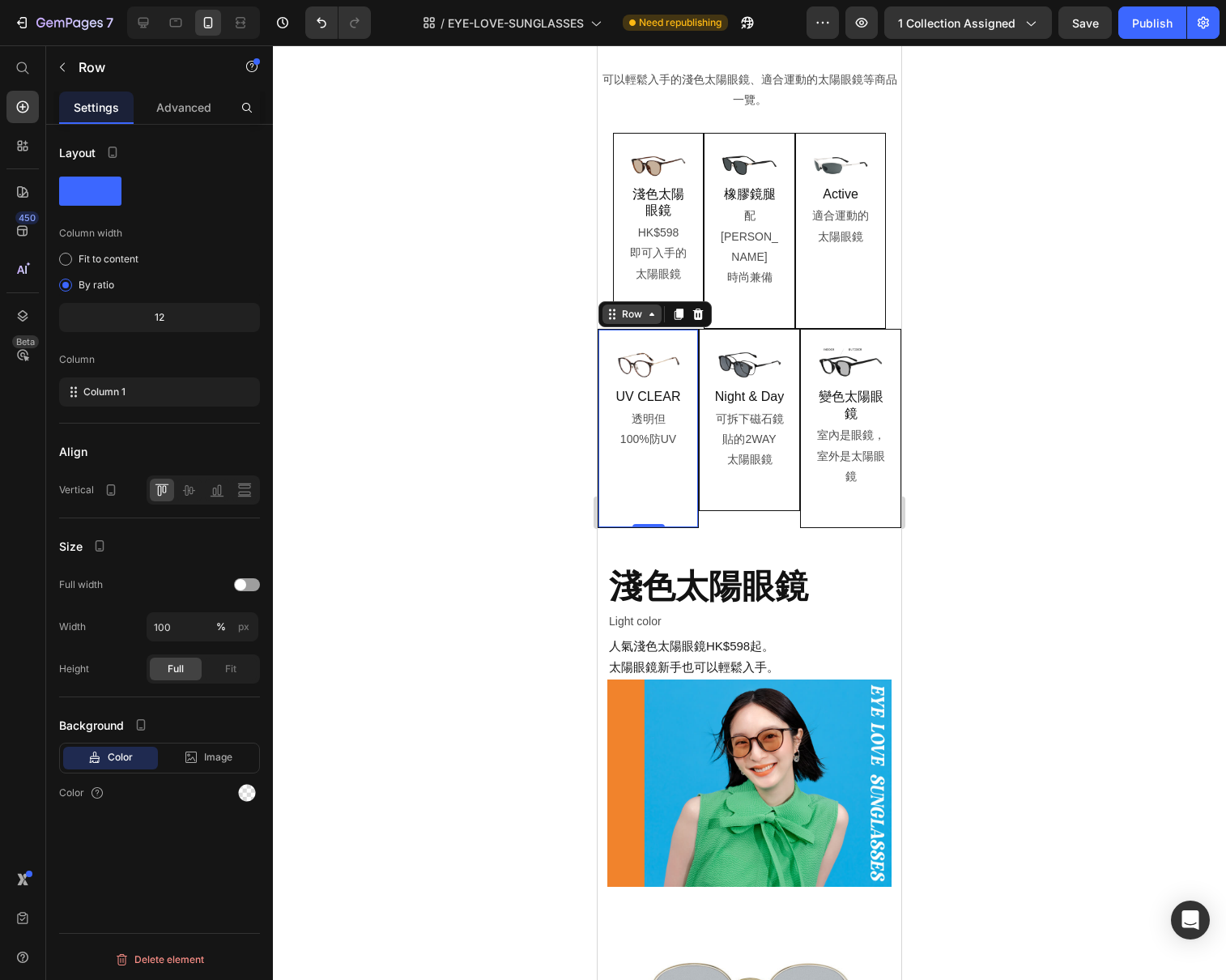 click 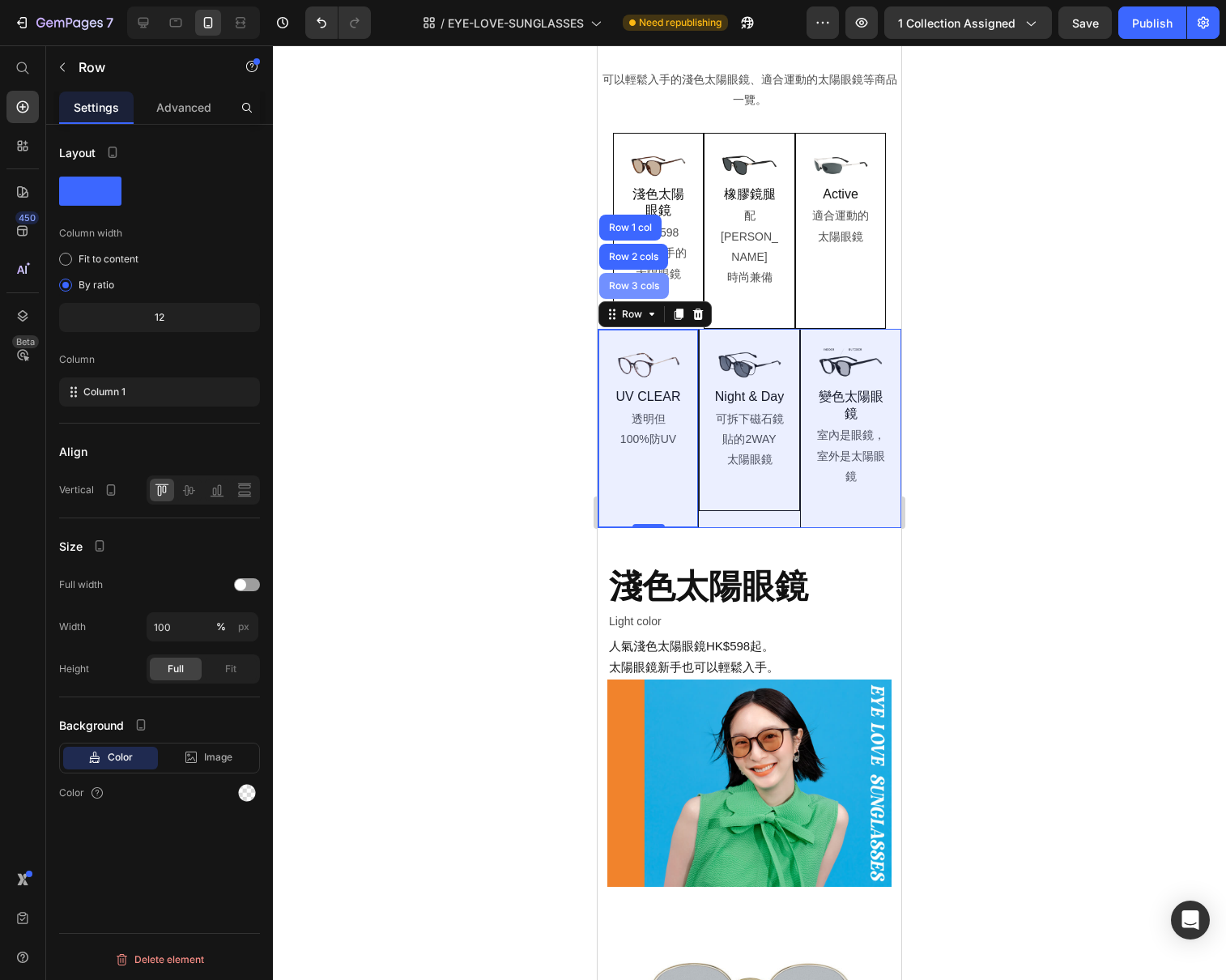 click on "Row 3 cols" at bounding box center [634, 286] 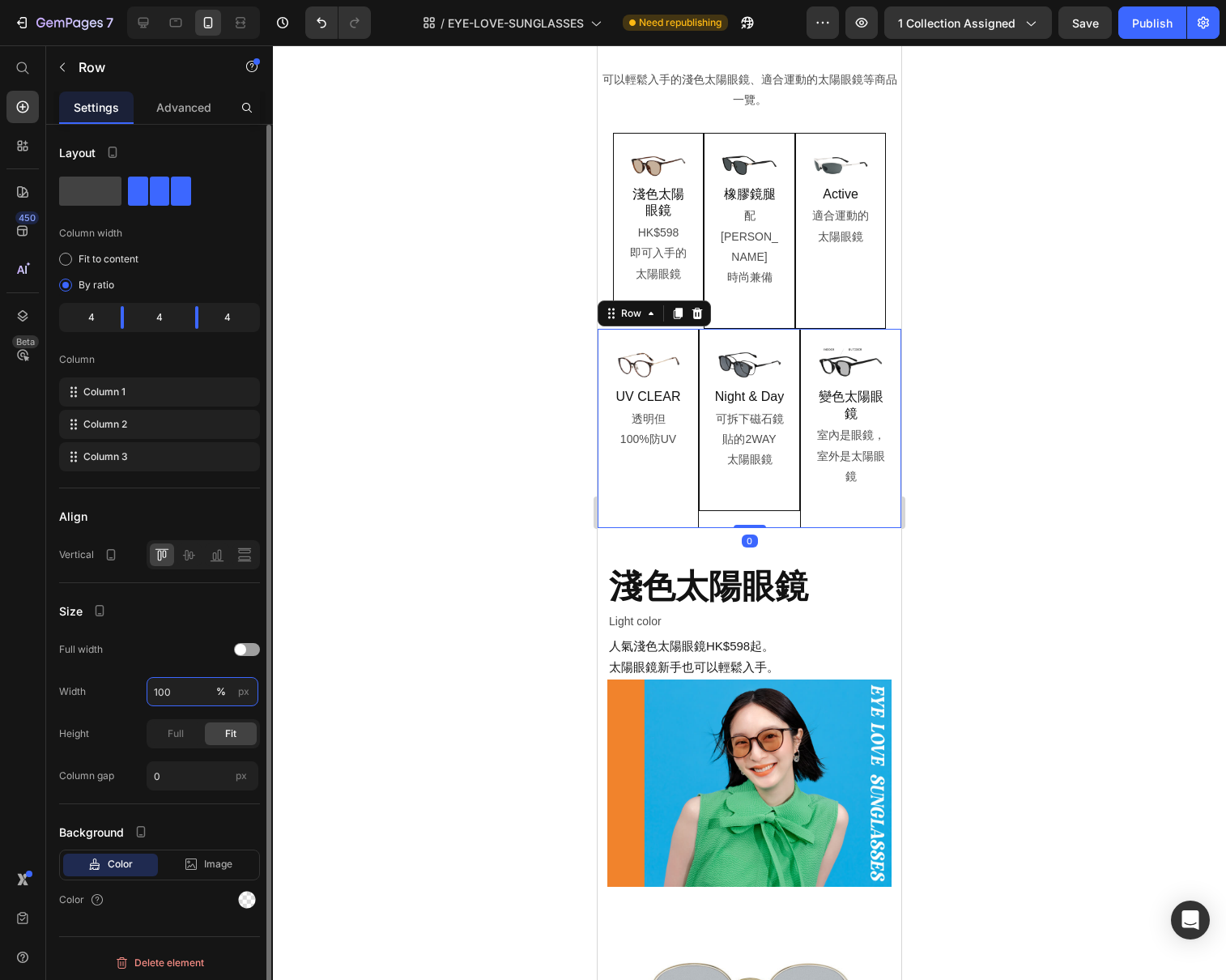 drag, startPoint x: 187, startPoint y: 692, endPoint x: 143, endPoint y: 689, distance: 44.102154 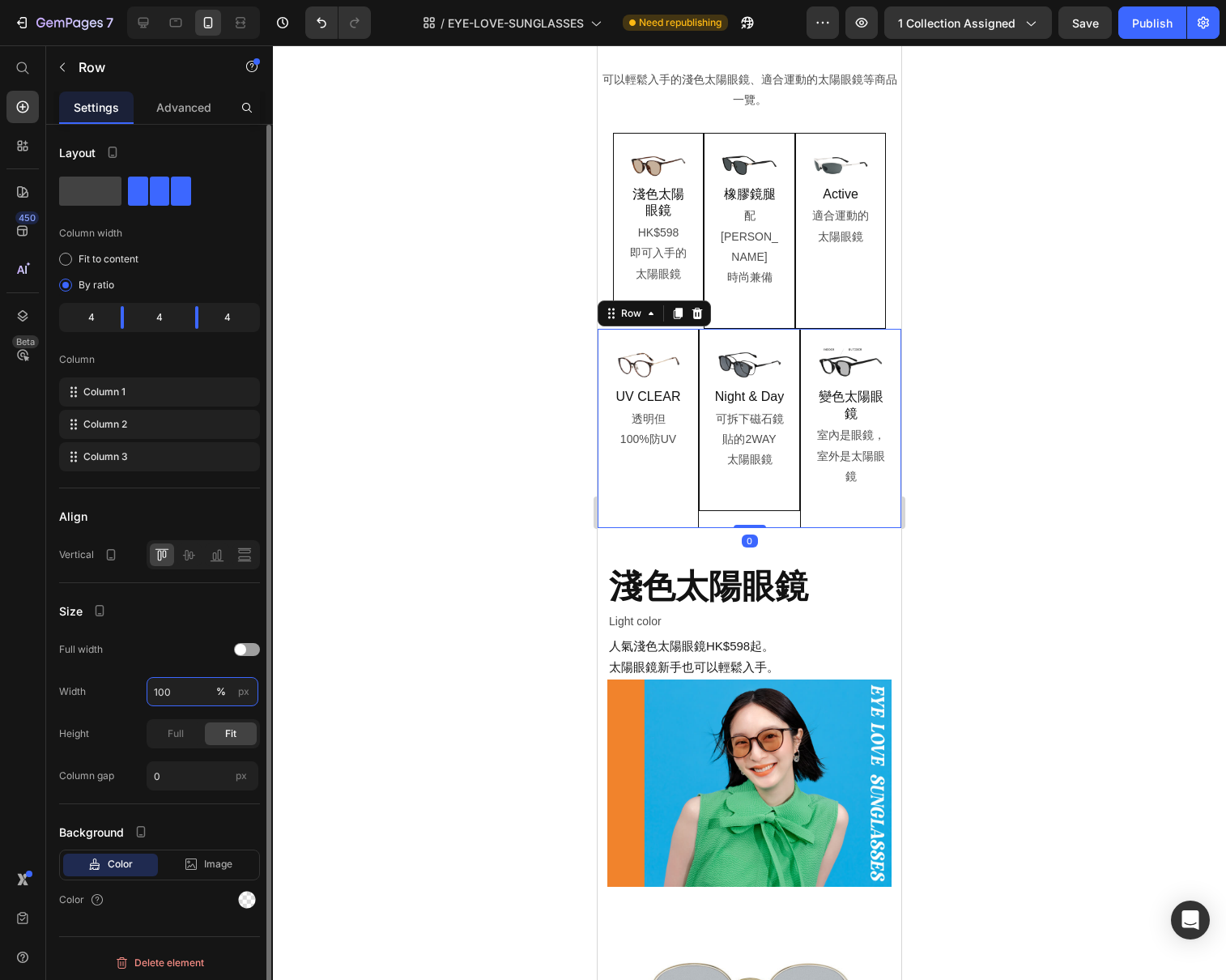 click on "100" at bounding box center (202, 692) 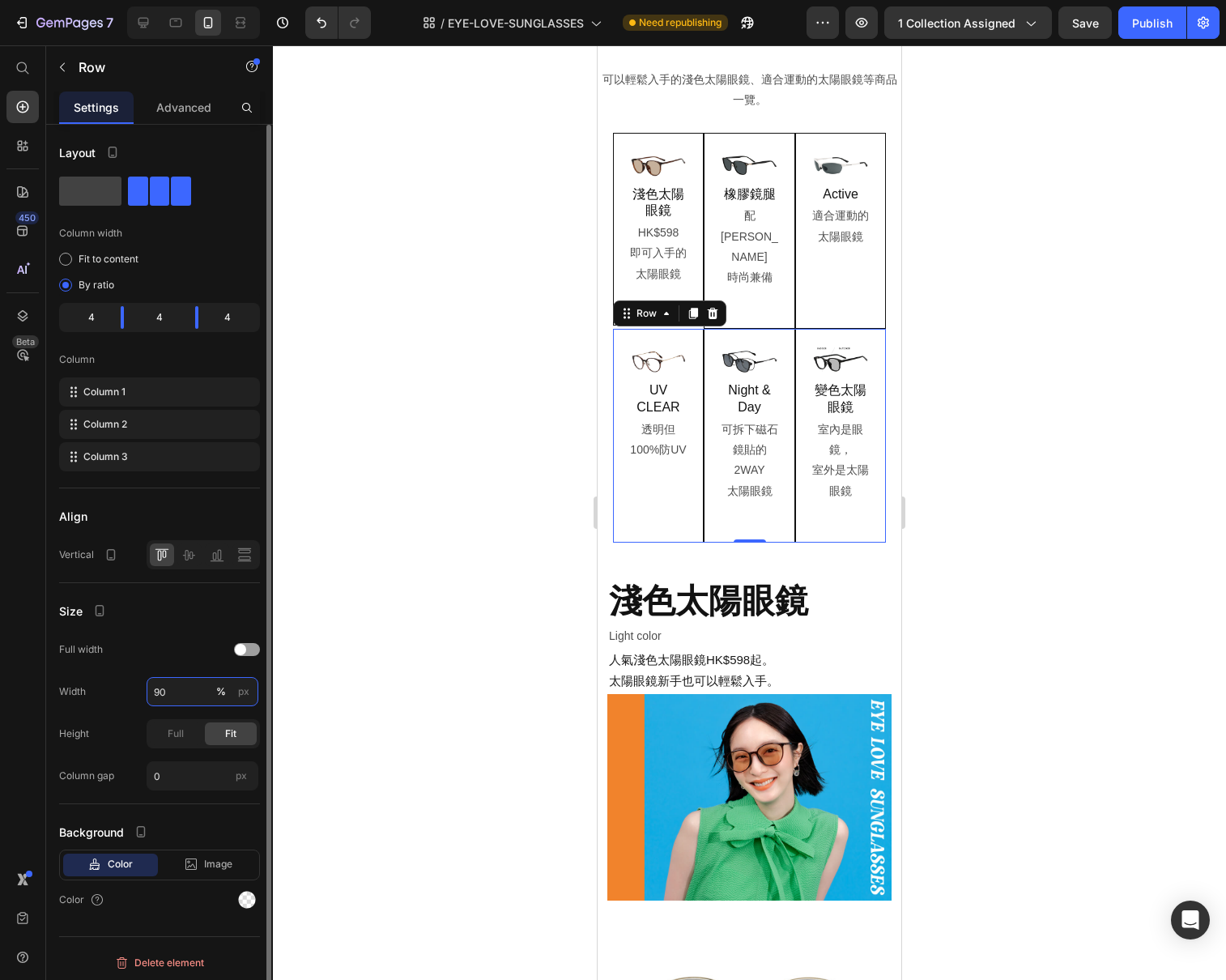 type on "90" 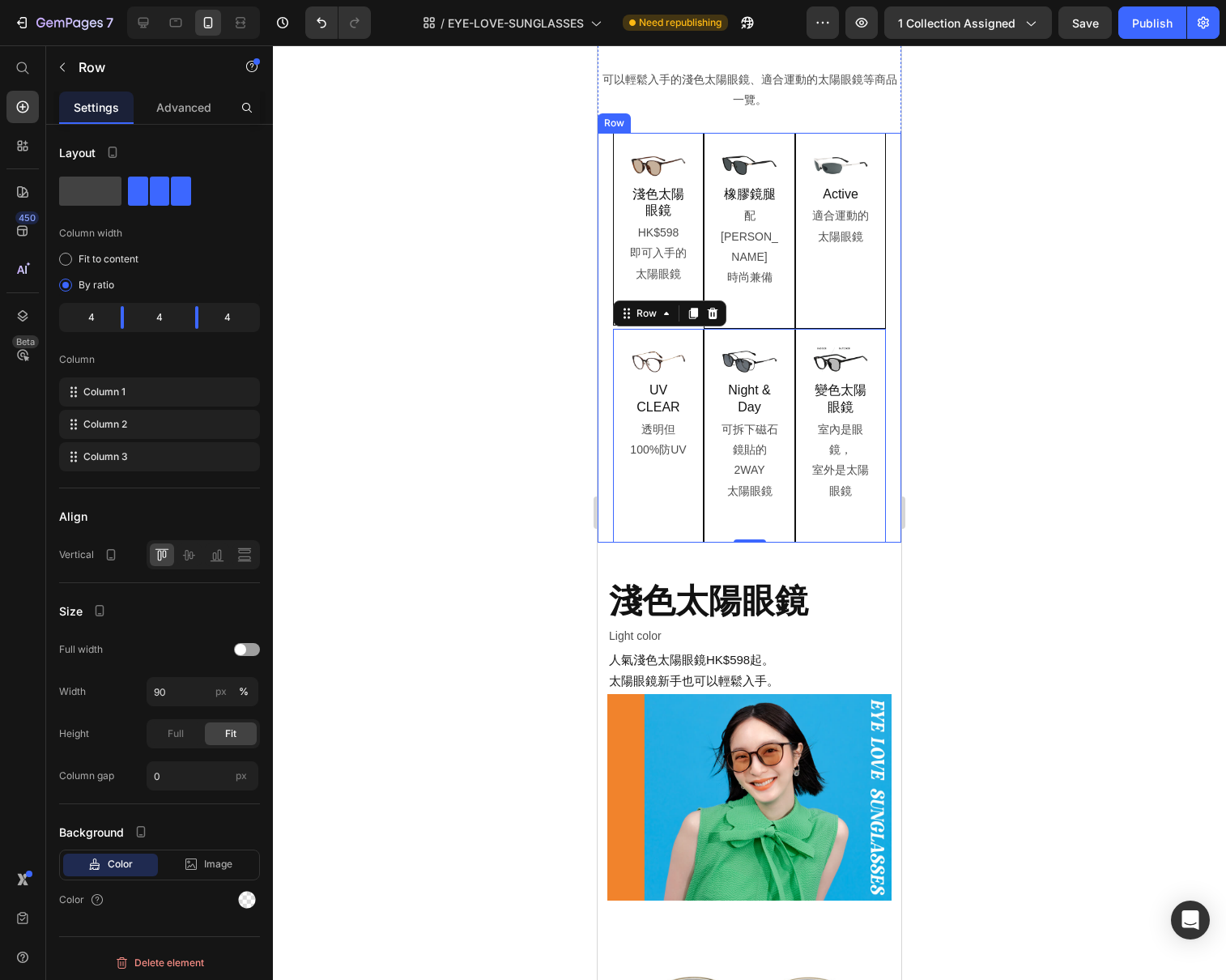 click on "Image 淺色太陽眼鏡 Heading HK$598 即可入手的 太陽眼鏡 Text Block Row Image 橡膠鏡腿 Heading 配戴舒適 時尚兼備 Text Block Row Image Active Heading 適合運動的 太陽眼鏡 Text Block Row Row" at bounding box center [749, 231] 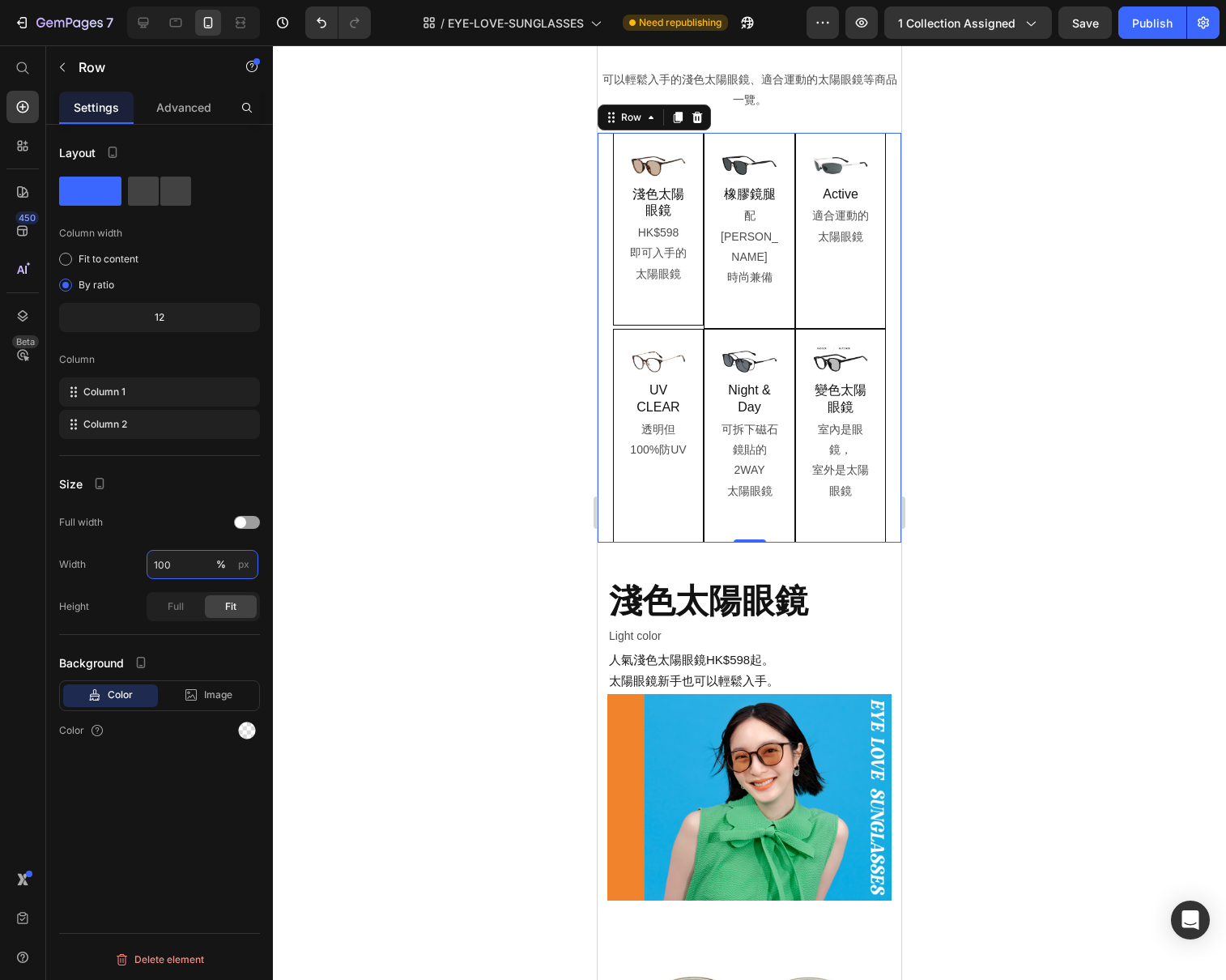 click on "100" at bounding box center [202, 565] 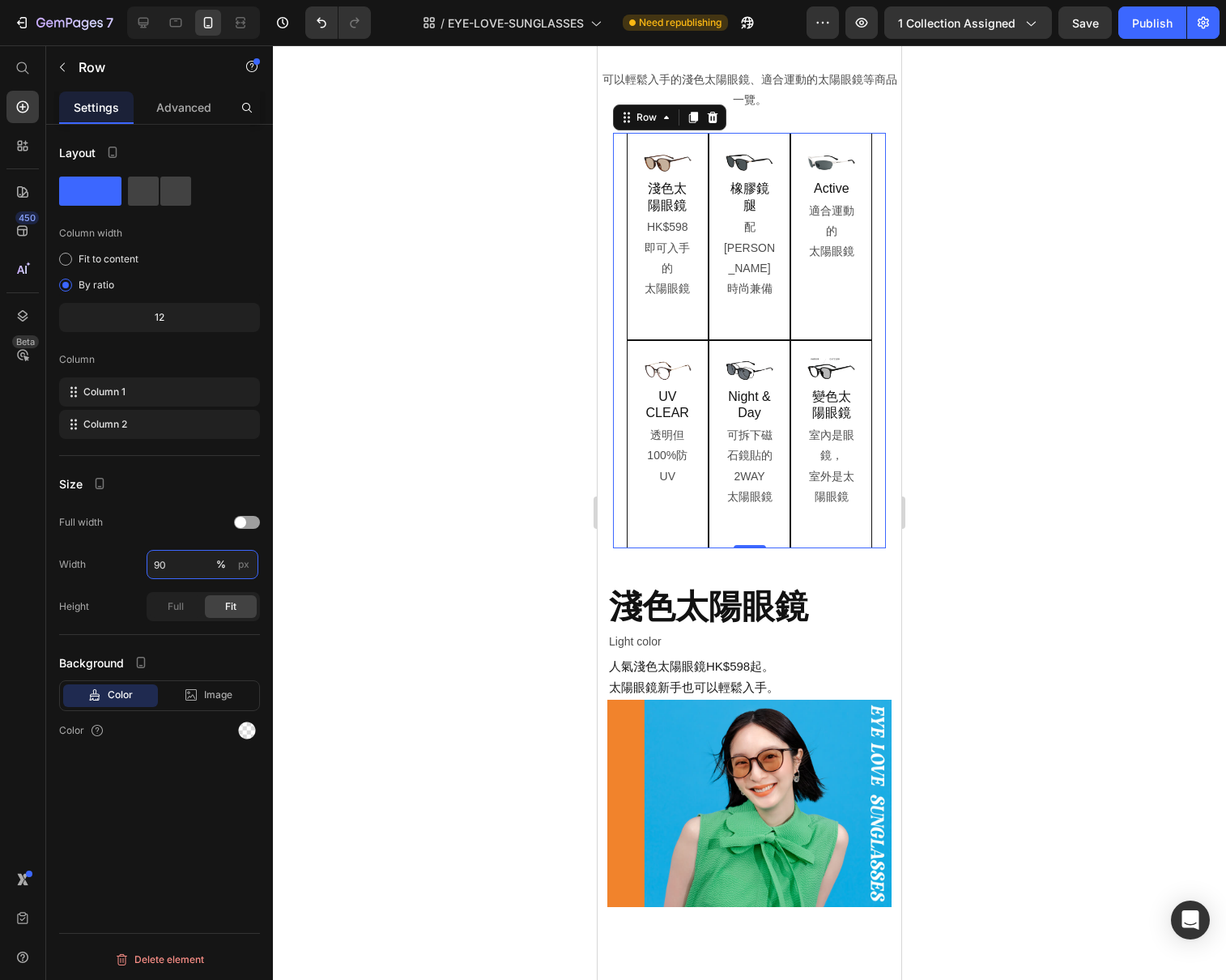 type on "90" 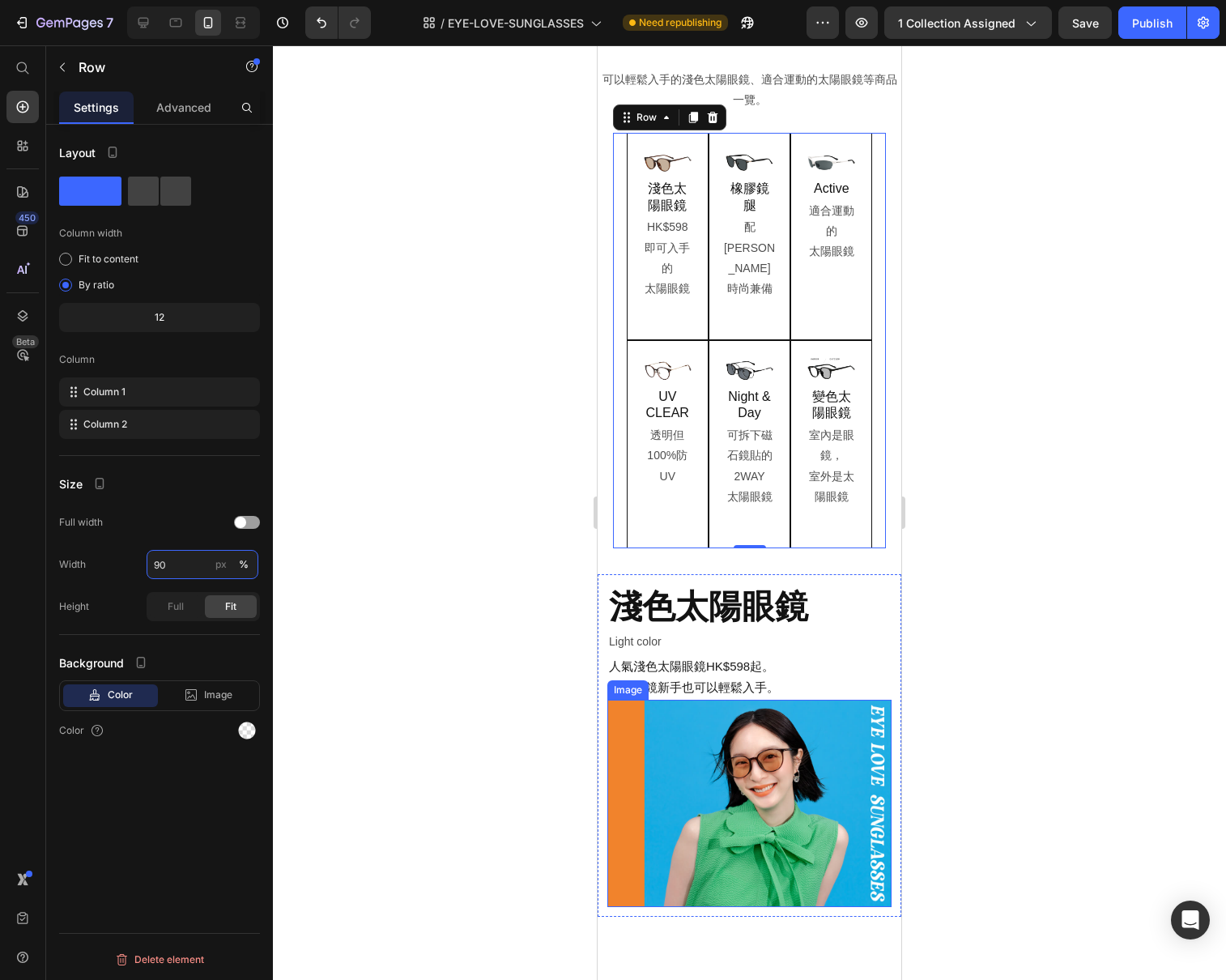scroll, scrollTop: 317, scrollLeft: 0, axis: vertical 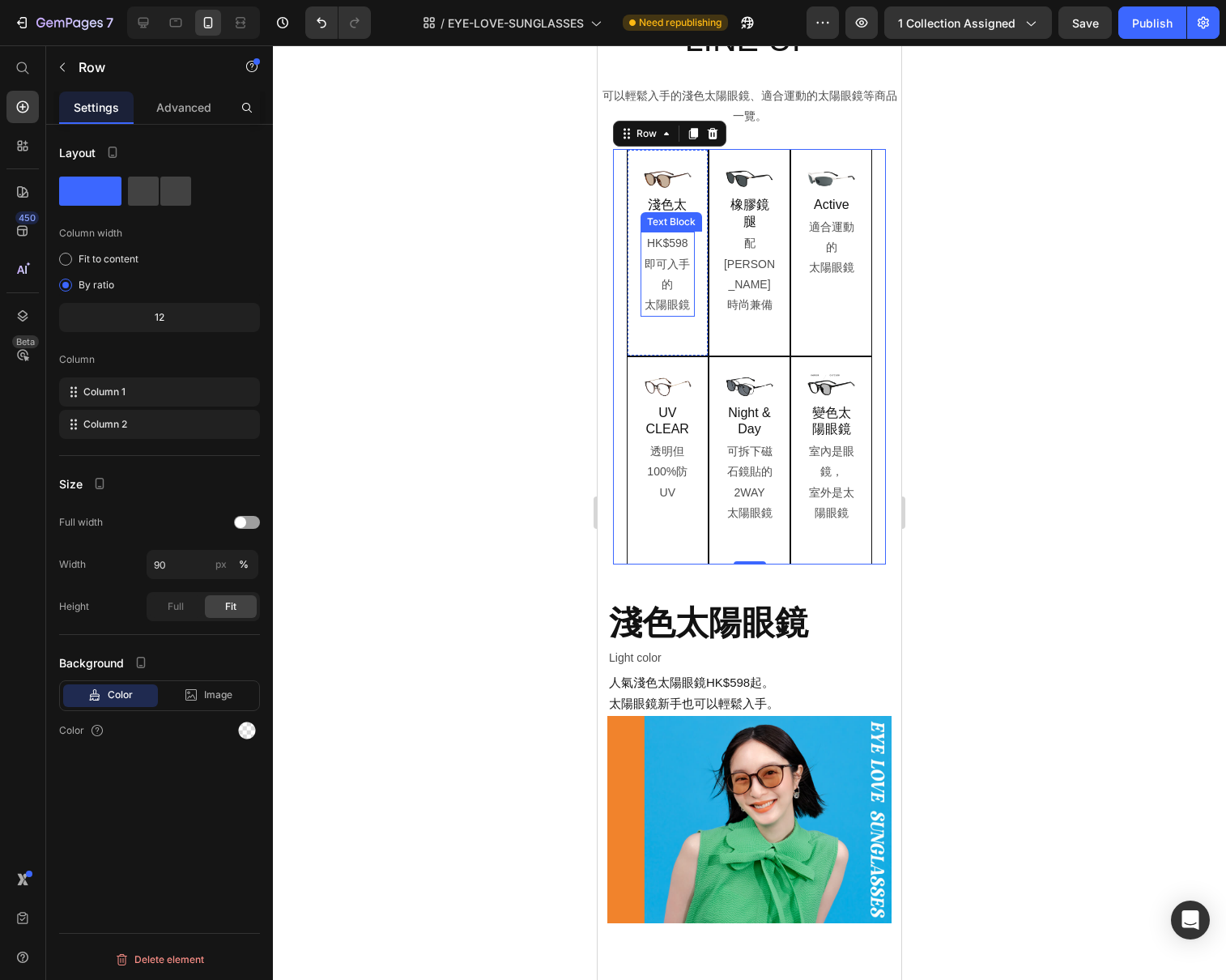 click on "即可入手的" at bounding box center (667, 275) 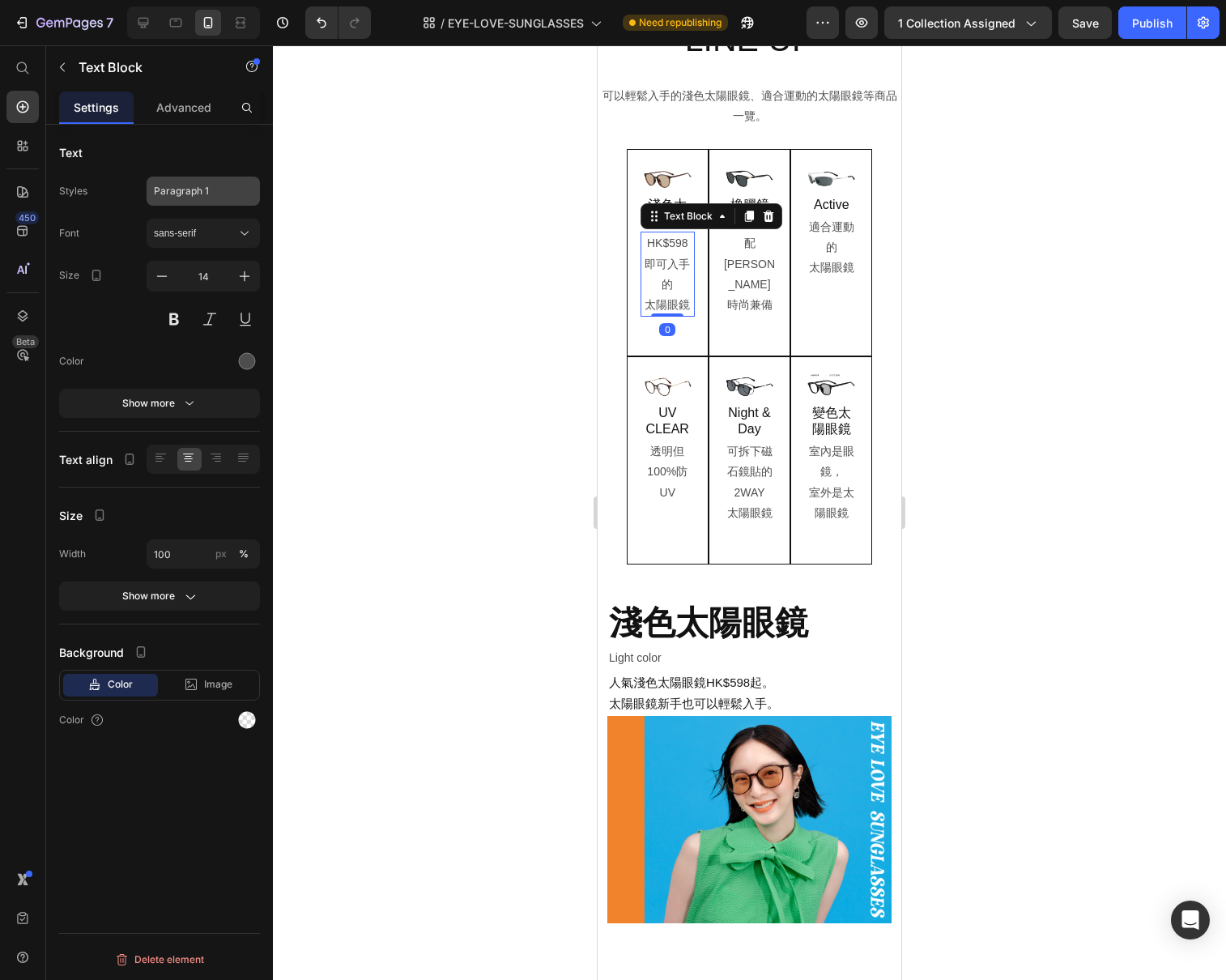 click on "Paragraph 1" at bounding box center [194, 191] 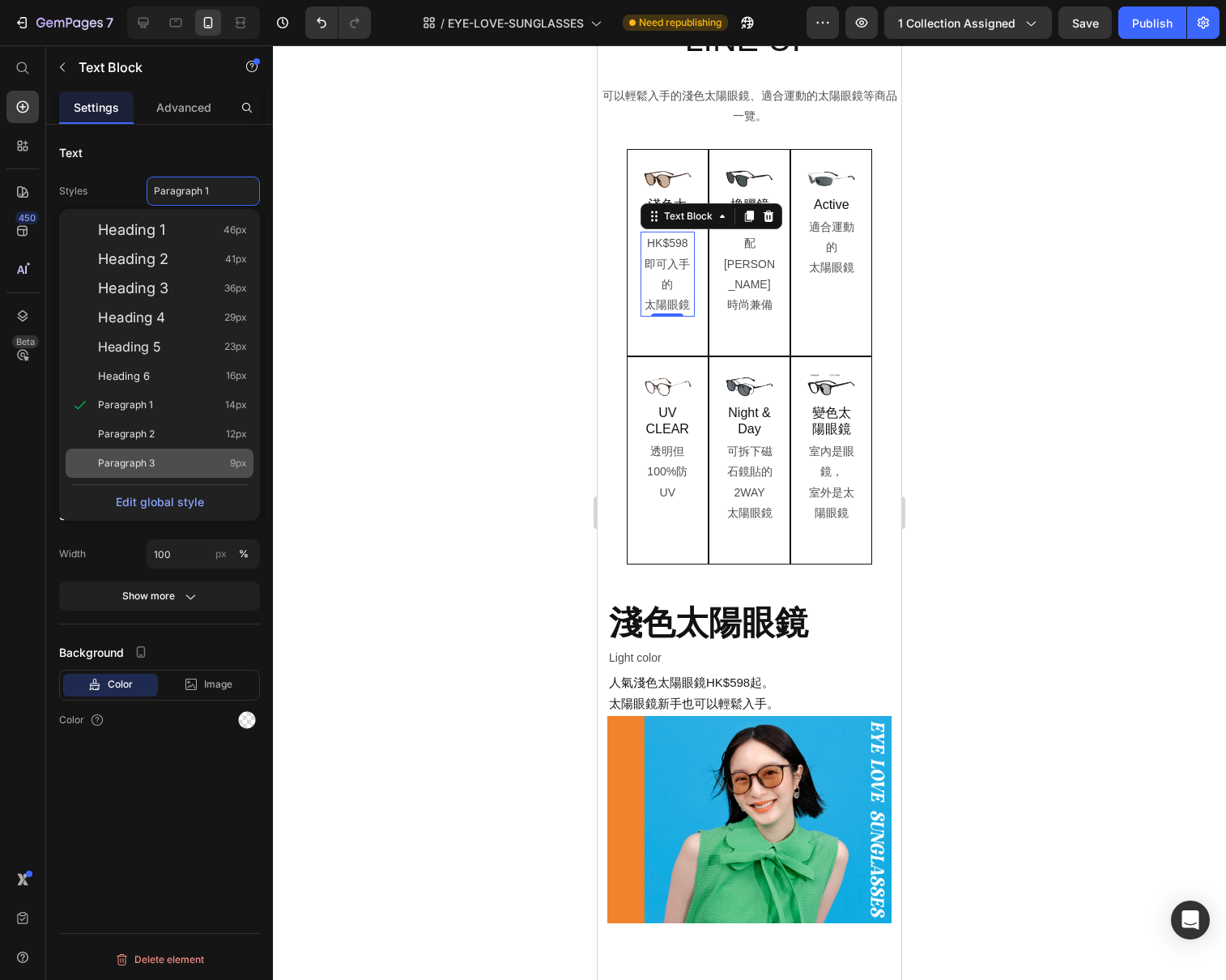 click on "Paragraph 3" at bounding box center [126, 463] 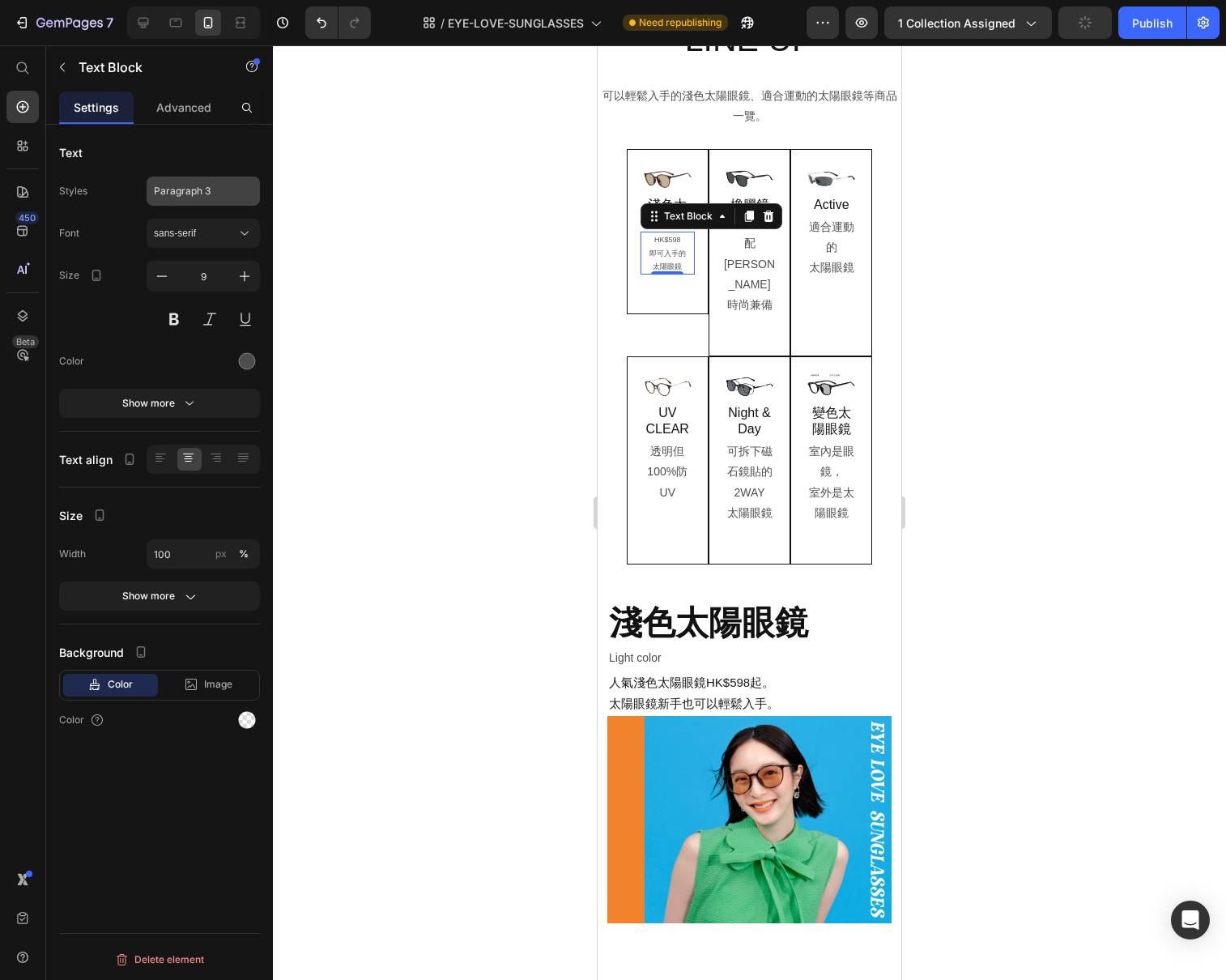 click on "Paragraph 3" at bounding box center [203, 191] 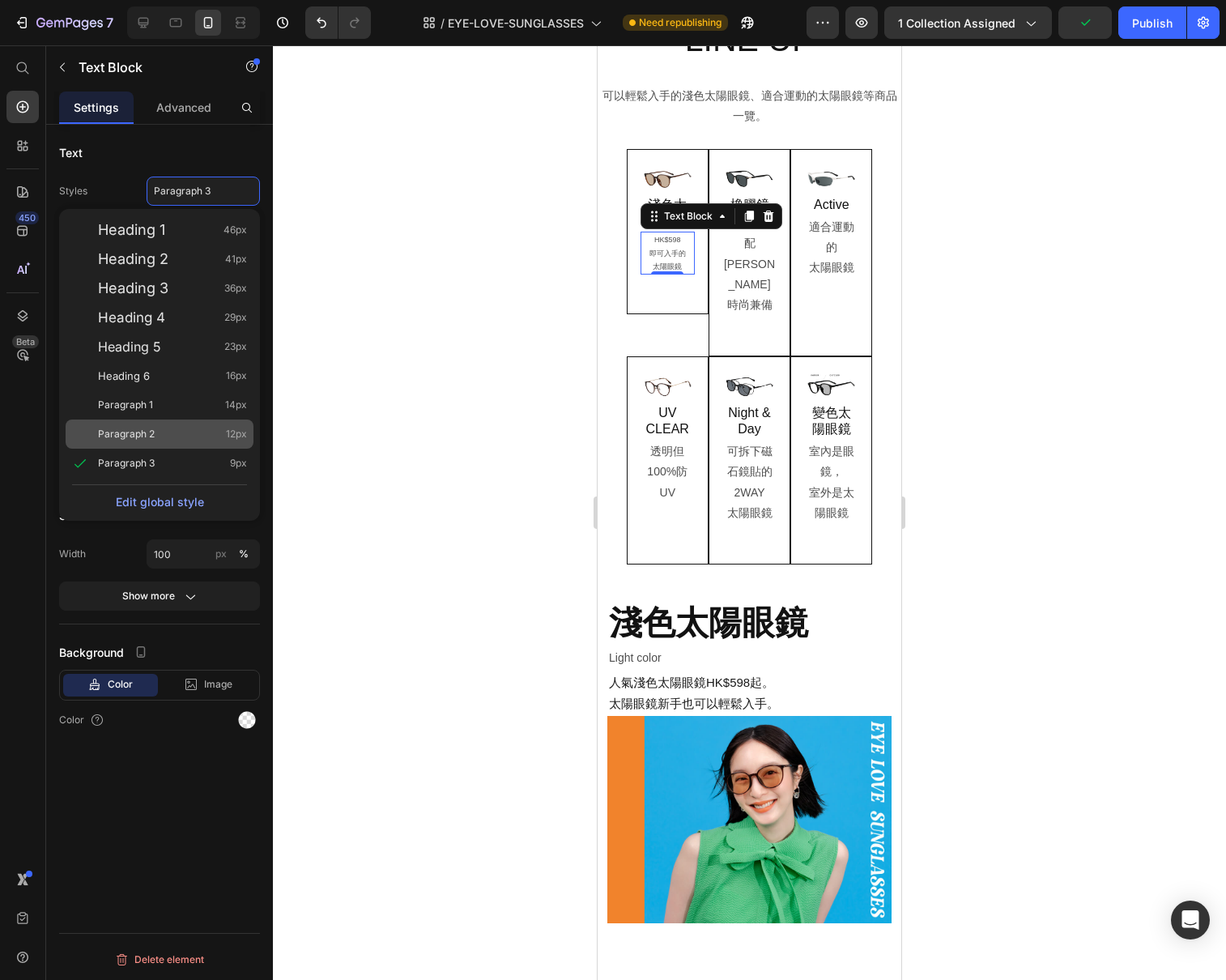 click on "Paragraph 2" at bounding box center [126, 434] 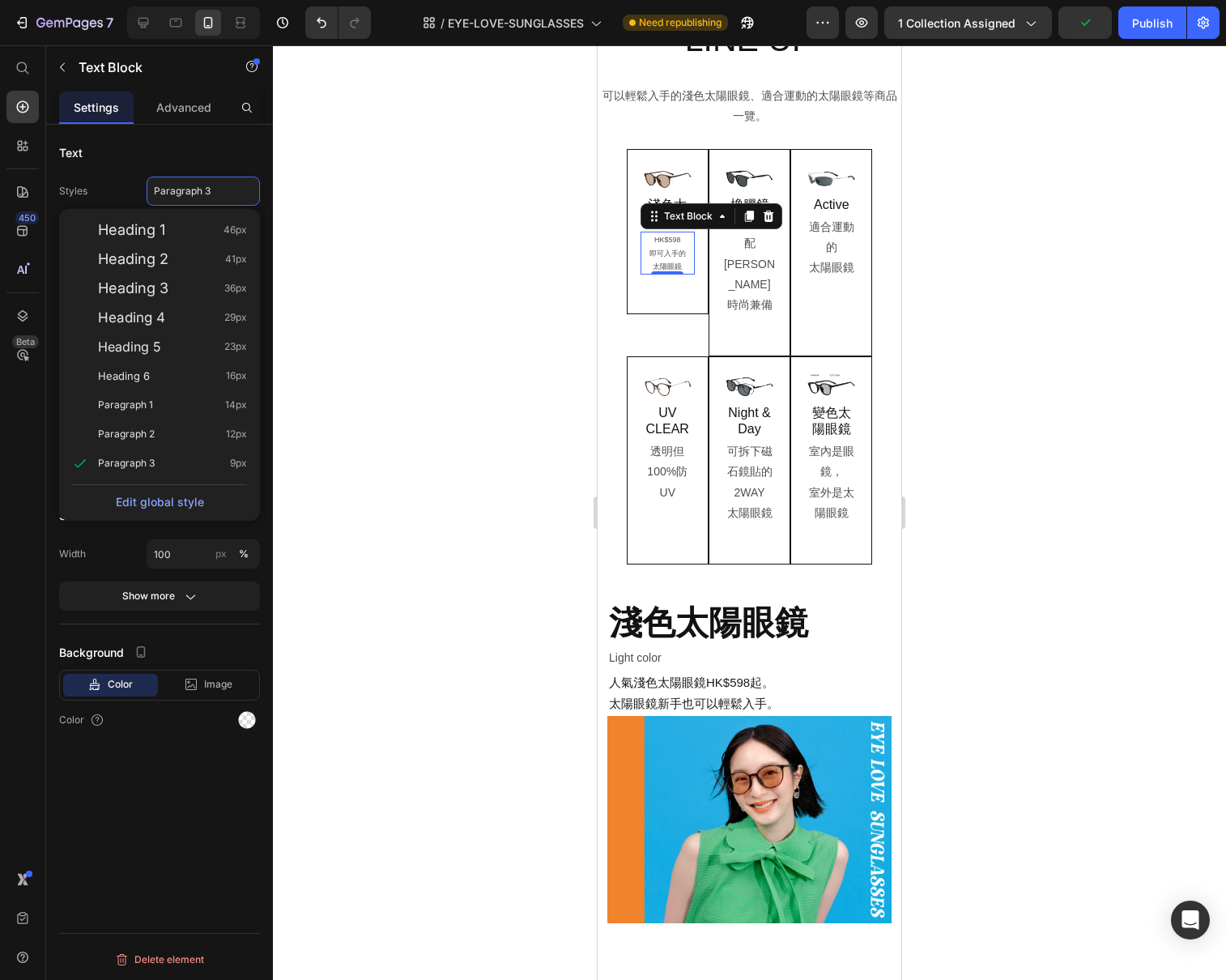 type on "12" 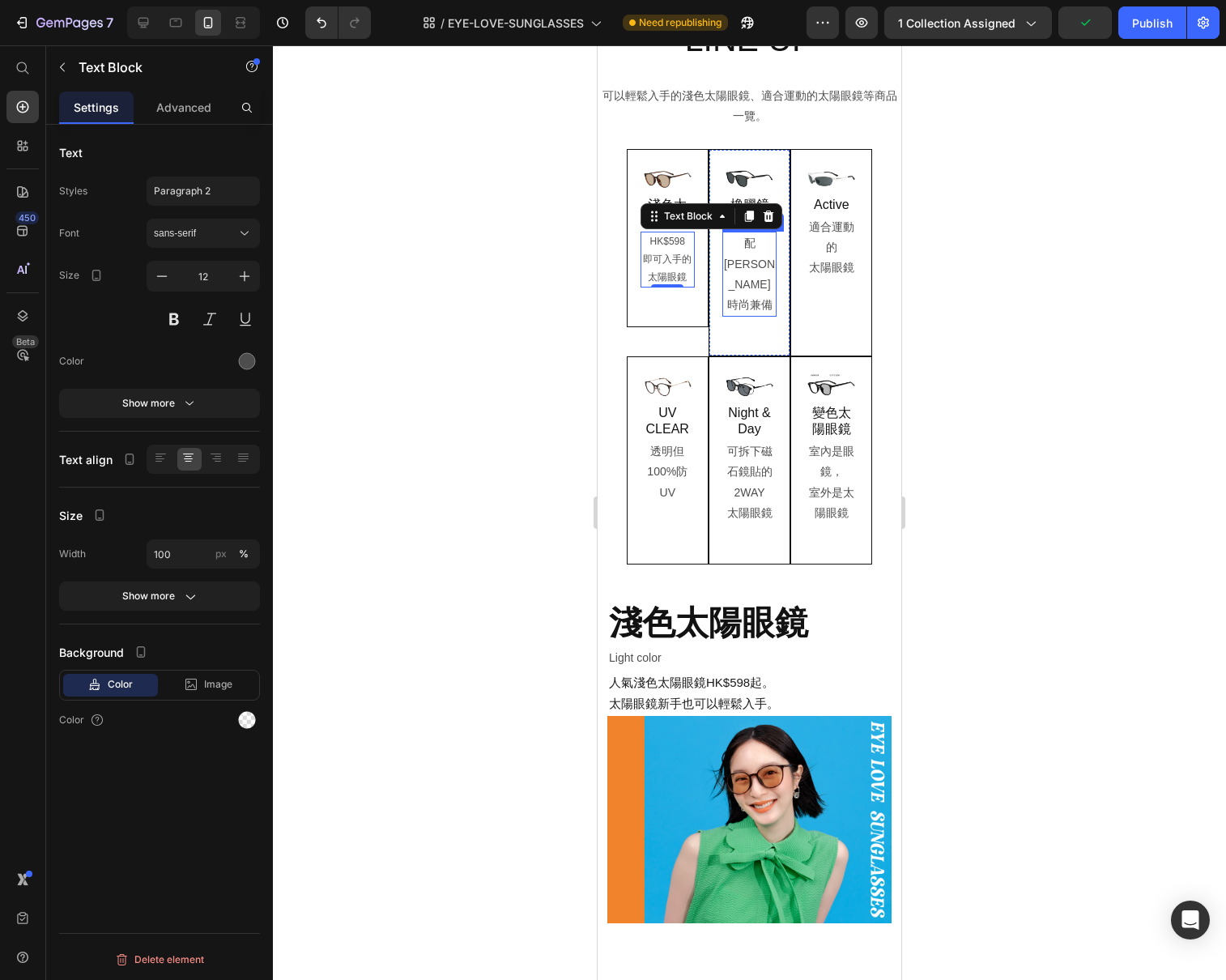 click on "時尚兼備" at bounding box center [749, 305] 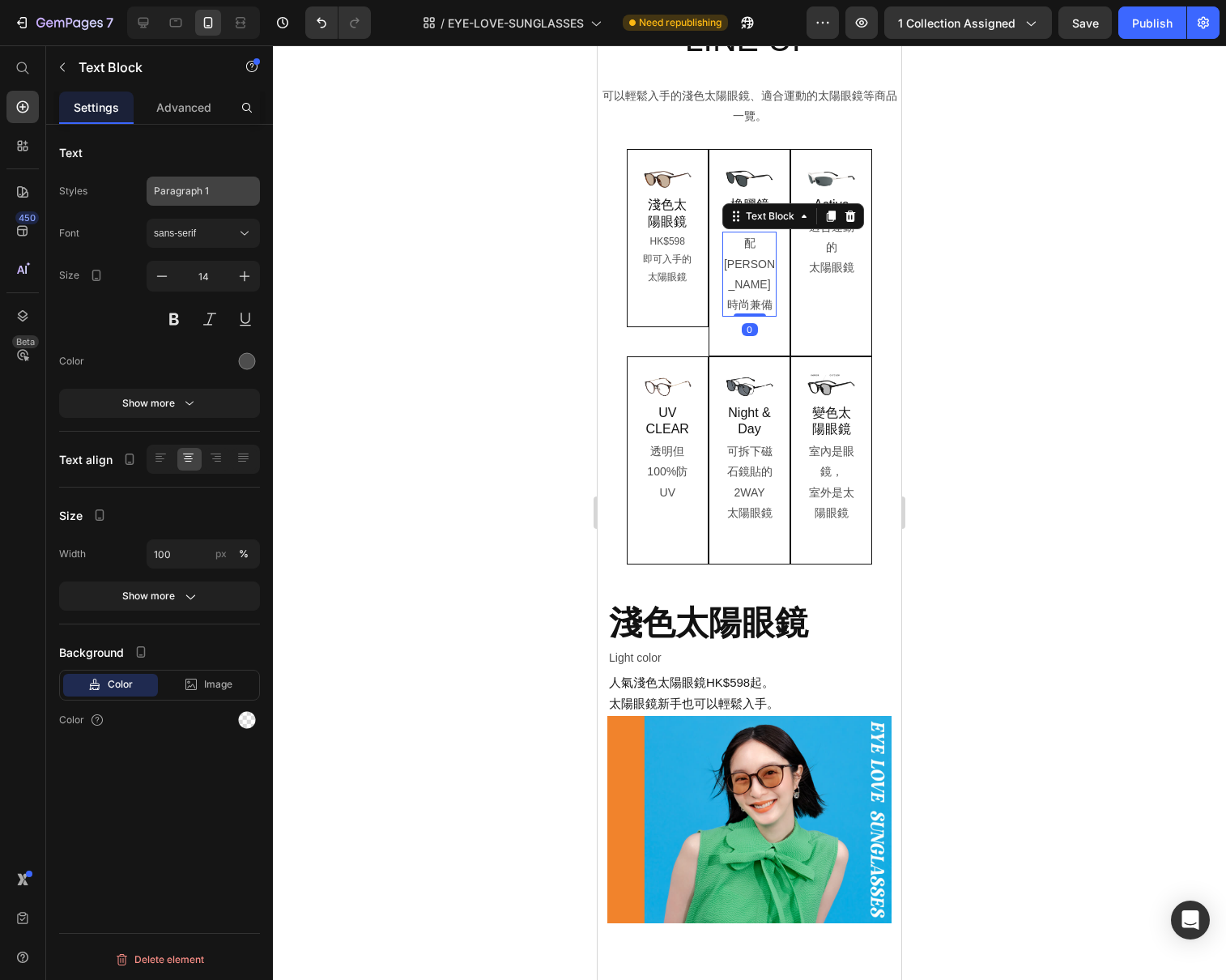 click on "Paragraph 1" at bounding box center [194, 191] 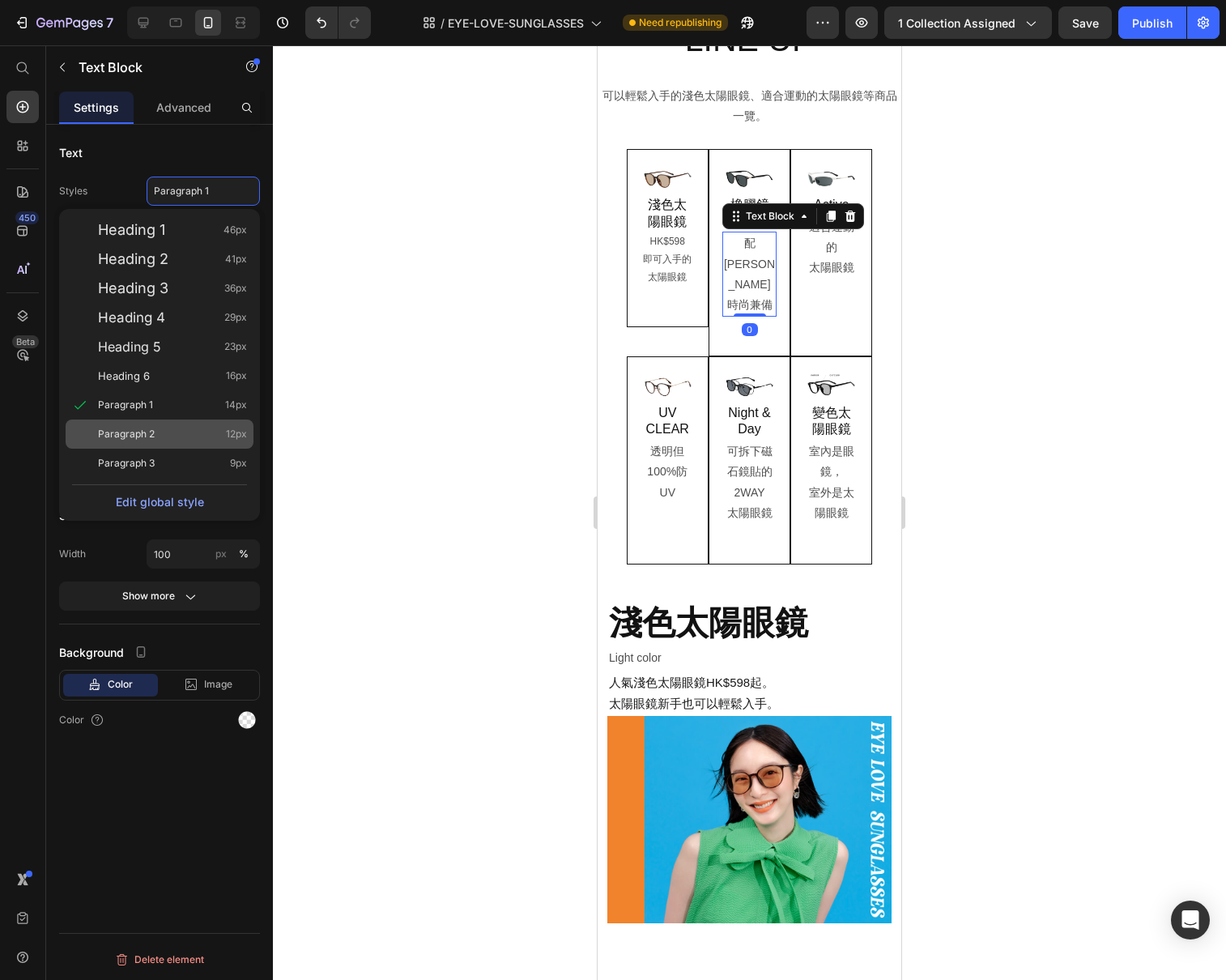 click on "Paragraph 2 12px" 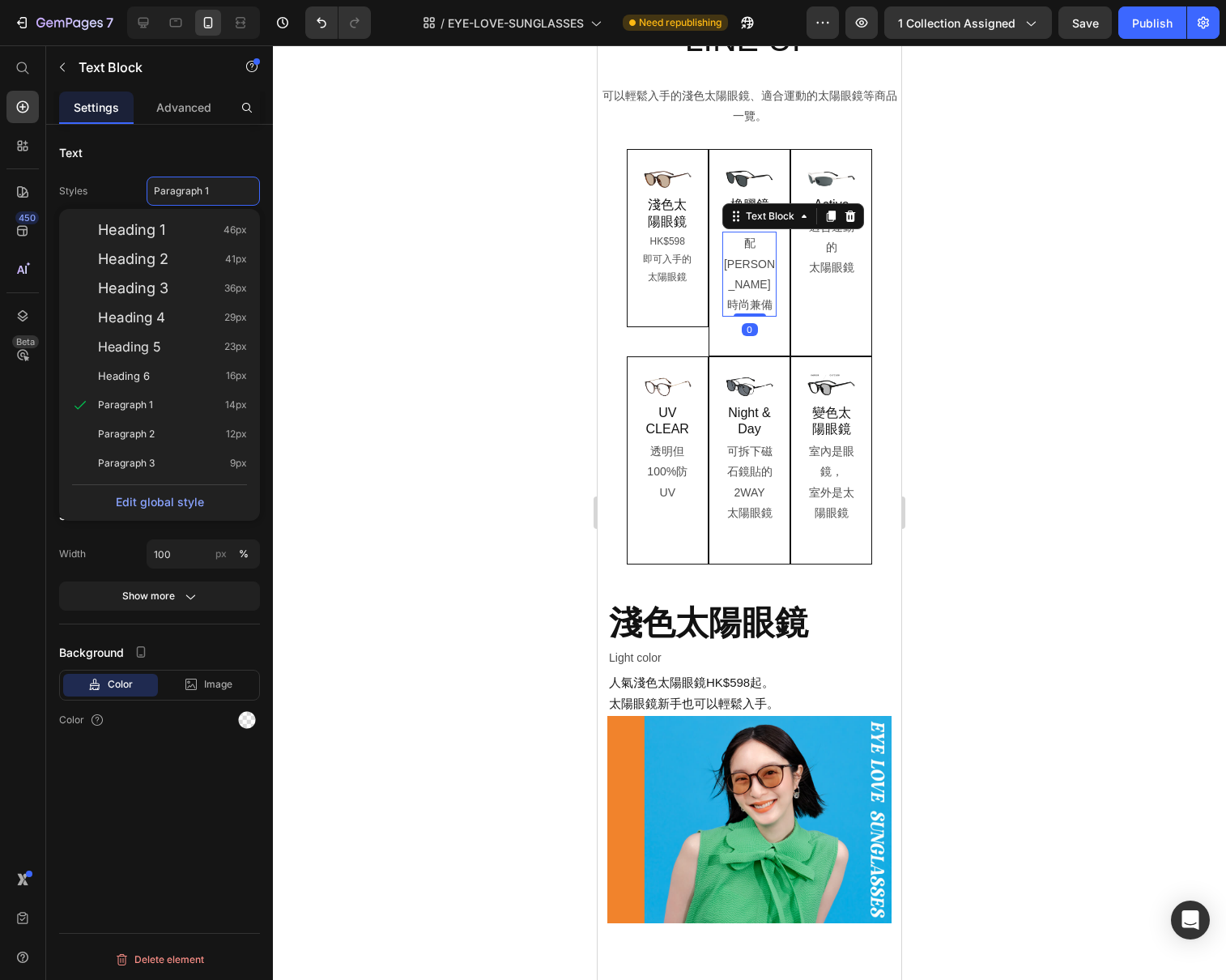type on "12" 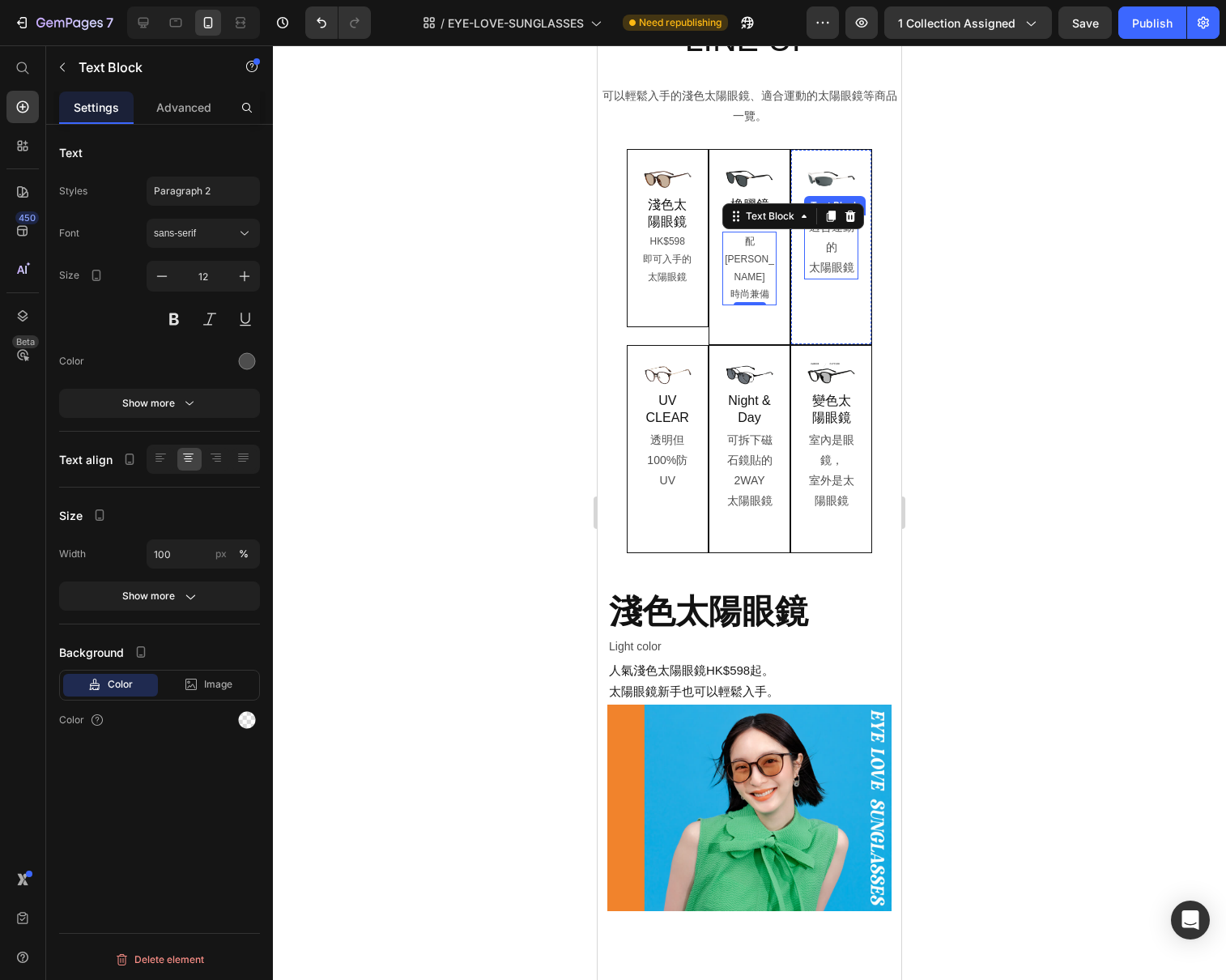 click on "太陽眼鏡" at bounding box center (831, 267) 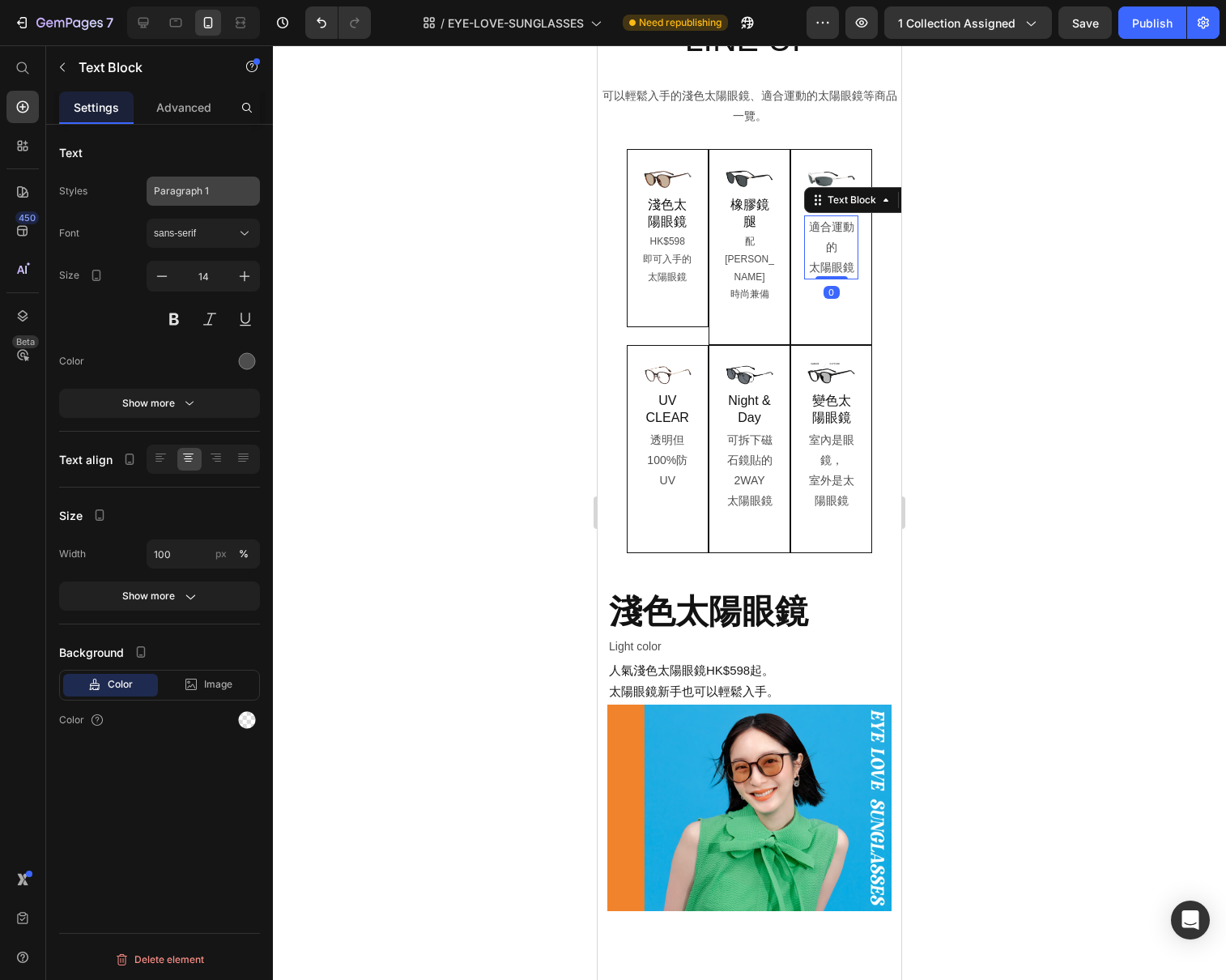 click on "Paragraph 1" 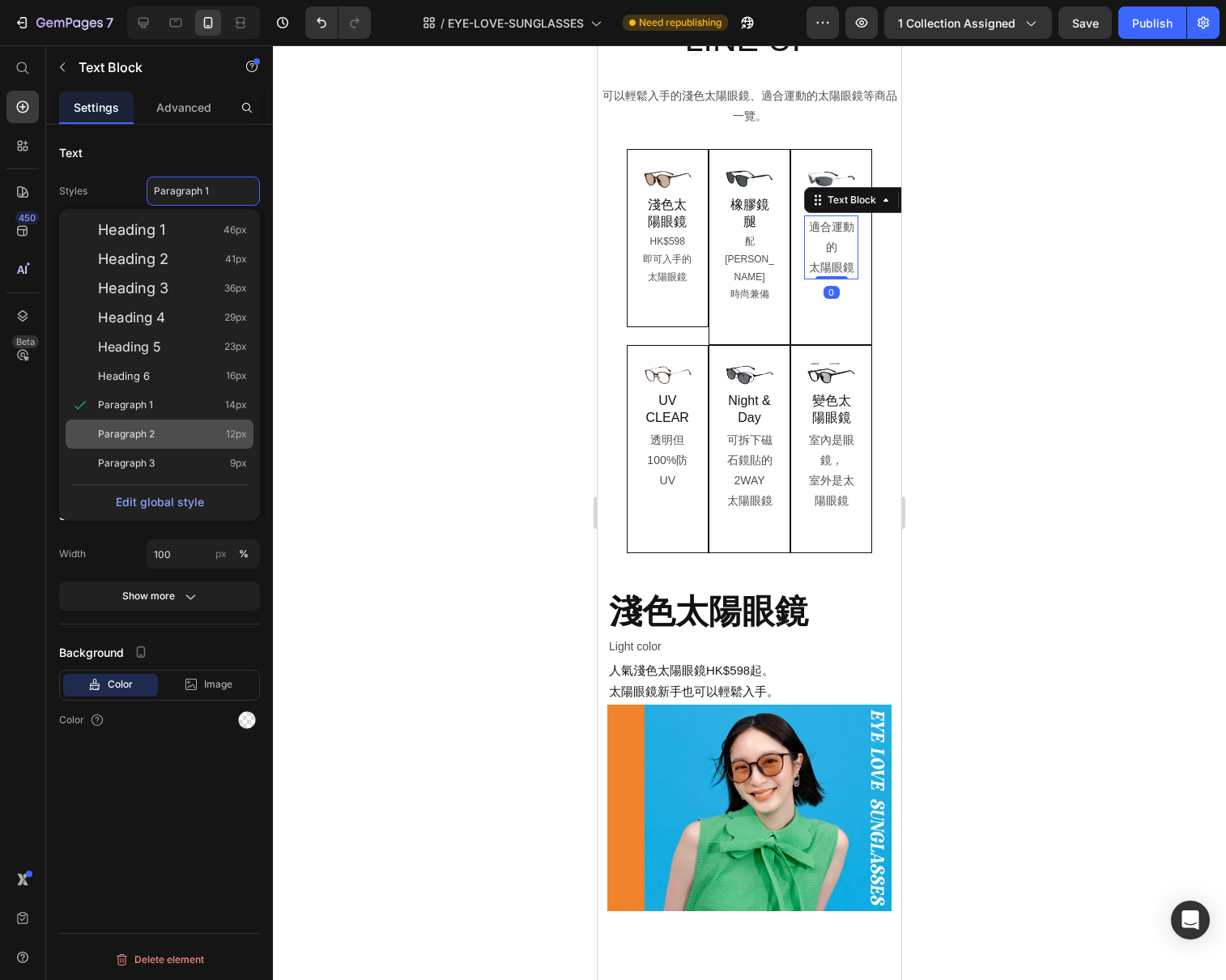 click on "Paragraph 2 12px" at bounding box center [172, 434] 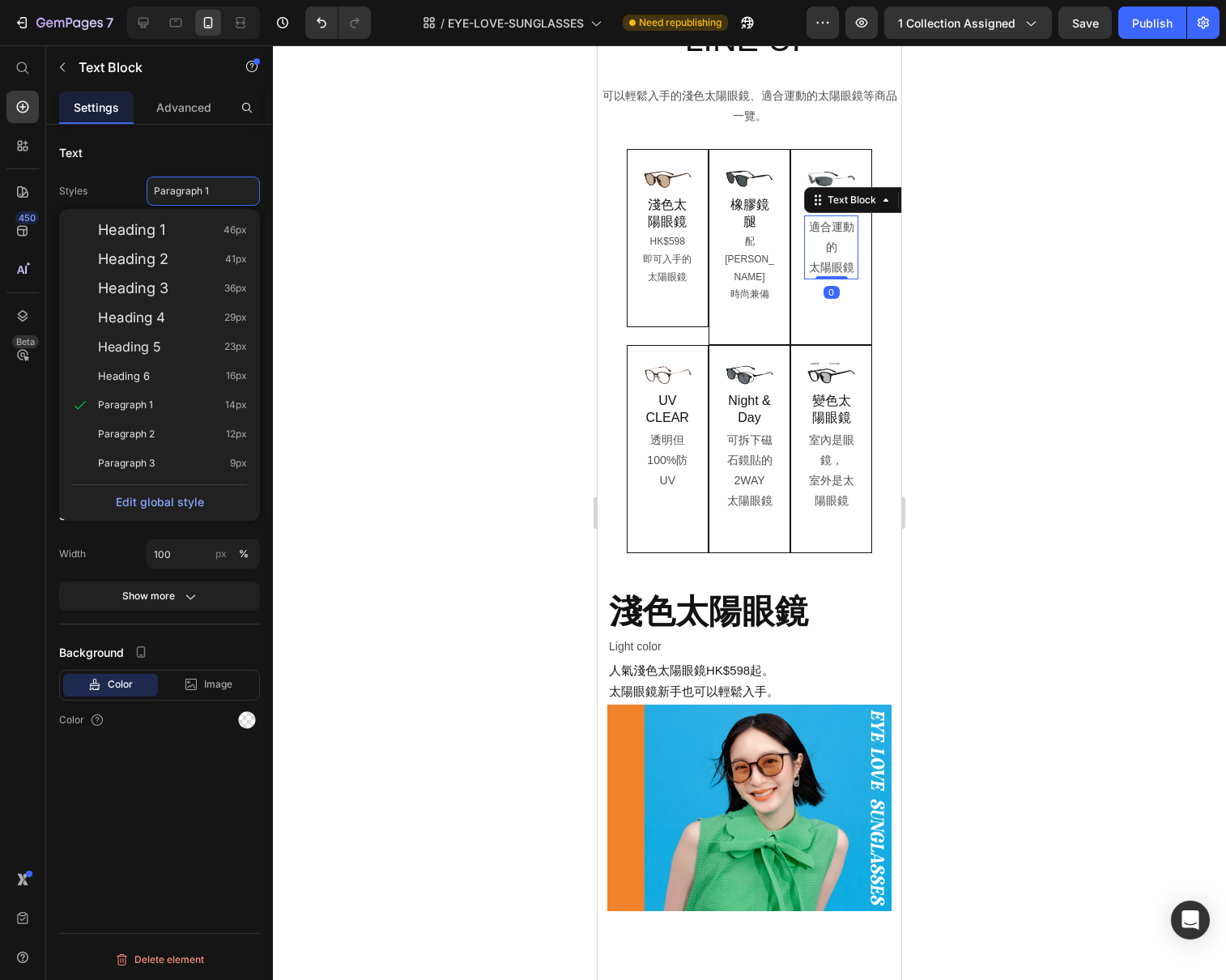 type on "12" 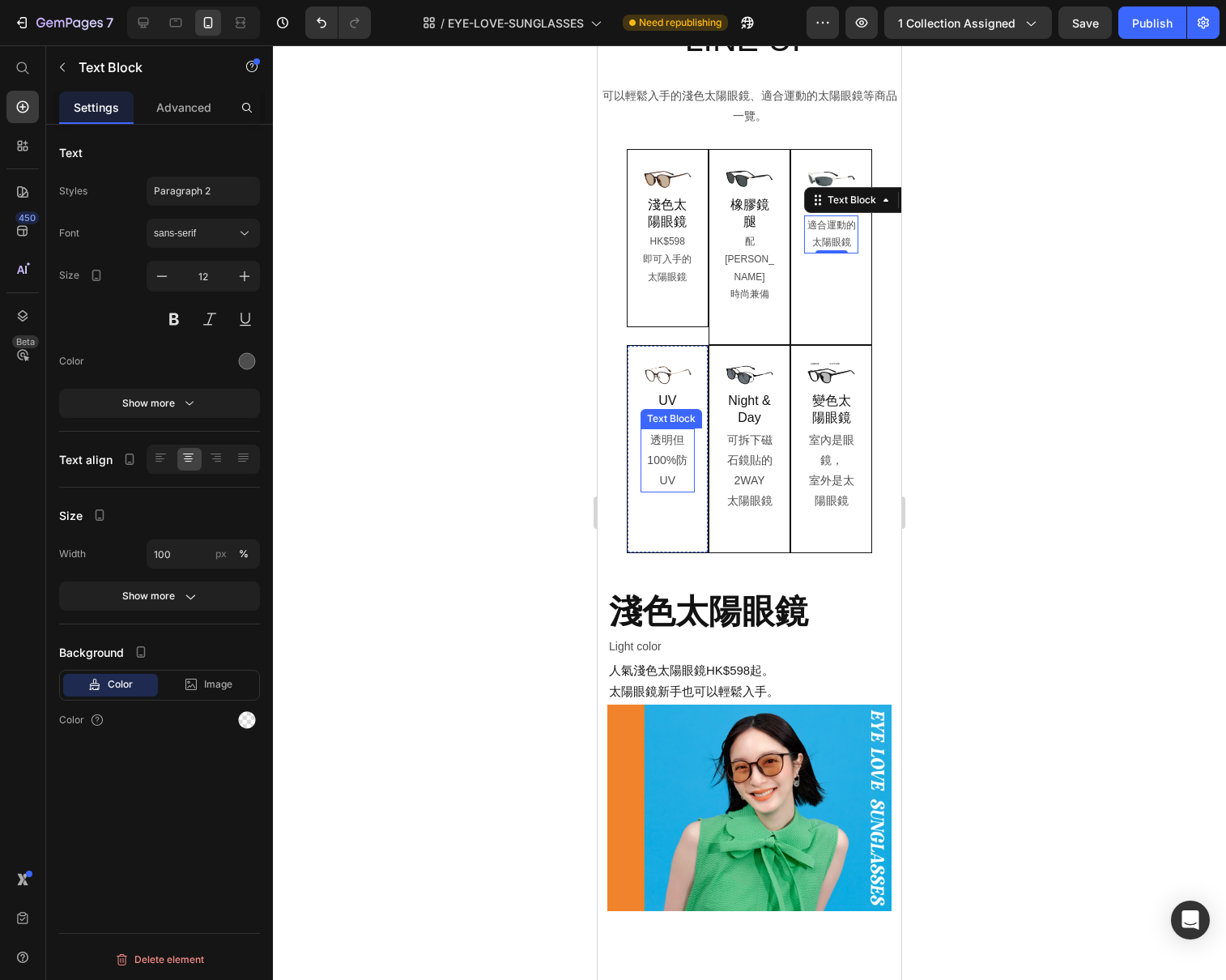 click on "100%防UV" at bounding box center [667, 471] 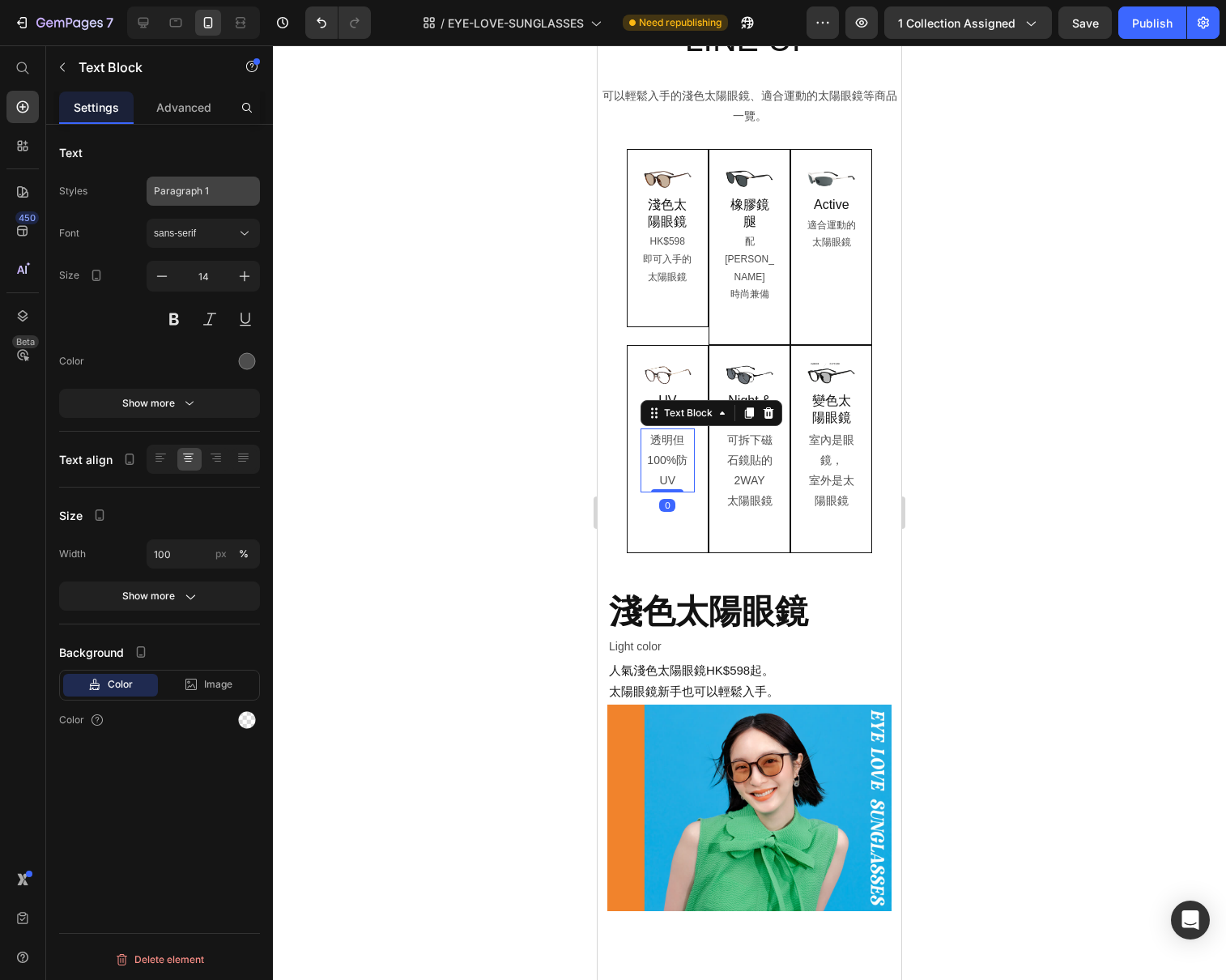 click on "Paragraph 1" at bounding box center (194, 191) 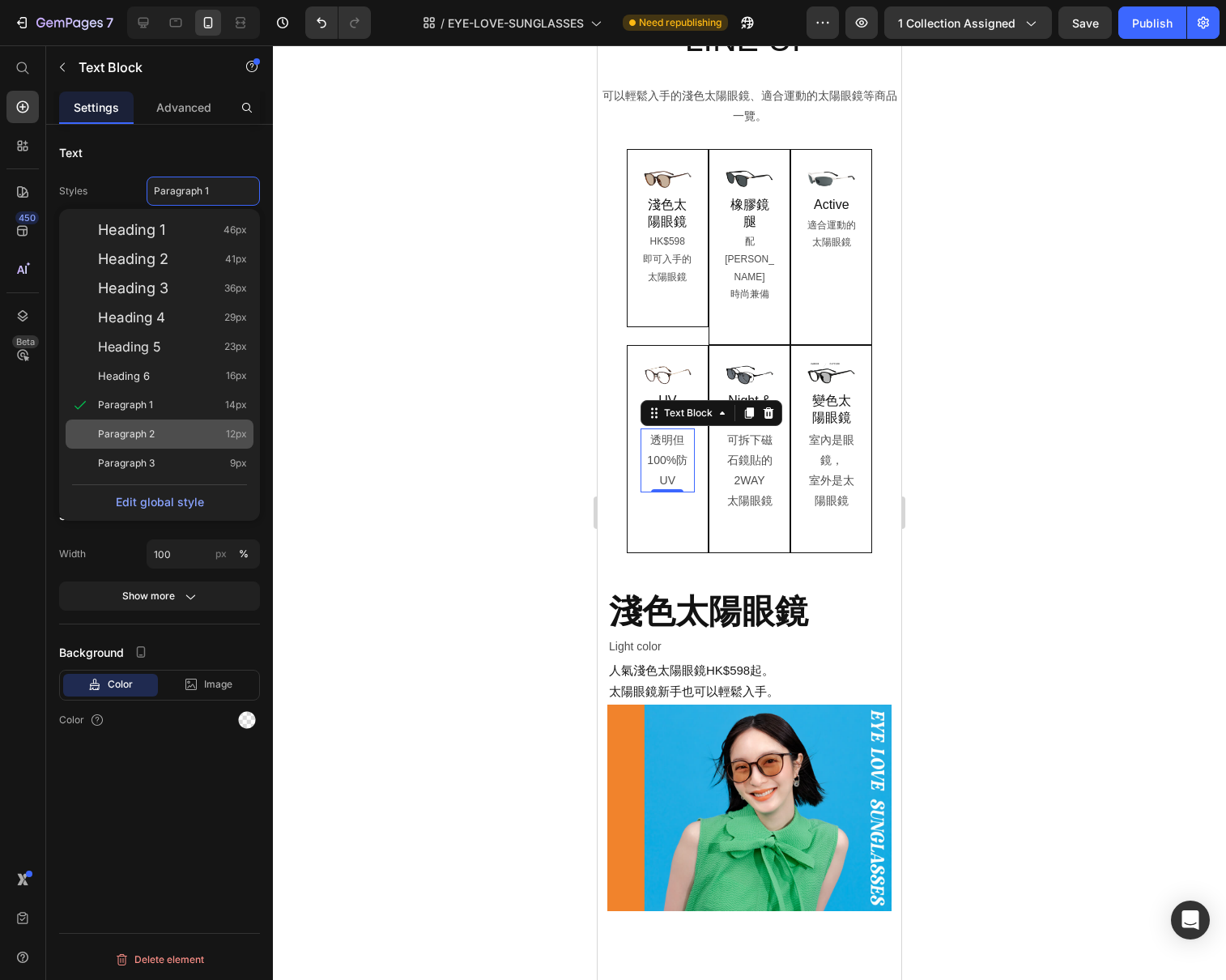 click on "Paragraph 2 12px" at bounding box center (172, 434) 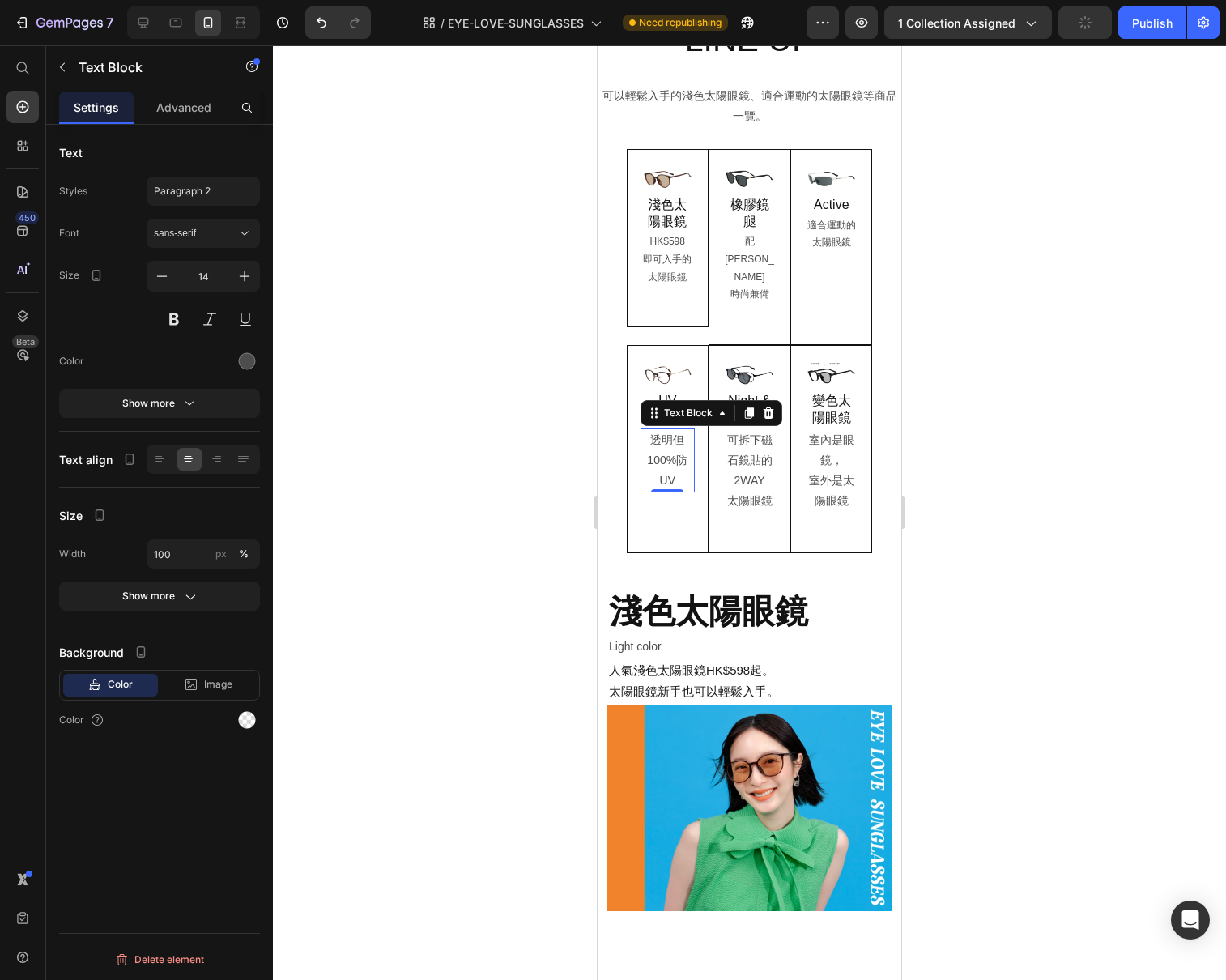 type on "12" 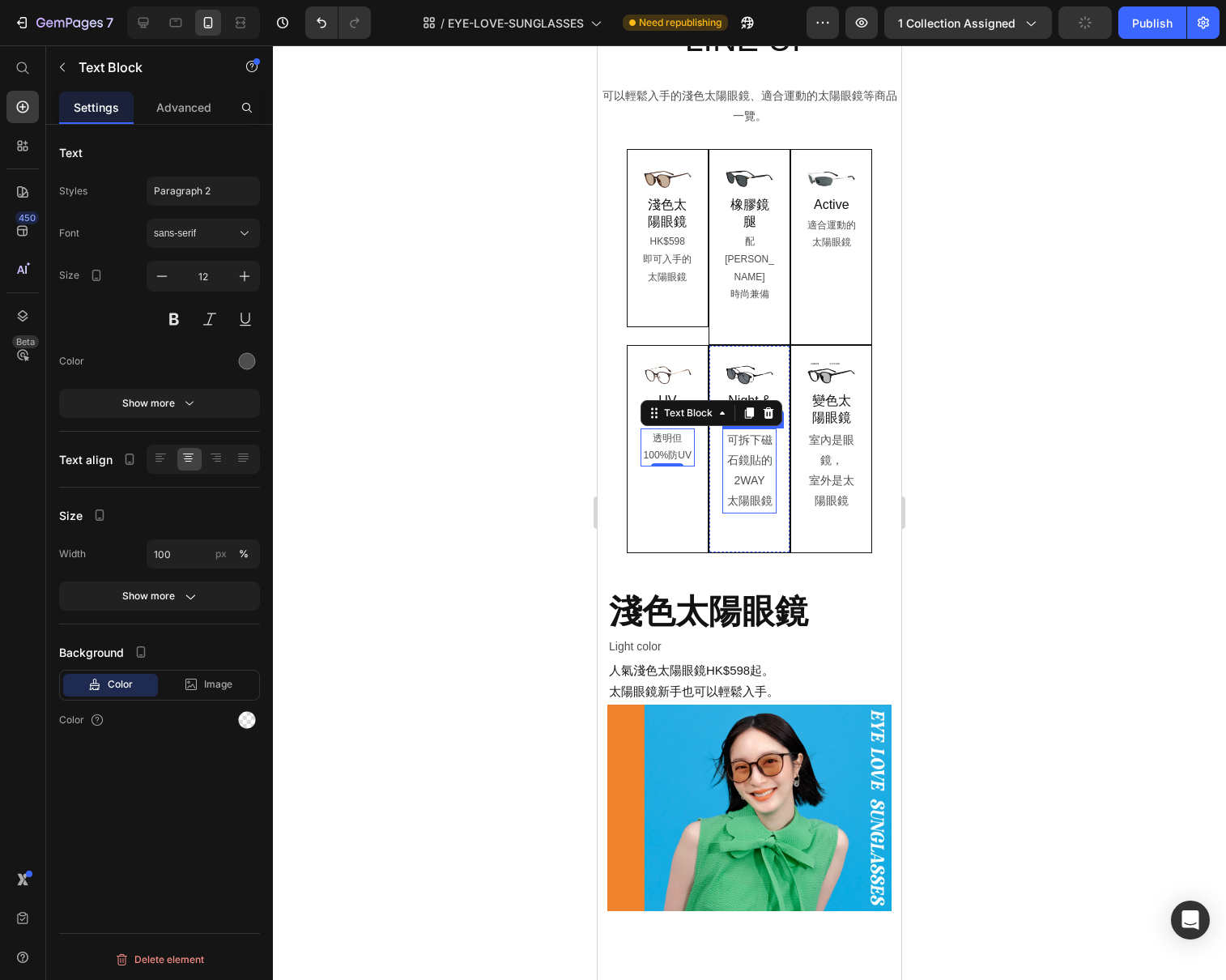 click on "太陽眼鏡" at bounding box center (749, 501) 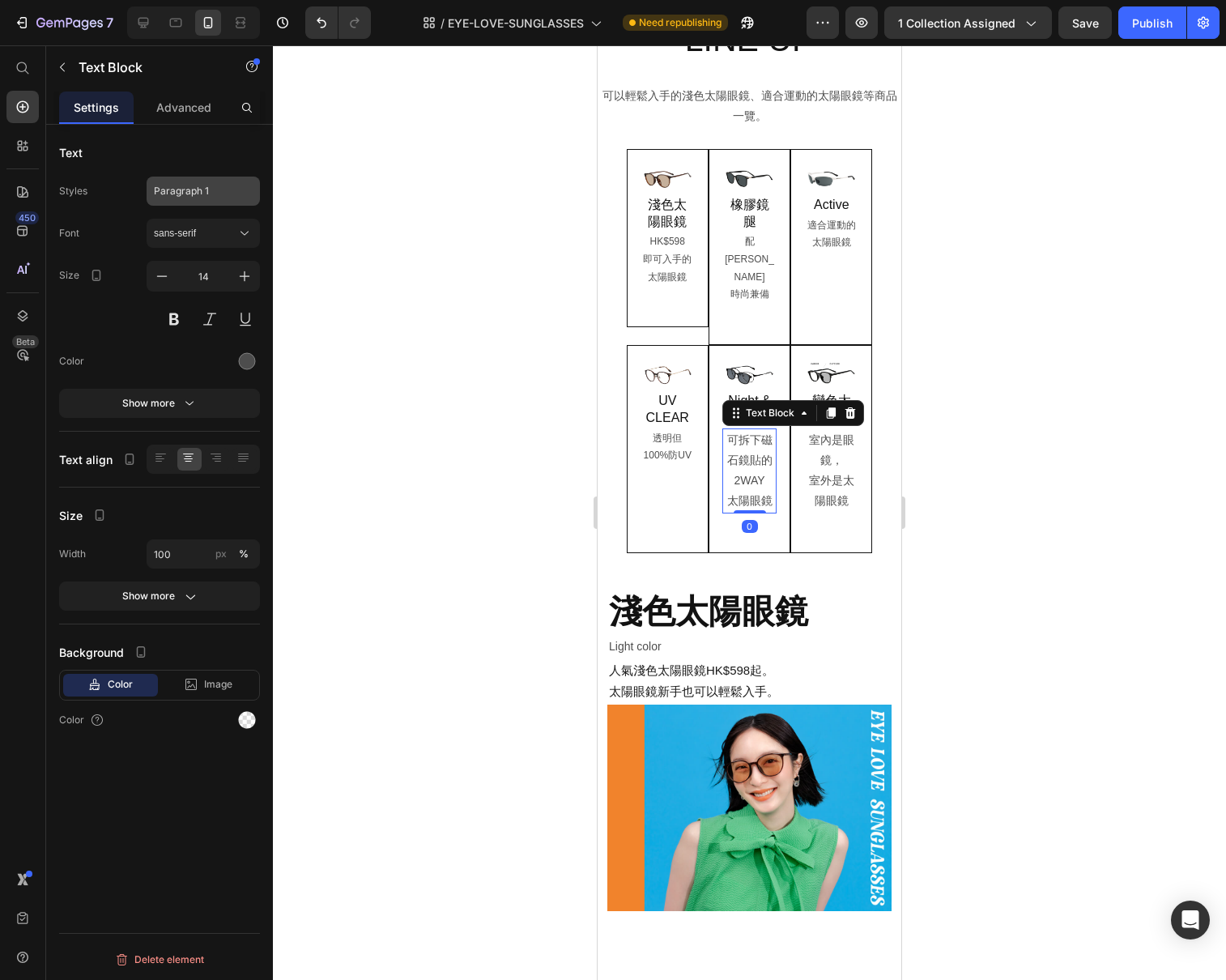 click on "Paragraph 1" 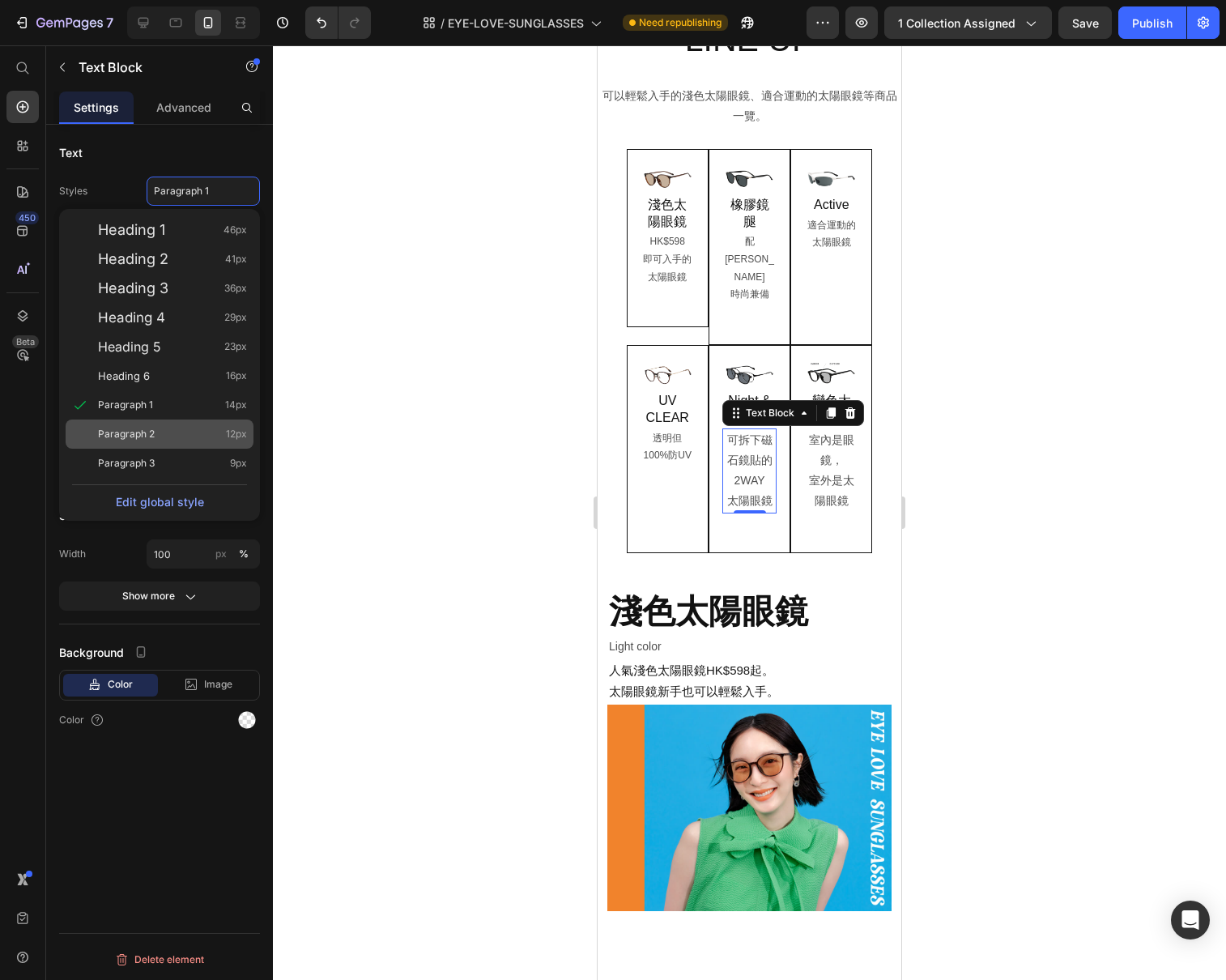click on "Paragraph 2 12px" at bounding box center (172, 434) 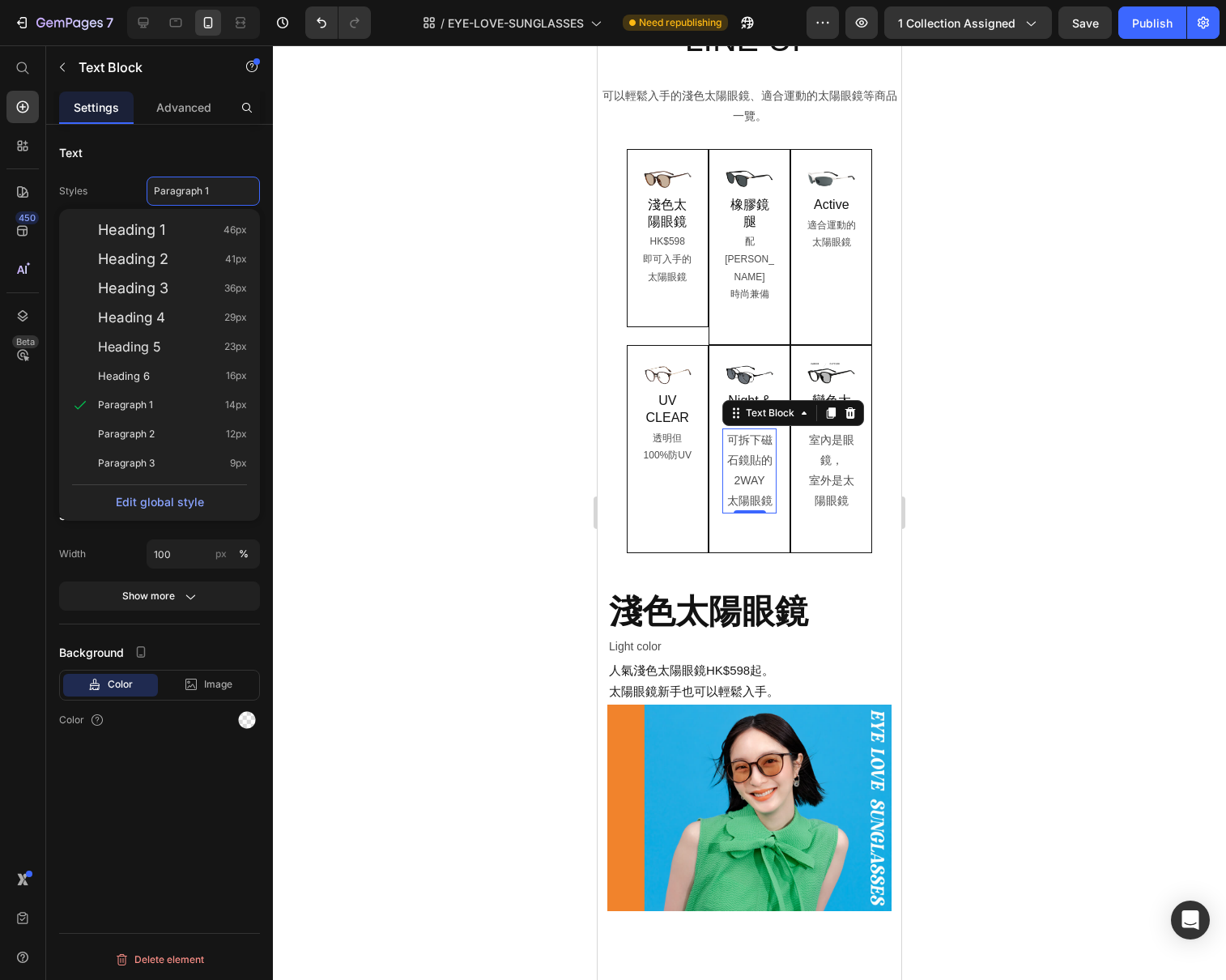 type on "12" 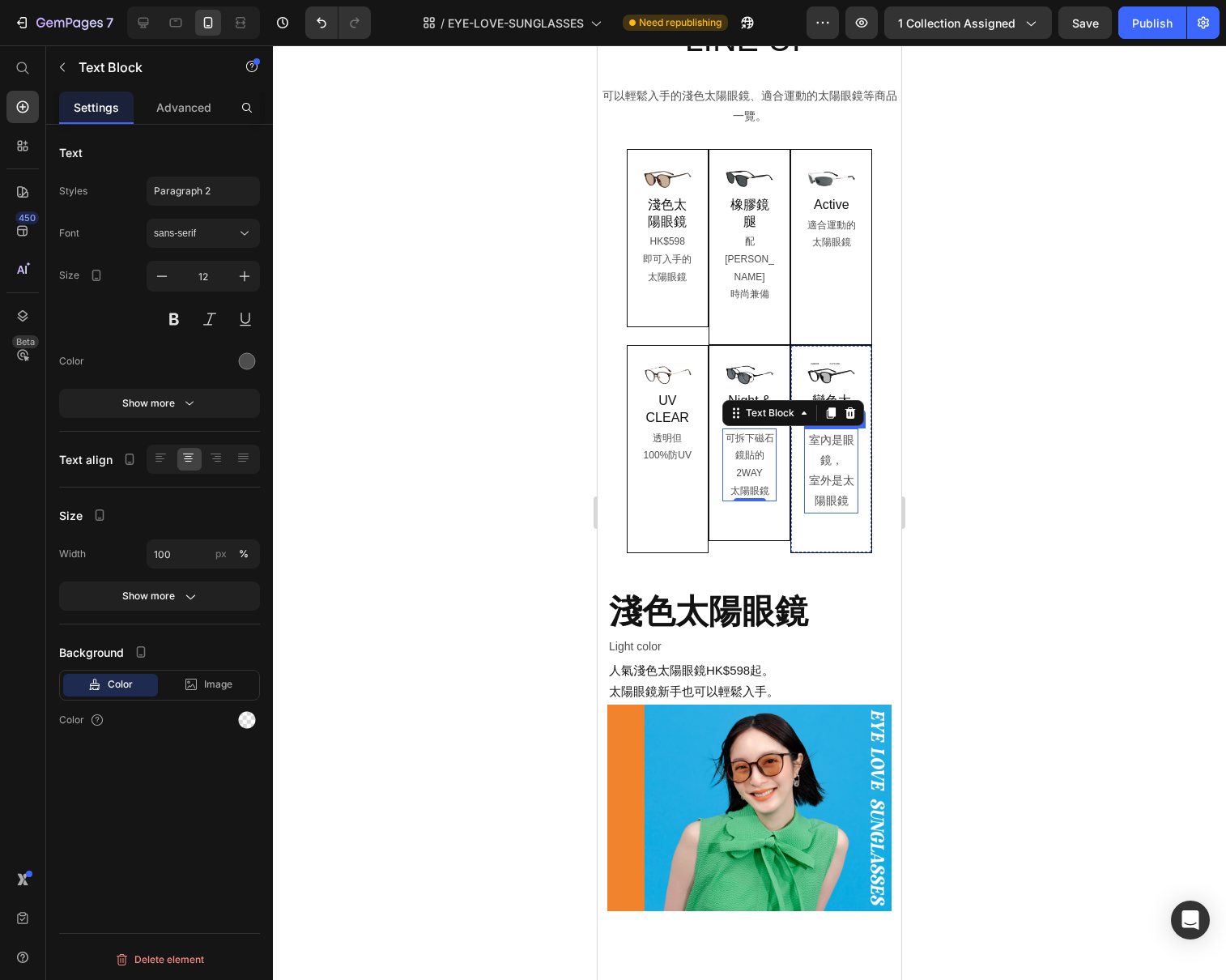 click on "室外是太陽眼鏡" at bounding box center [831, 491] 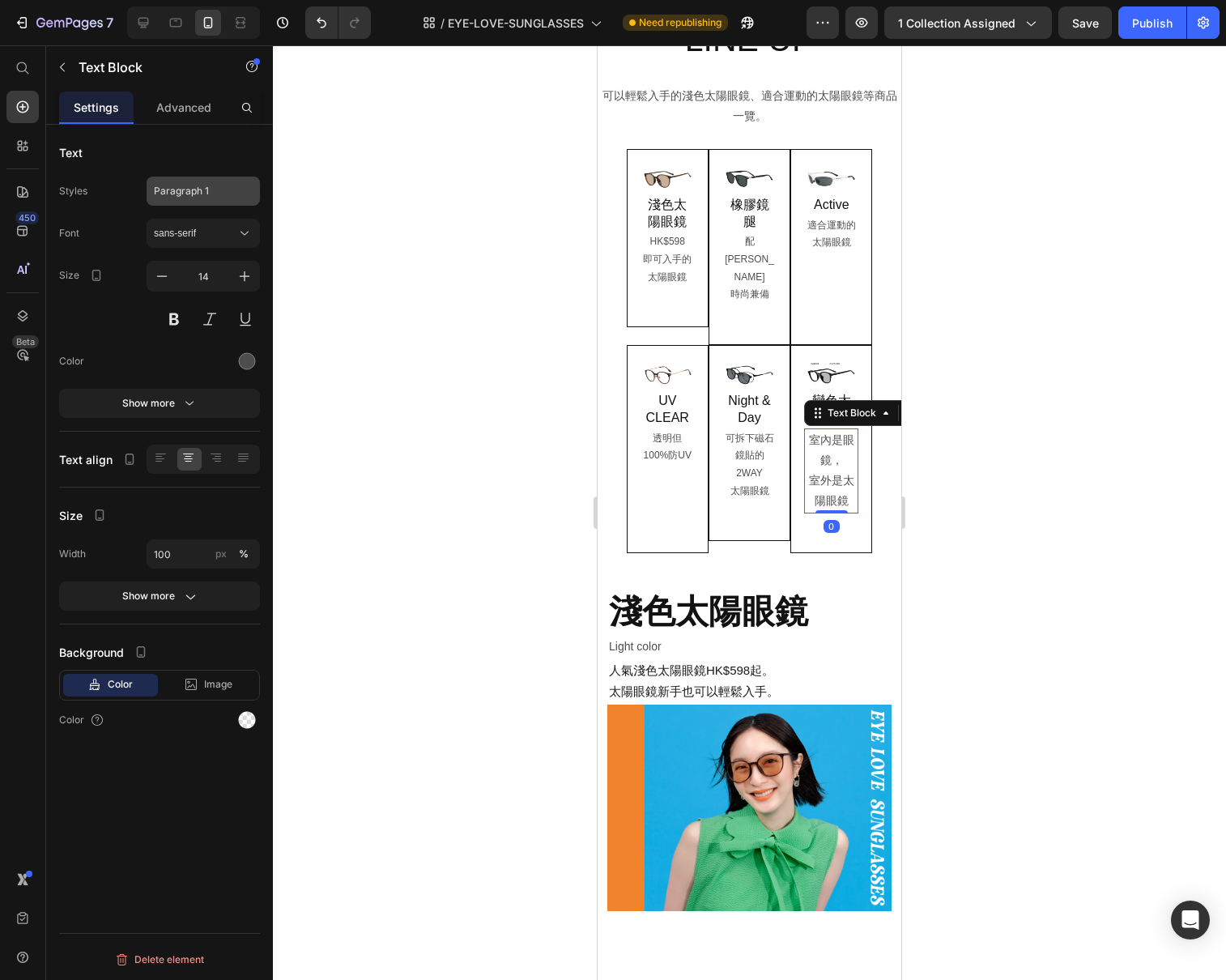 click on "Paragraph 1" 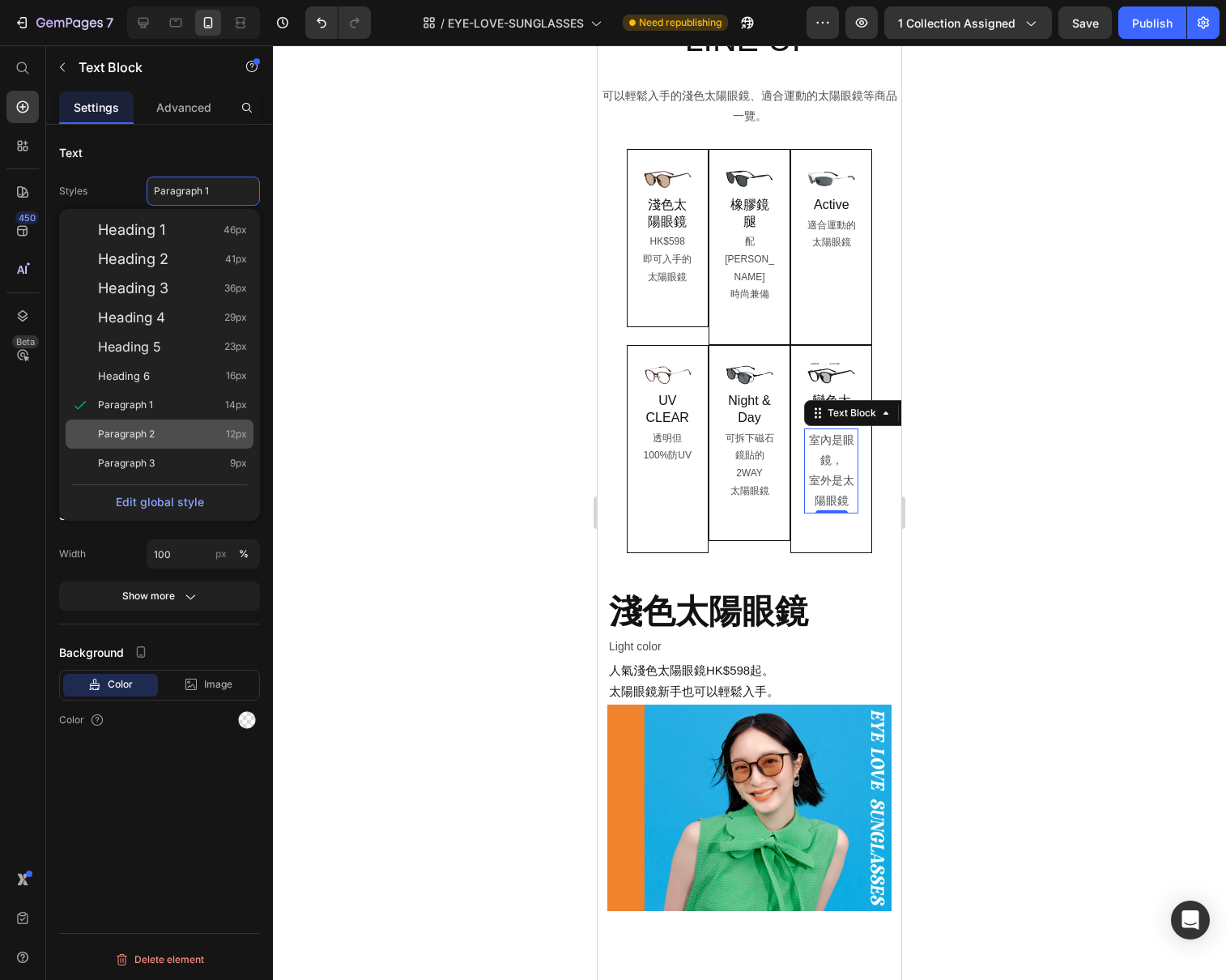 click on "Paragraph 2 12px" 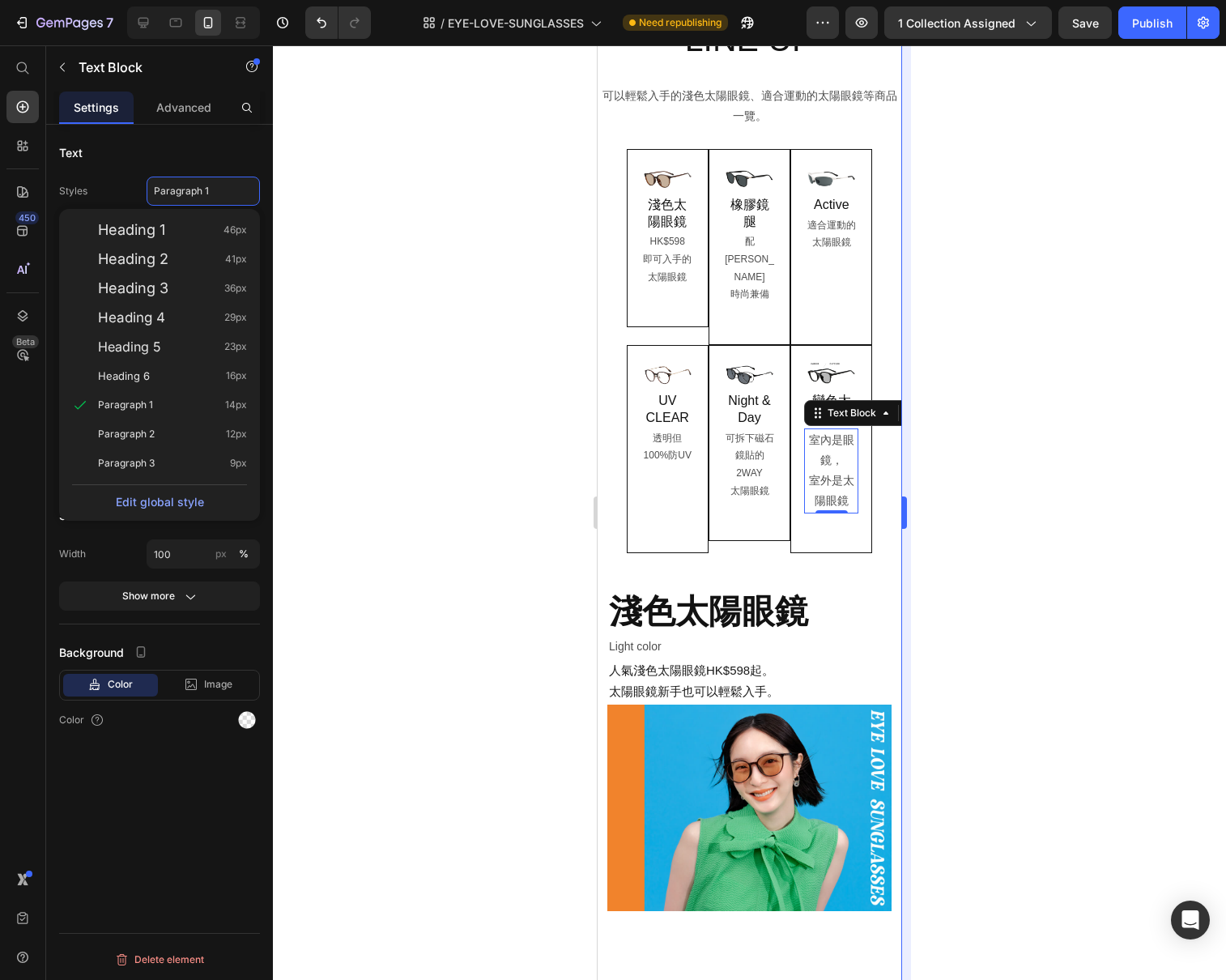 type on "12" 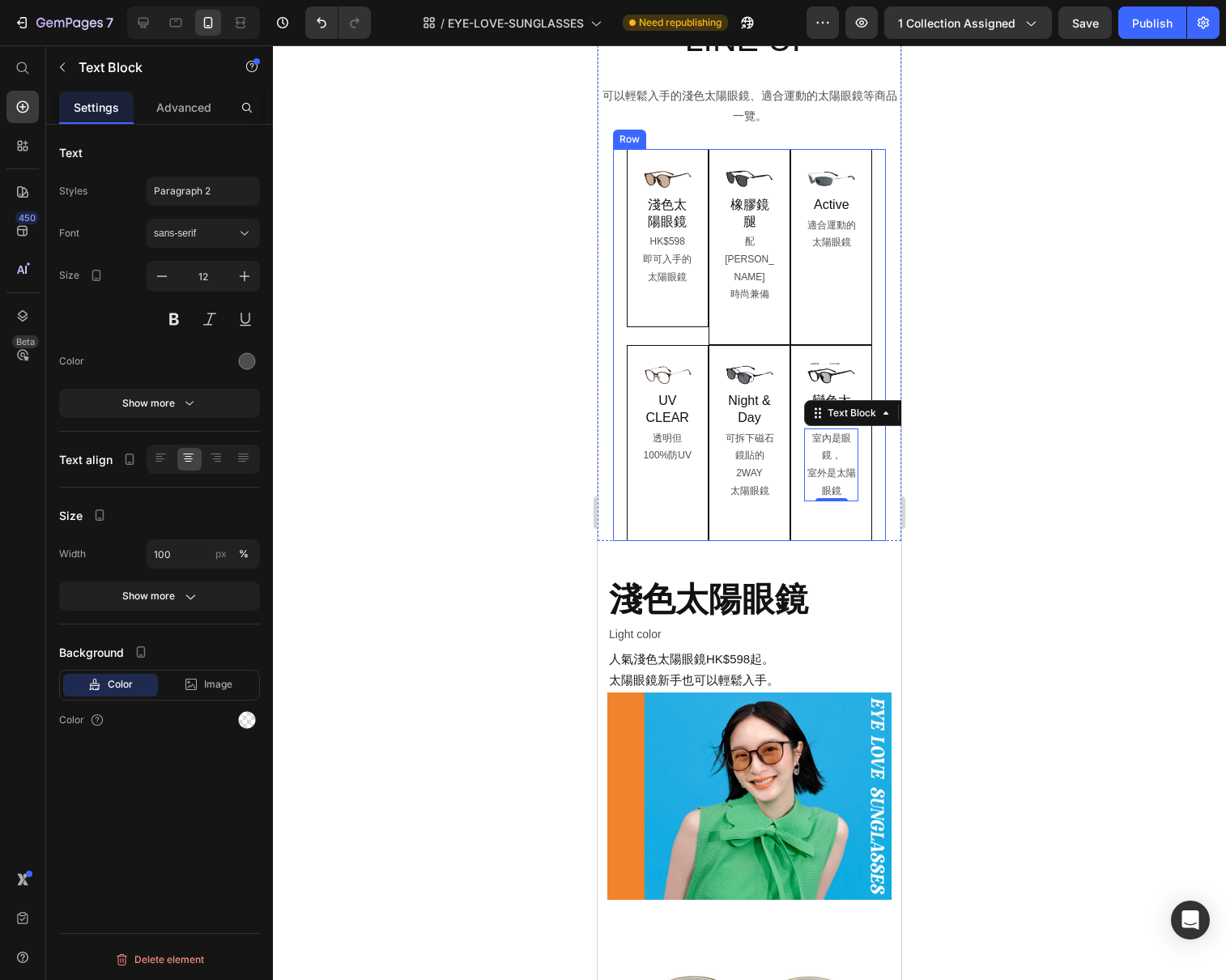 click on "HK$598~起的Zoff太陽眼鏡任君選擇。  當季的淺色太陽眼鏡也是99%UV CUT，保護雙眼同時保持時尚！  配合不同風格的造型，選擇你喜愛的太陽眼鏡吧！     Text Block LINE UP Heading   可以輕鬆入手的淺色太陽眼鏡、適合運動的太陽眼鏡等商品一覽。   Text Block Image 淺色太陽眼鏡 Heading HK$598 即可入手的 太陽眼鏡 Text Block Row Image 橡膠鏡腿 Heading 配戴舒適 時尚兼備 Text Block Row Image Active Heading 適合運動的 太陽眼鏡 Text Block Row Row Image UV CLEAR Heading 透明但 100%防UV Text Block Row Image Night & Day Heading 可拆下磁石鏡貼的2WAY 太陽眼鏡 Text Block Row Image 變色太陽眼鏡 Heading 室內是眼鏡， 室外是太陽眼鏡 Text Block   0 Row Row Row" at bounding box center [749, 206] 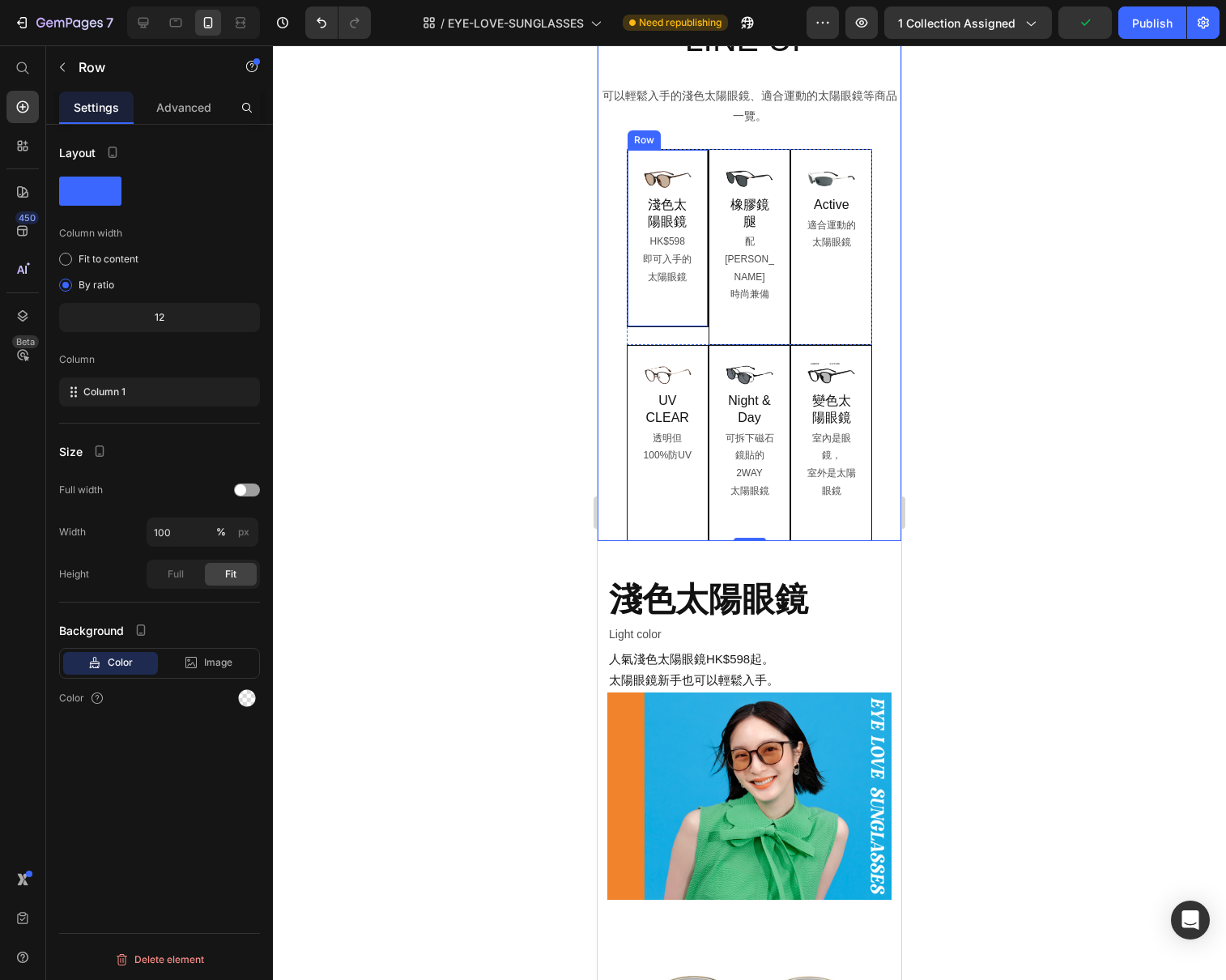 click on "Image 淺色太陽眼鏡 Heading HK$598 即可入手的 太陽眼鏡 Text Block Row" at bounding box center (667, 238) 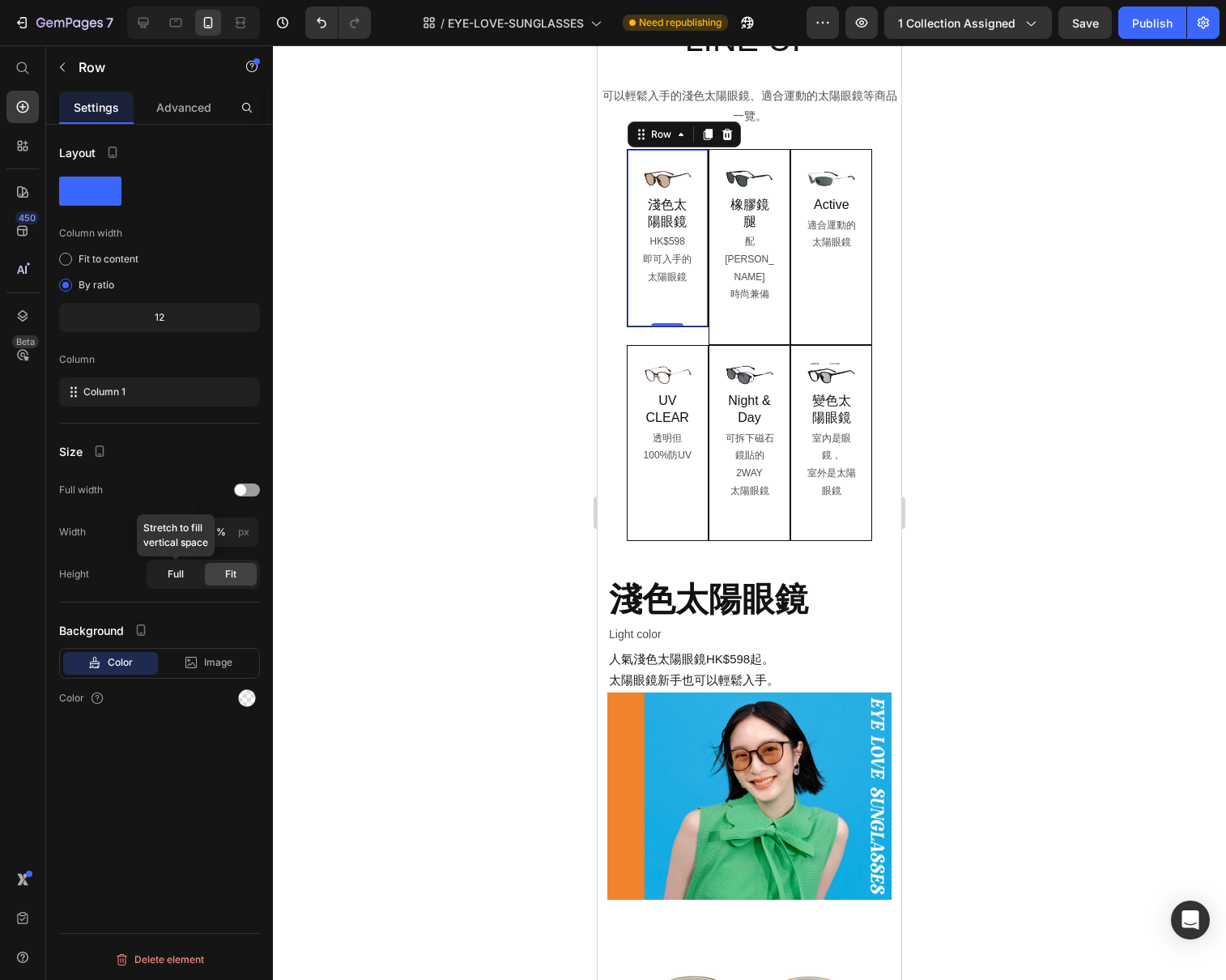 click on "Full" 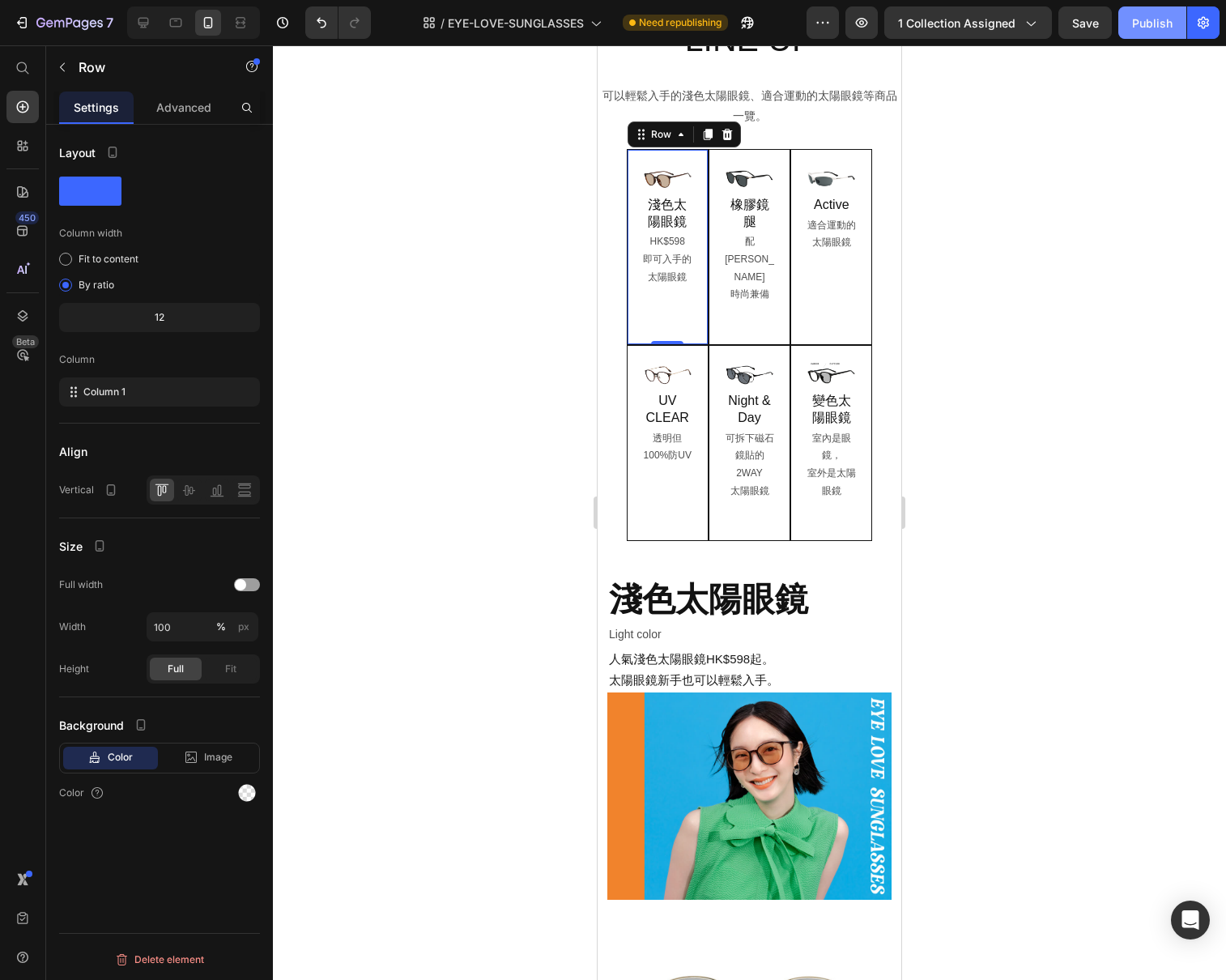 click on "Publish" at bounding box center [1152, 23] 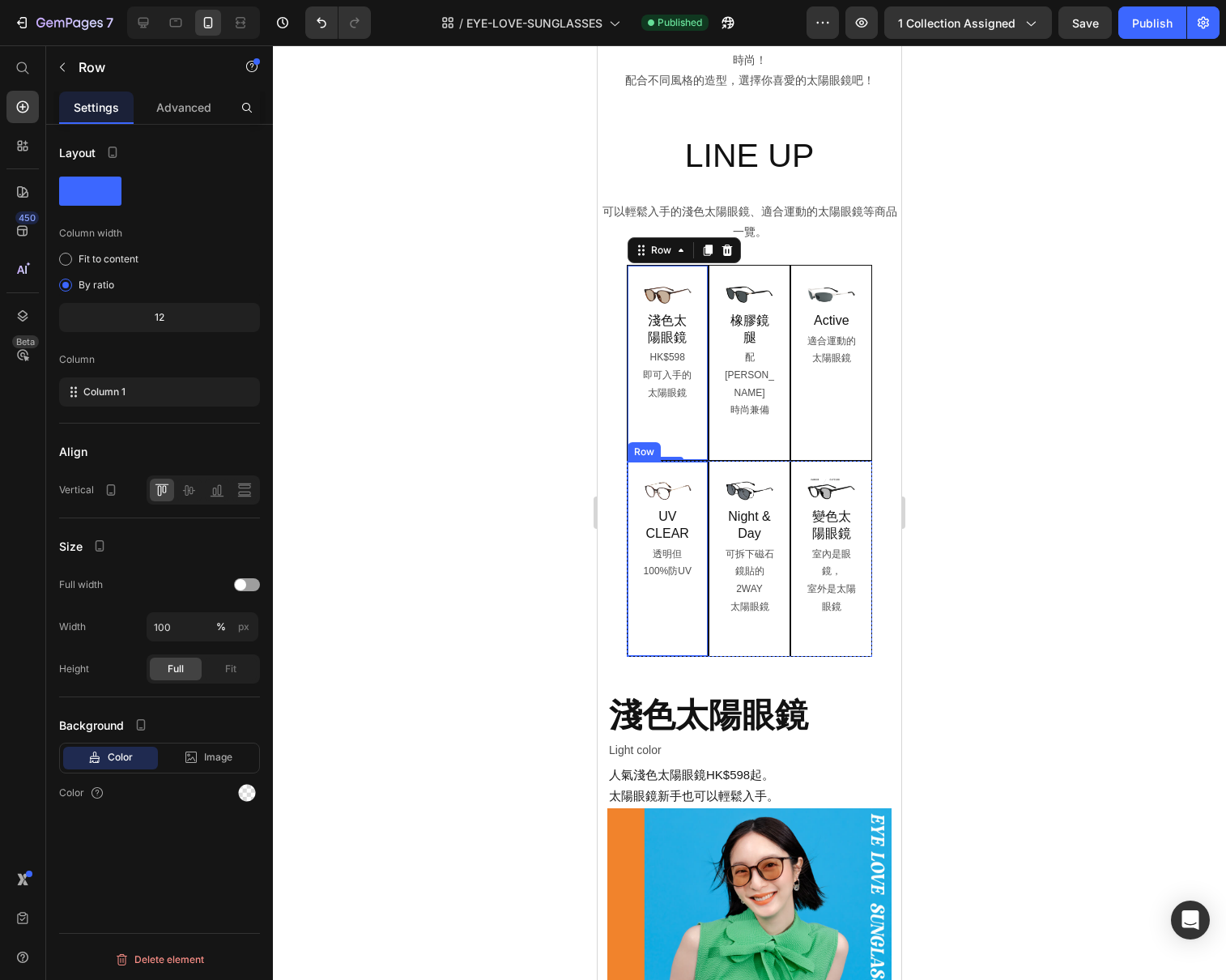 scroll, scrollTop: 198, scrollLeft: 0, axis: vertical 